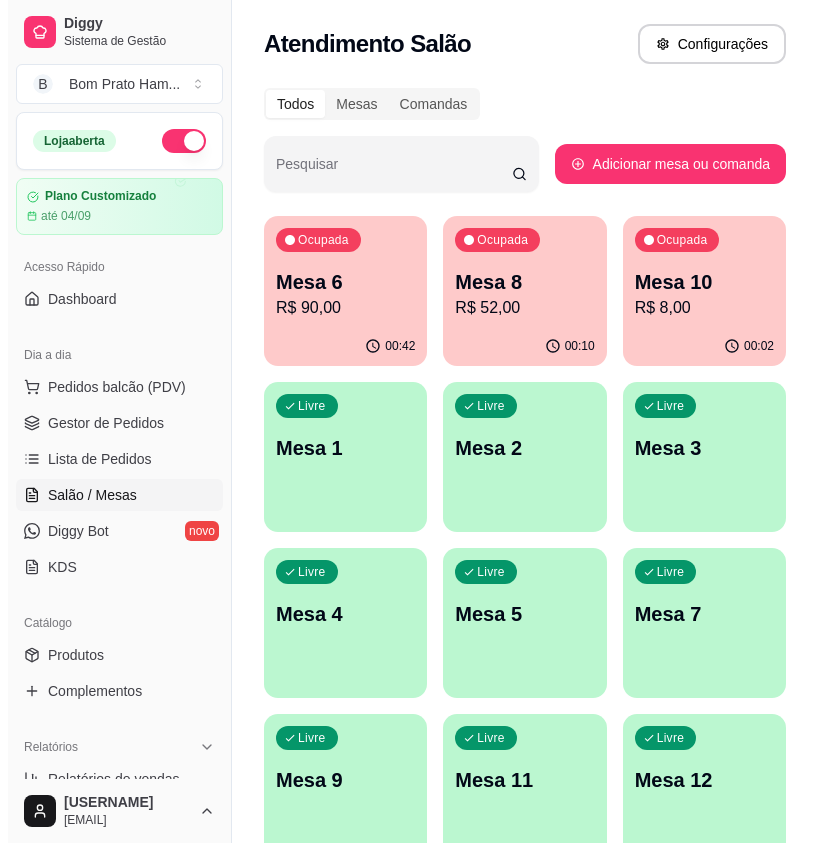 scroll, scrollTop: 0, scrollLeft: 0, axis: both 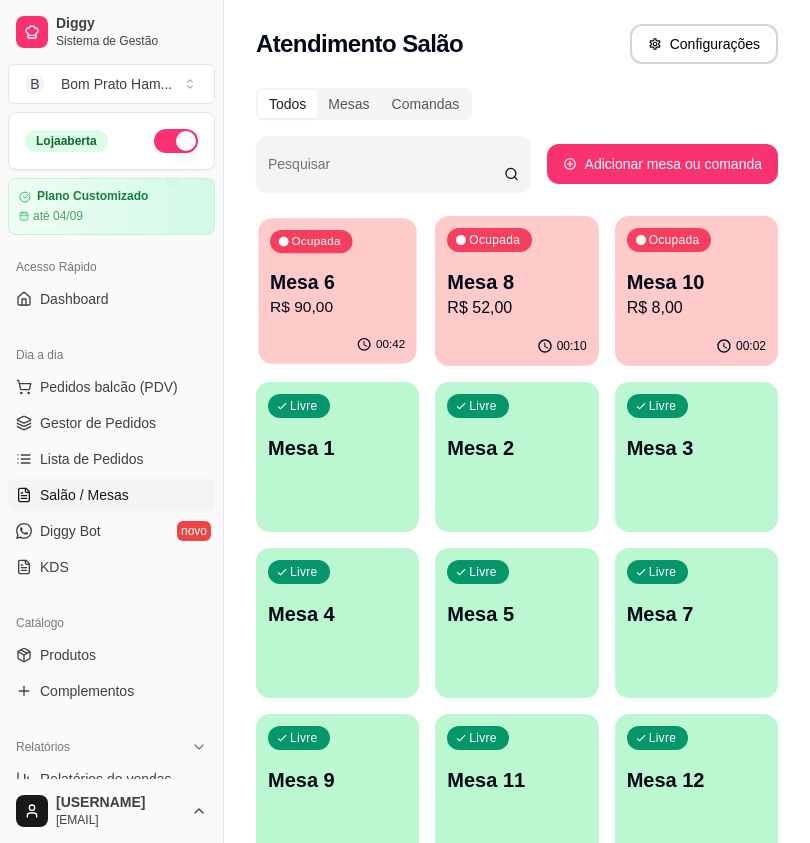 click on "R$ 90,00" at bounding box center [337, 307] 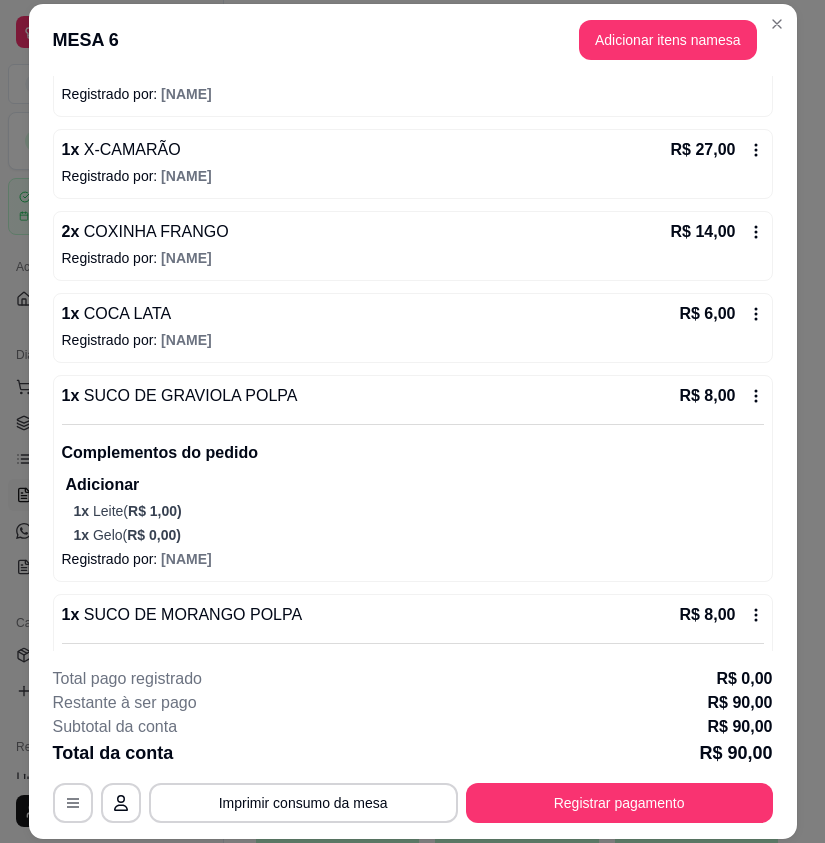 scroll, scrollTop: 300, scrollLeft: 0, axis: vertical 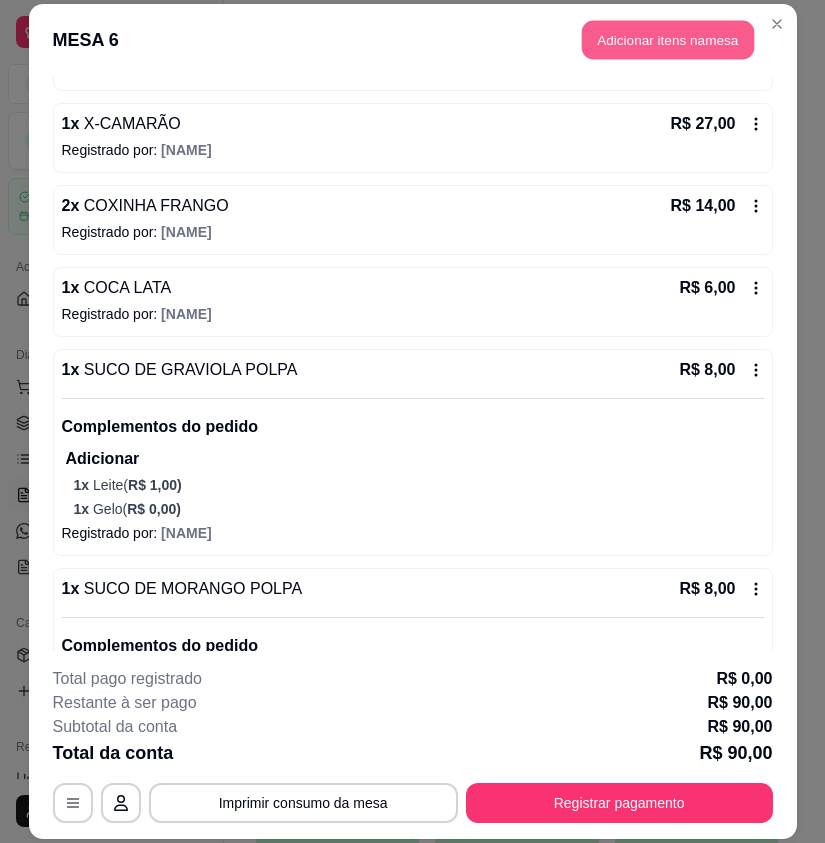 click on "Adicionar itens na  mesa" at bounding box center [668, 40] 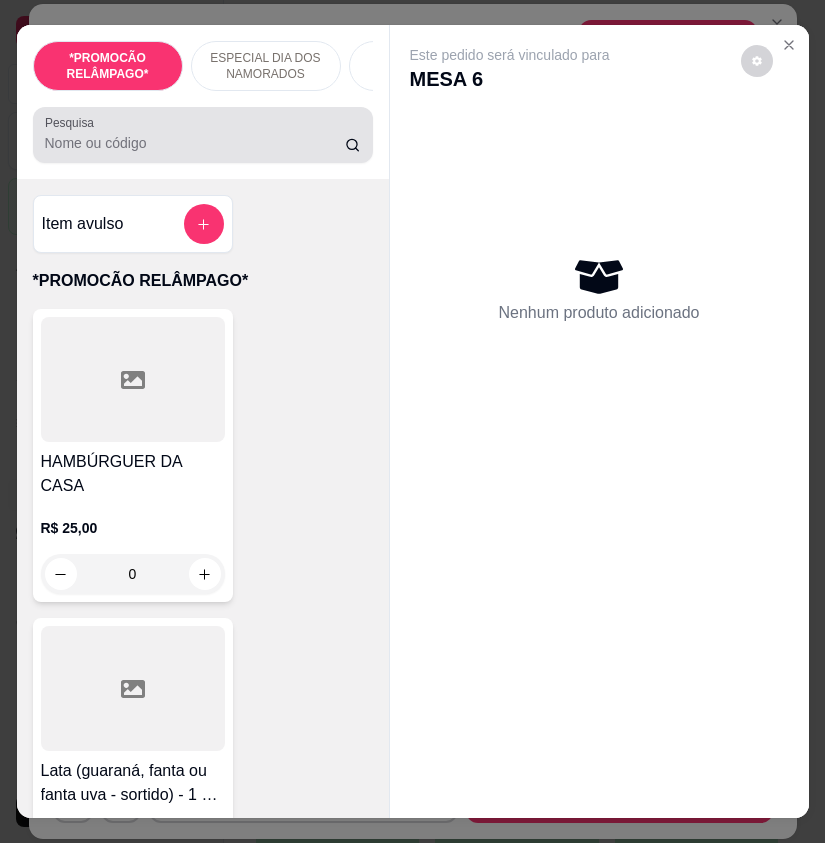 click at bounding box center (203, 135) 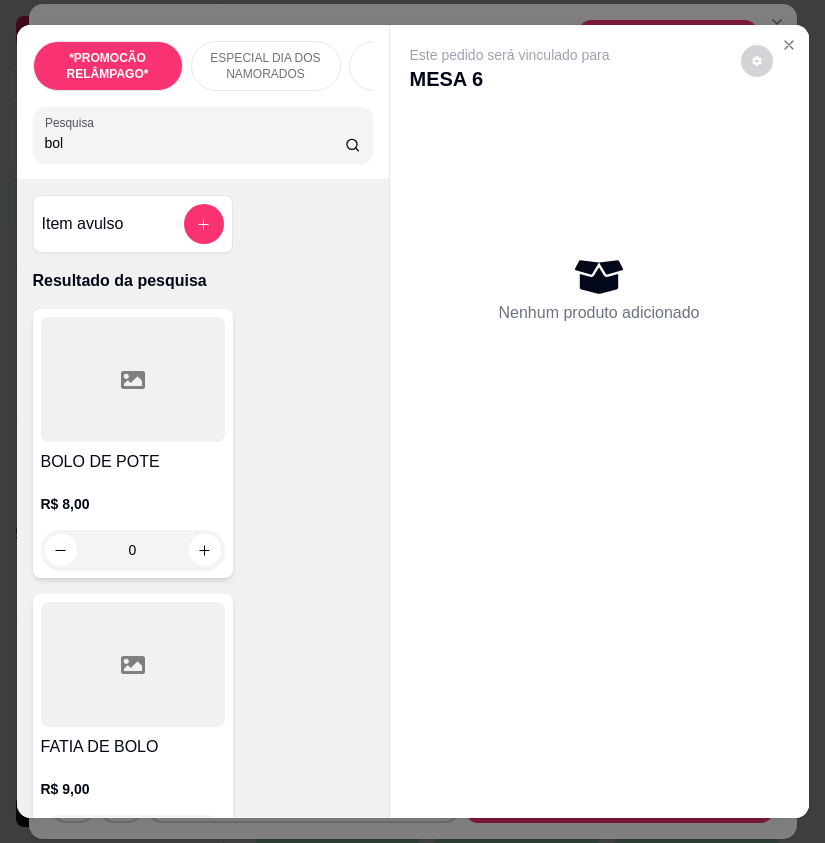 type on "bol" 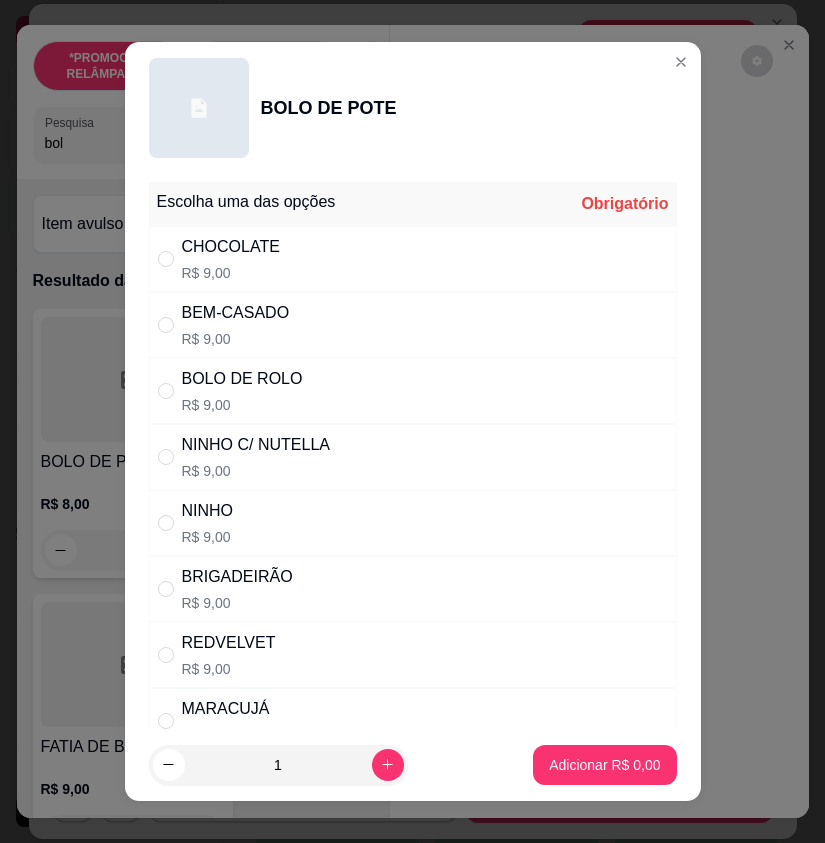 click on "BEM-CASADO R$ 9,00" at bounding box center [413, 325] 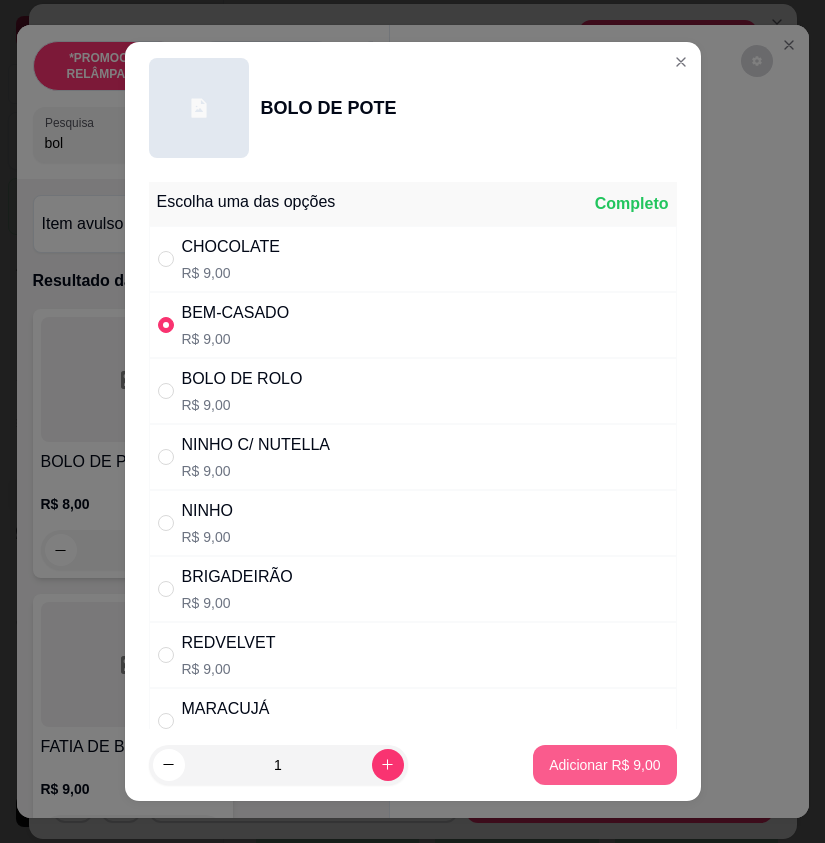 click on "Adicionar   R$ 9,00" at bounding box center [604, 765] 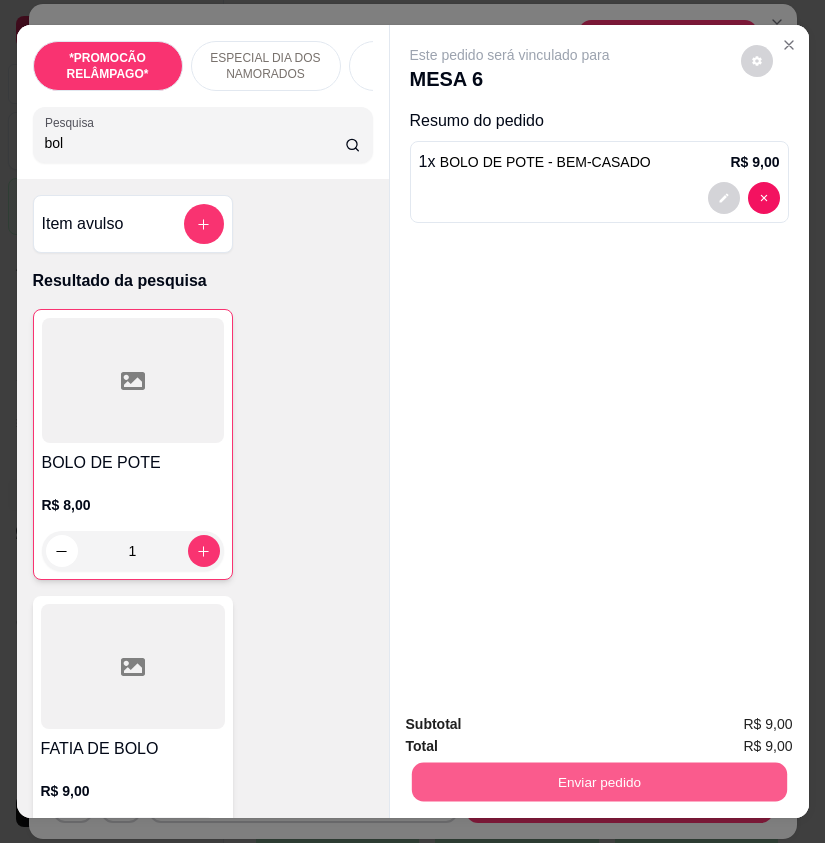 click on "Enviar pedido" at bounding box center (598, 781) 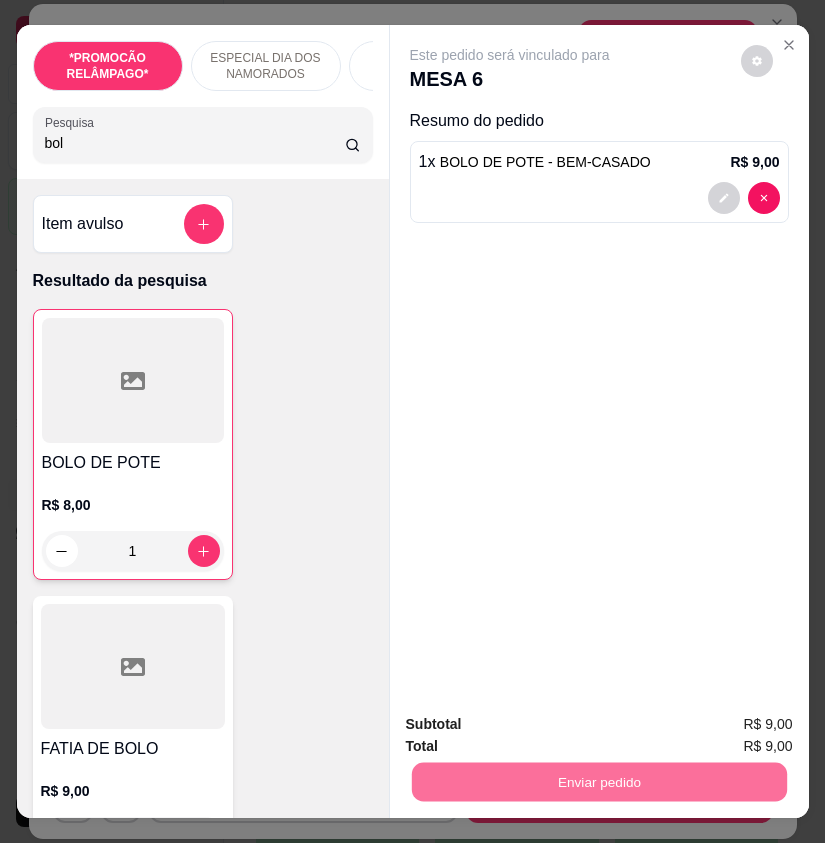click on "Não registrar e enviar pedido" at bounding box center (530, 724) 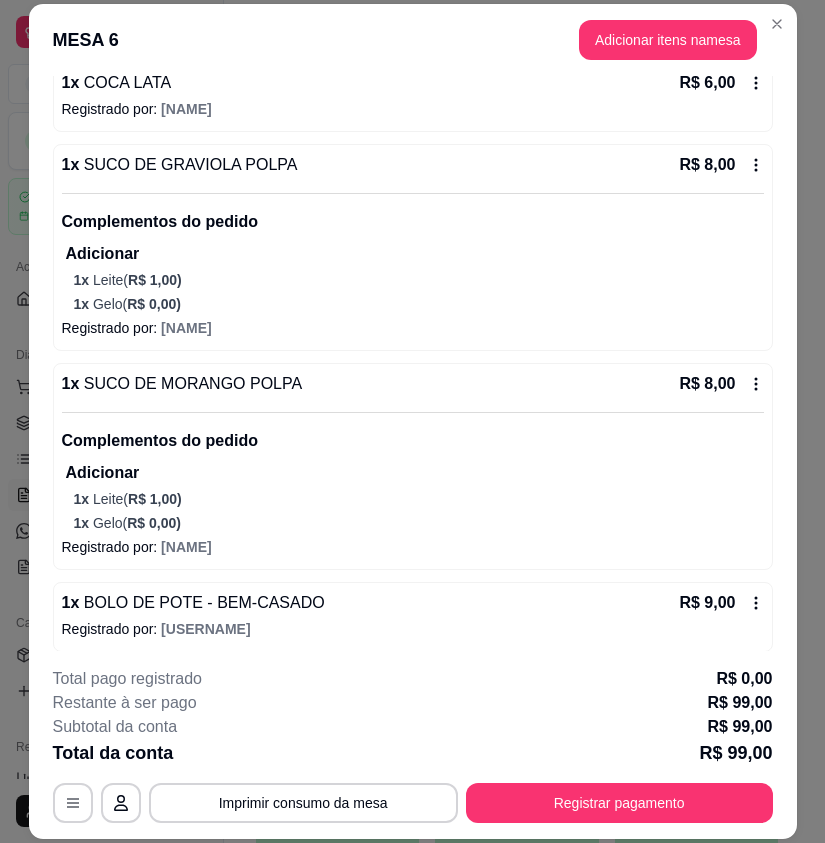 scroll, scrollTop: 514, scrollLeft: 0, axis: vertical 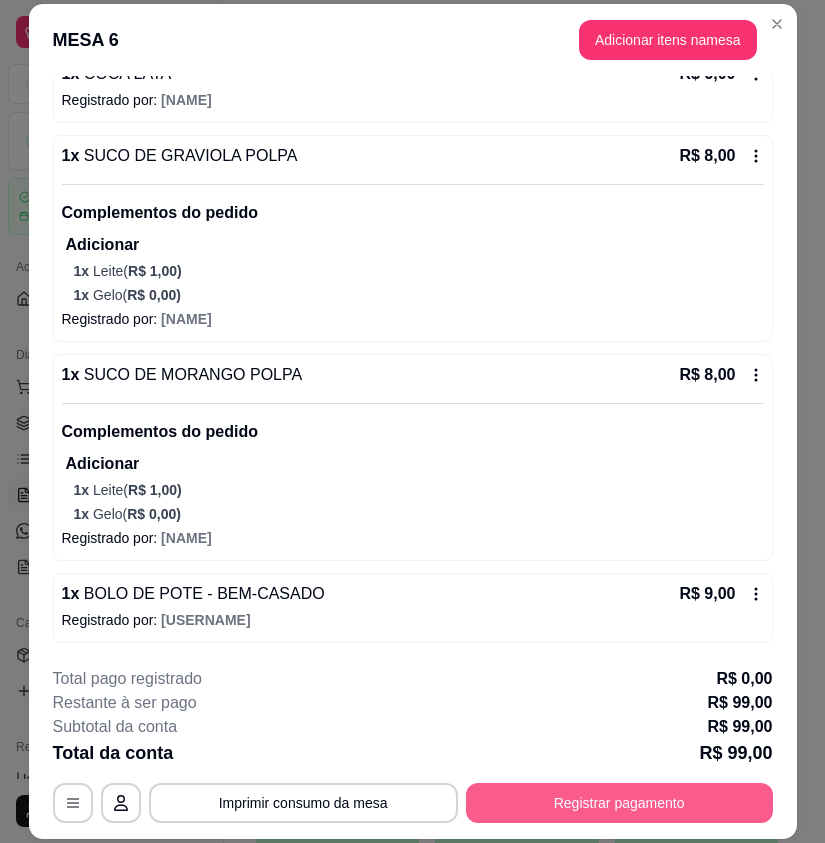 click on "Registrar pagamento" at bounding box center (619, 803) 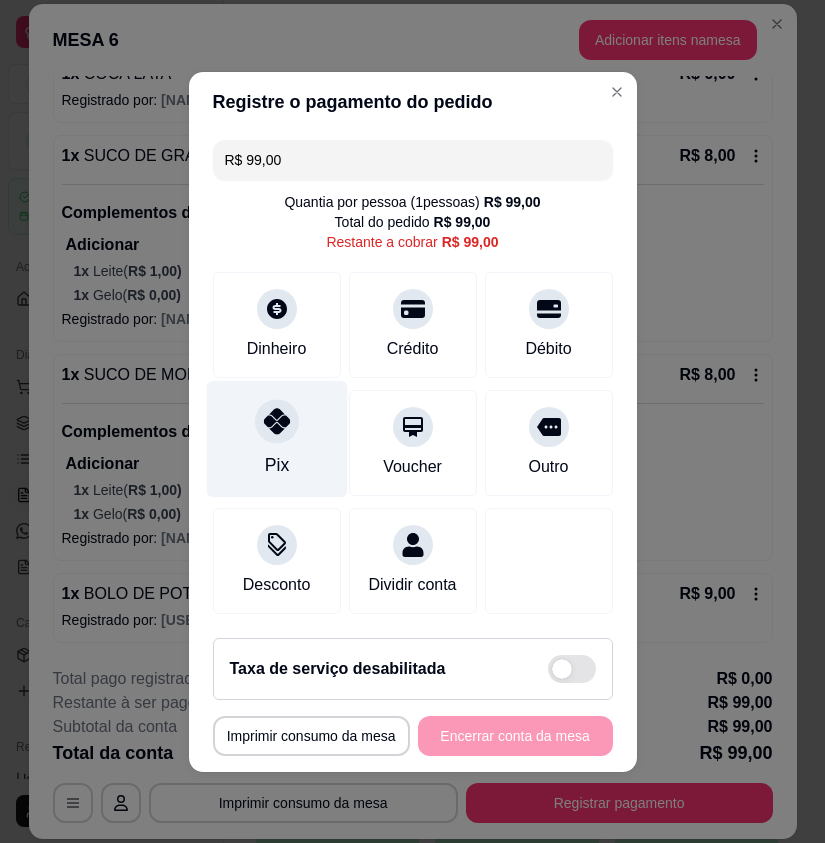 click on "Pix" at bounding box center [276, 438] 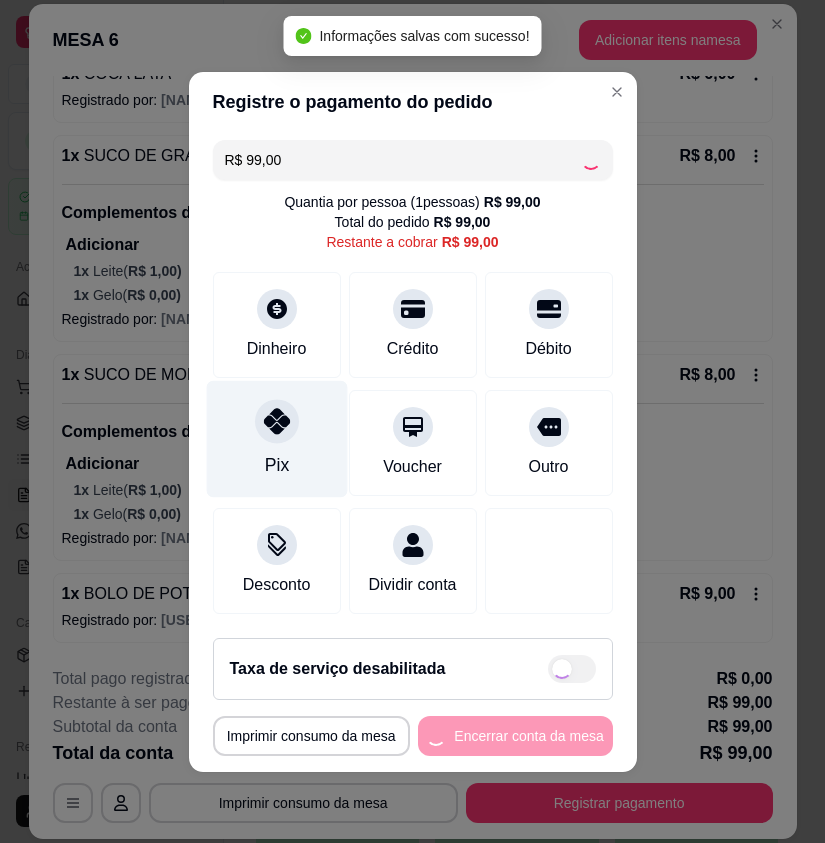 type on "R$ 0,00" 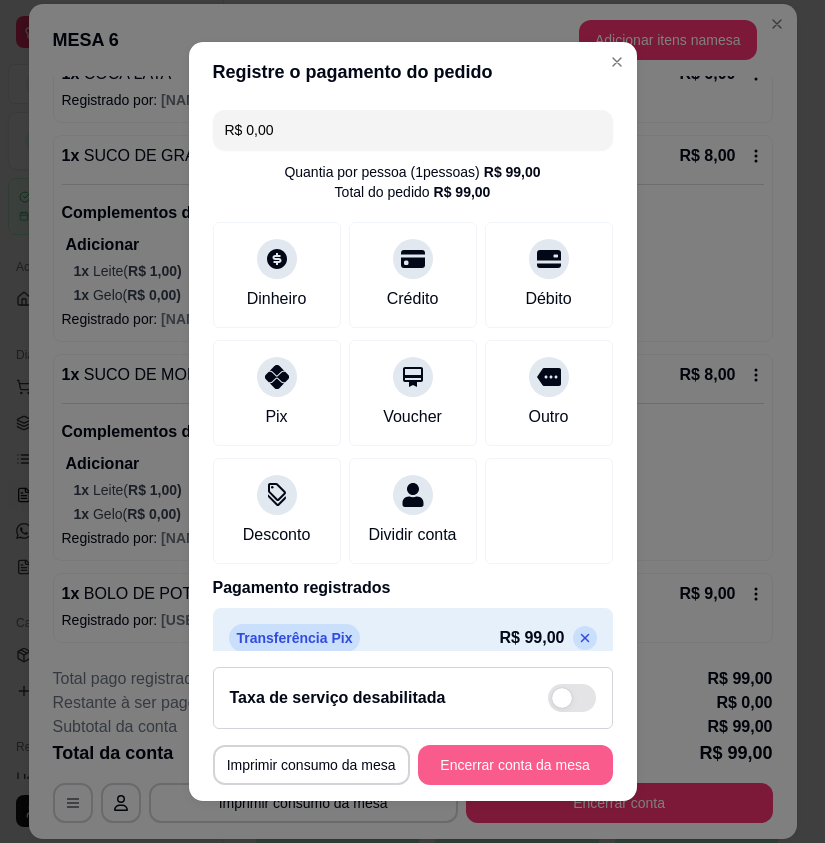 click on "Encerrar conta da mesa" at bounding box center (515, 765) 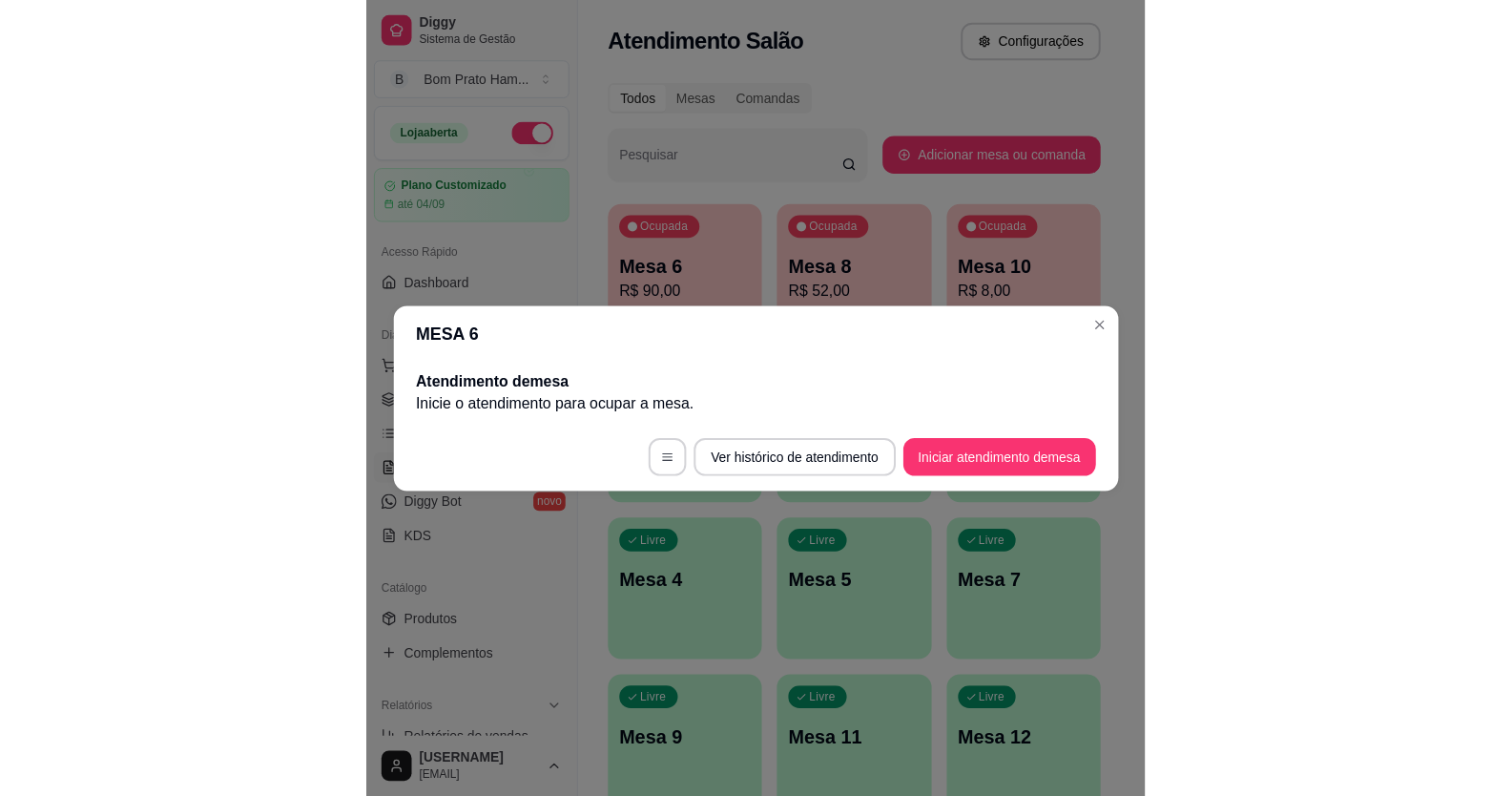scroll, scrollTop: 0, scrollLeft: 0, axis: both 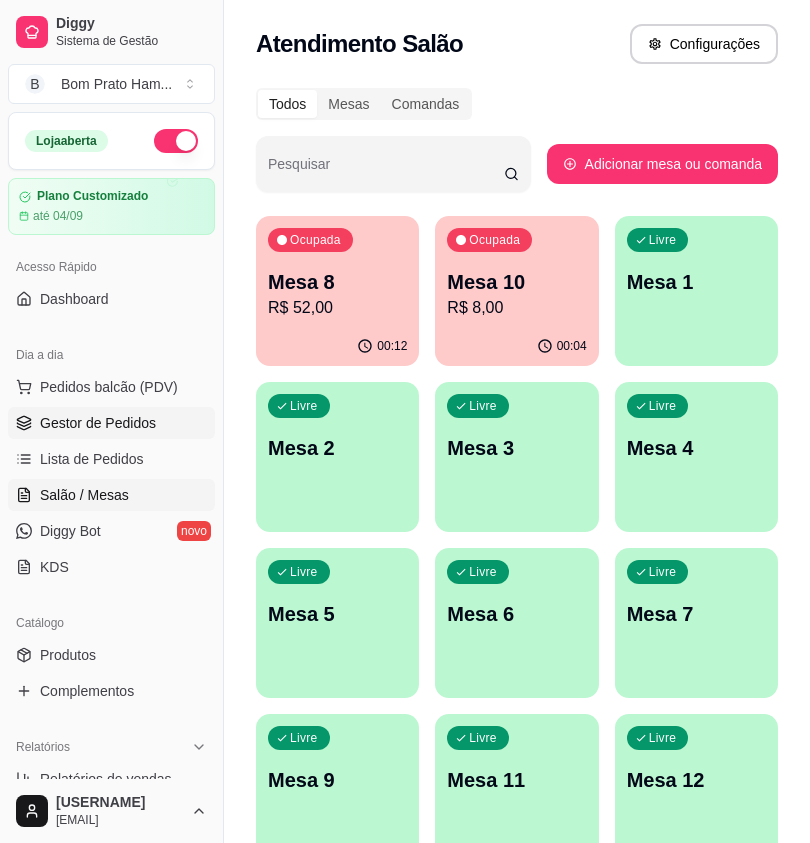 click on "Gestor de Pedidos" at bounding box center [111, 423] 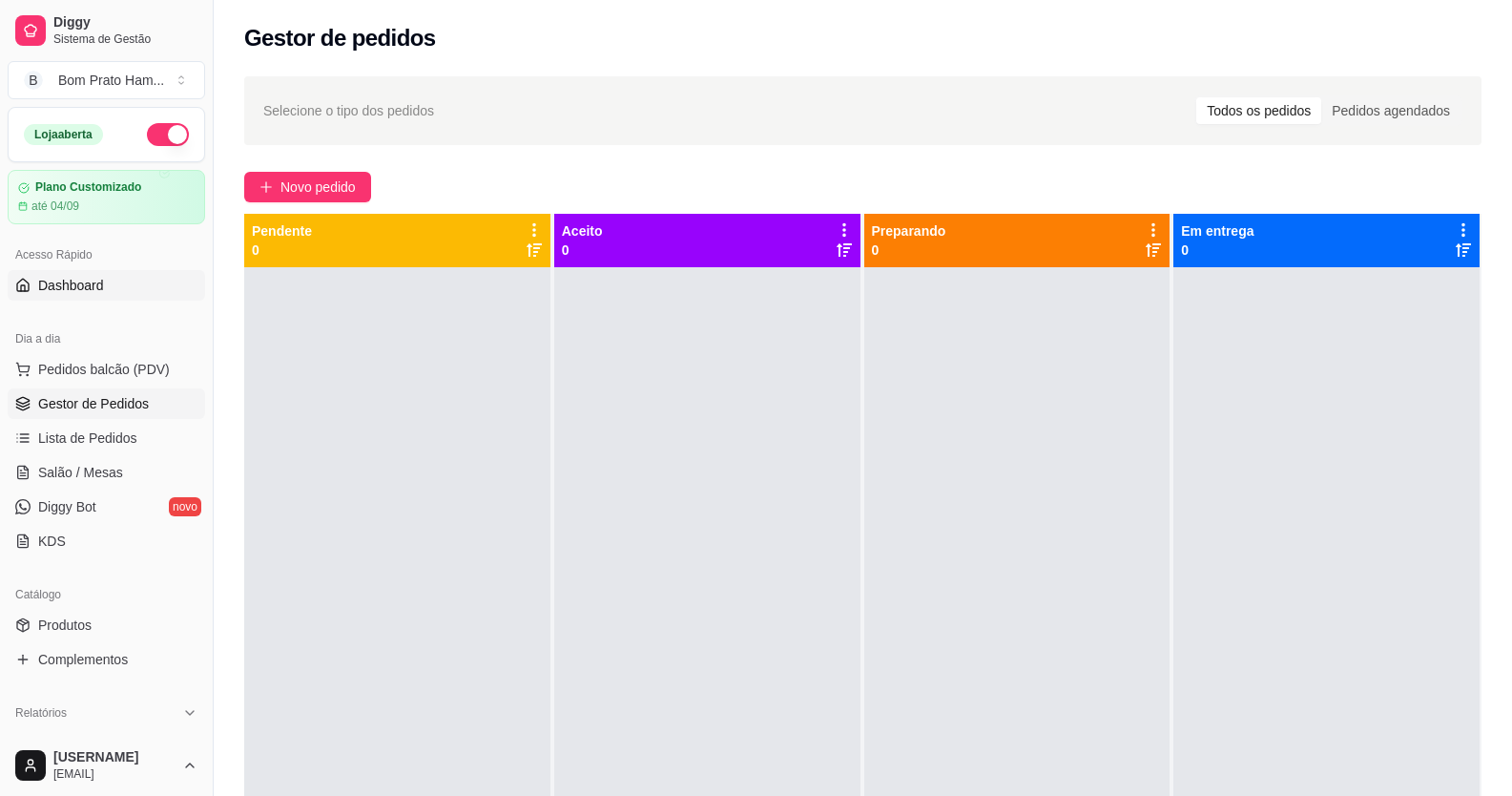 click on "Dashboard" at bounding box center (106, 285) 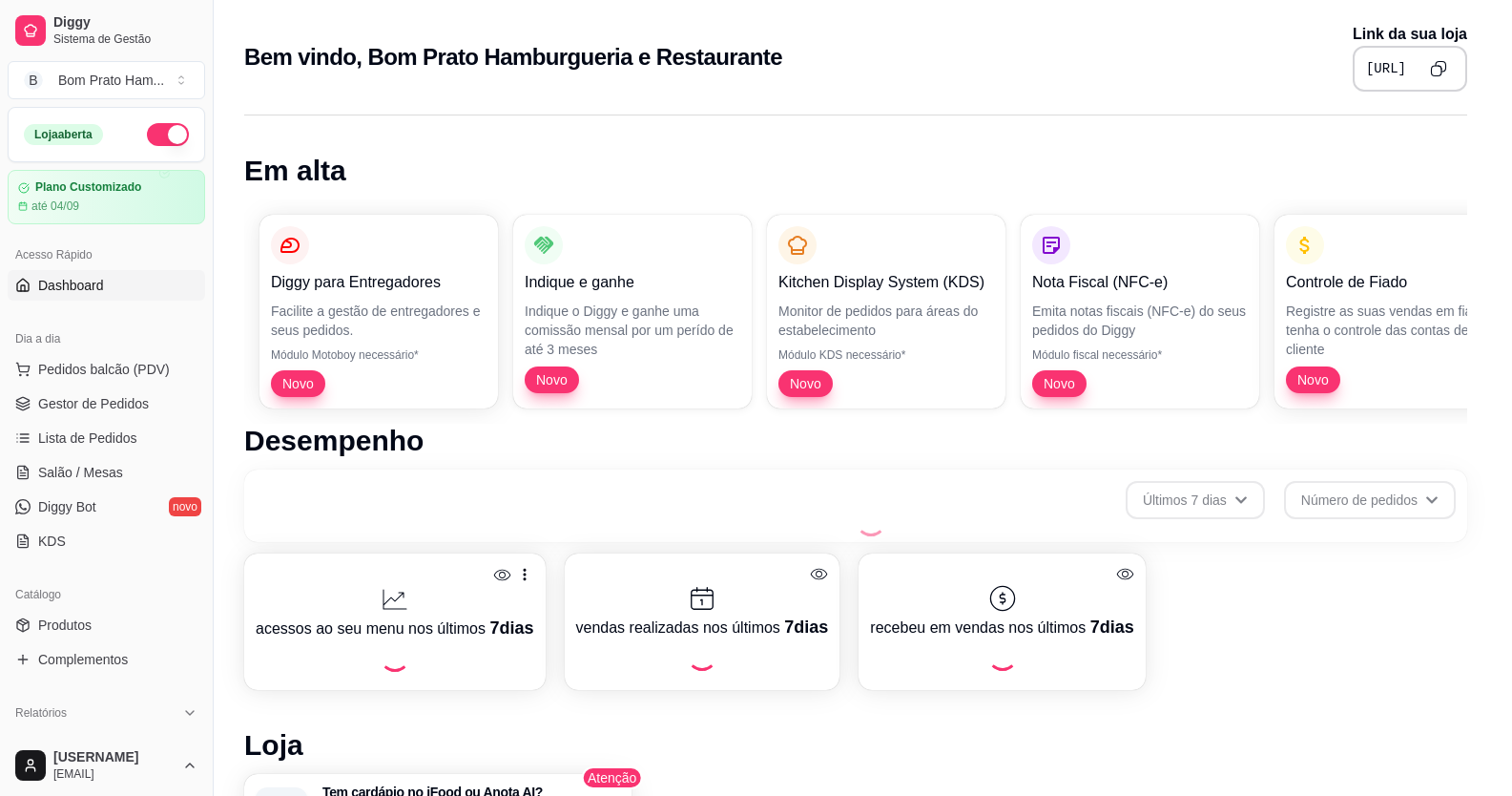 scroll, scrollTop: 554, scrollLeft: 0, axis: vertical 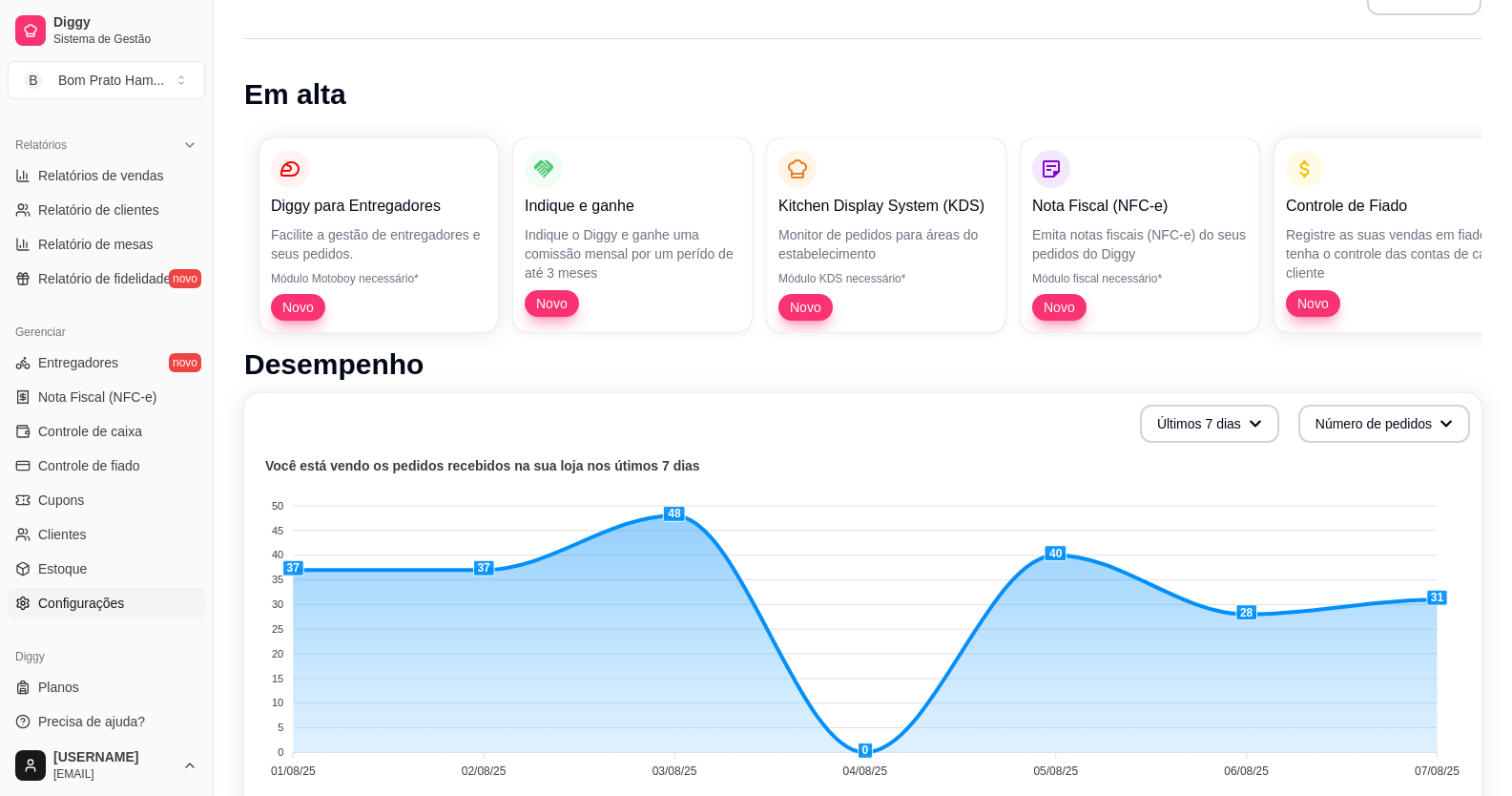 click on "Configurações" at bounding box center (106, 603) 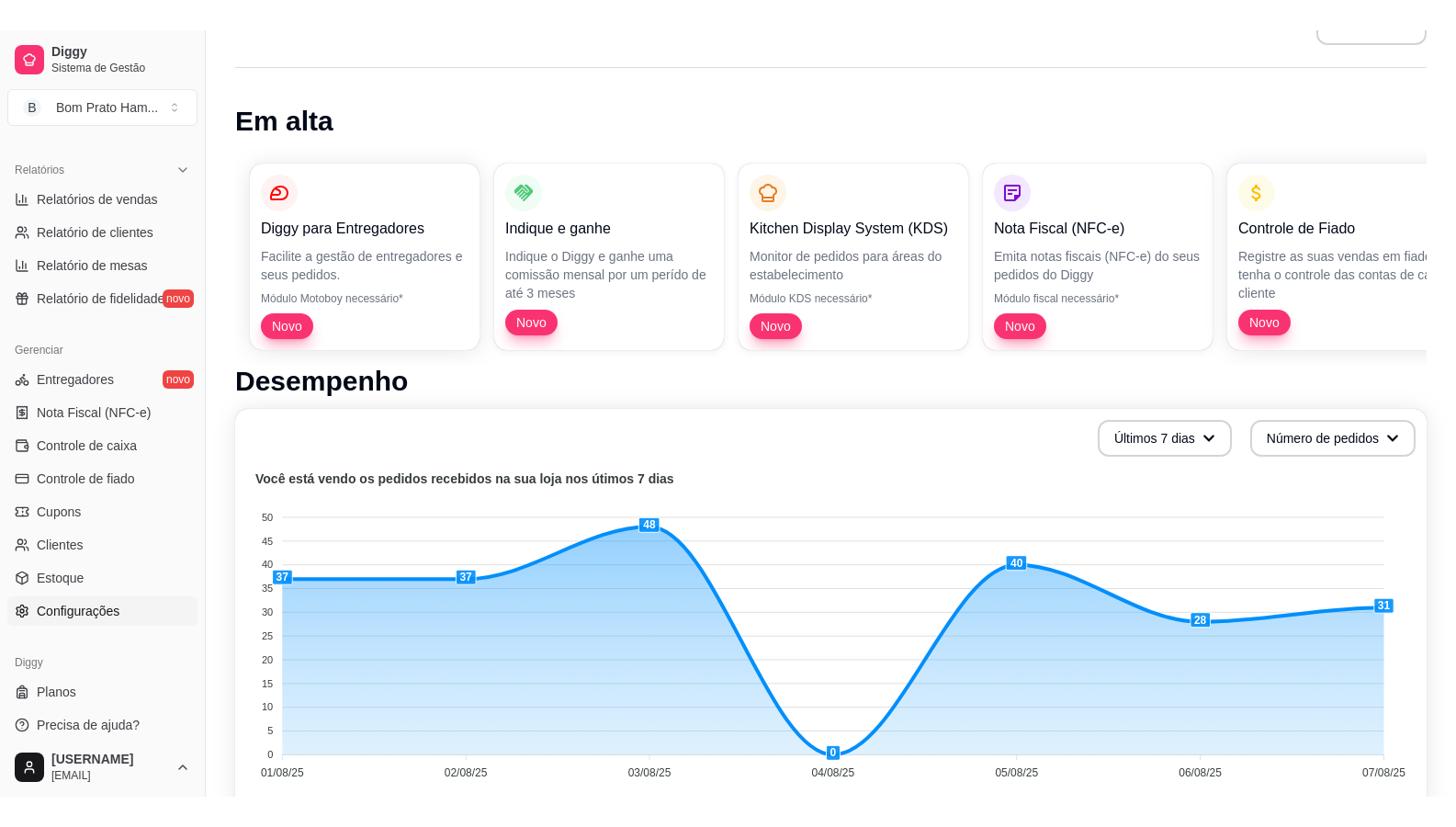 scroll, scrollTop: 0, scrollLeft: 0, axis: both 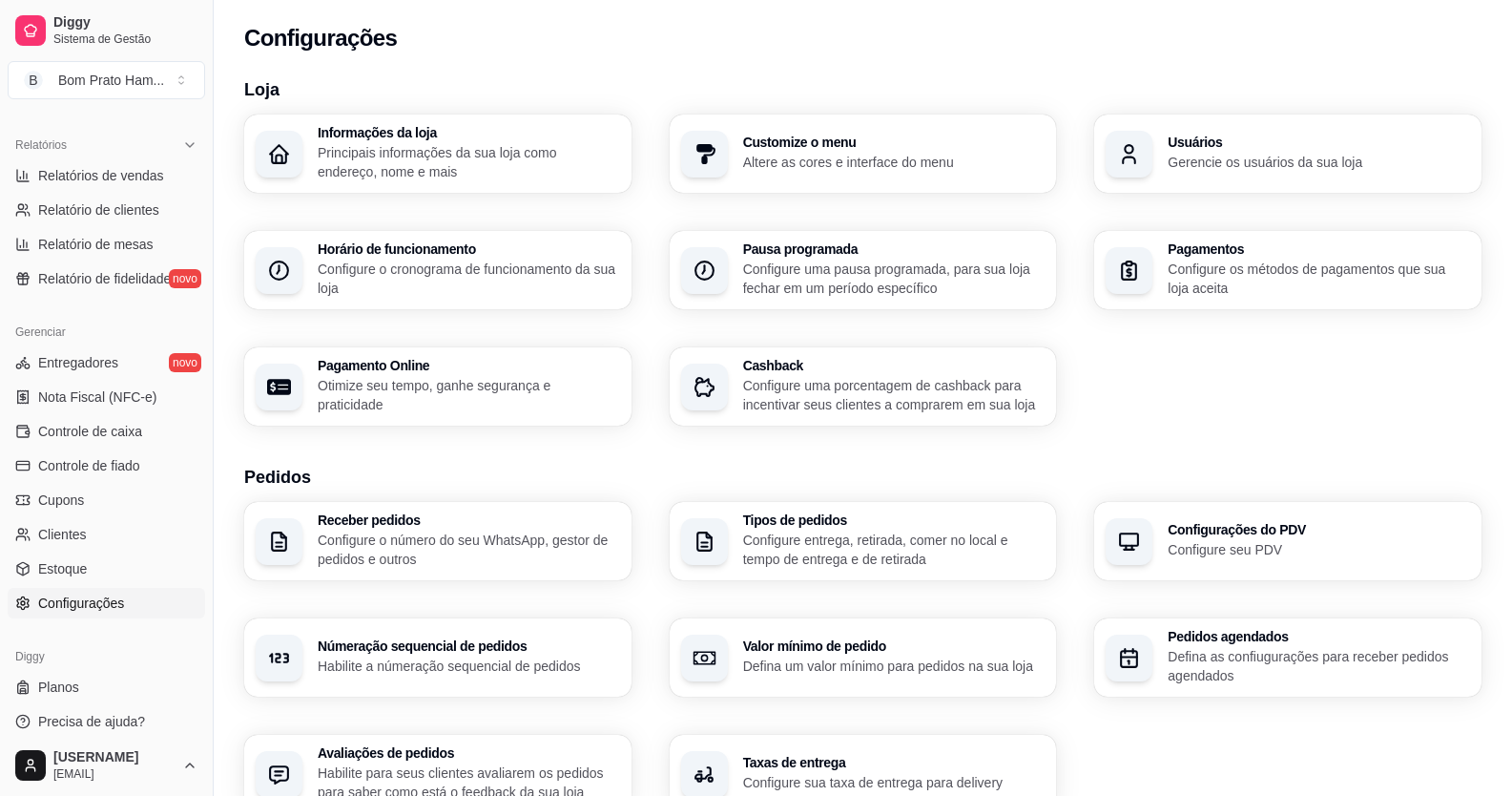 click on "Usuários Gerencie os usuários da sua loja" at bounding box center (1288, 154) 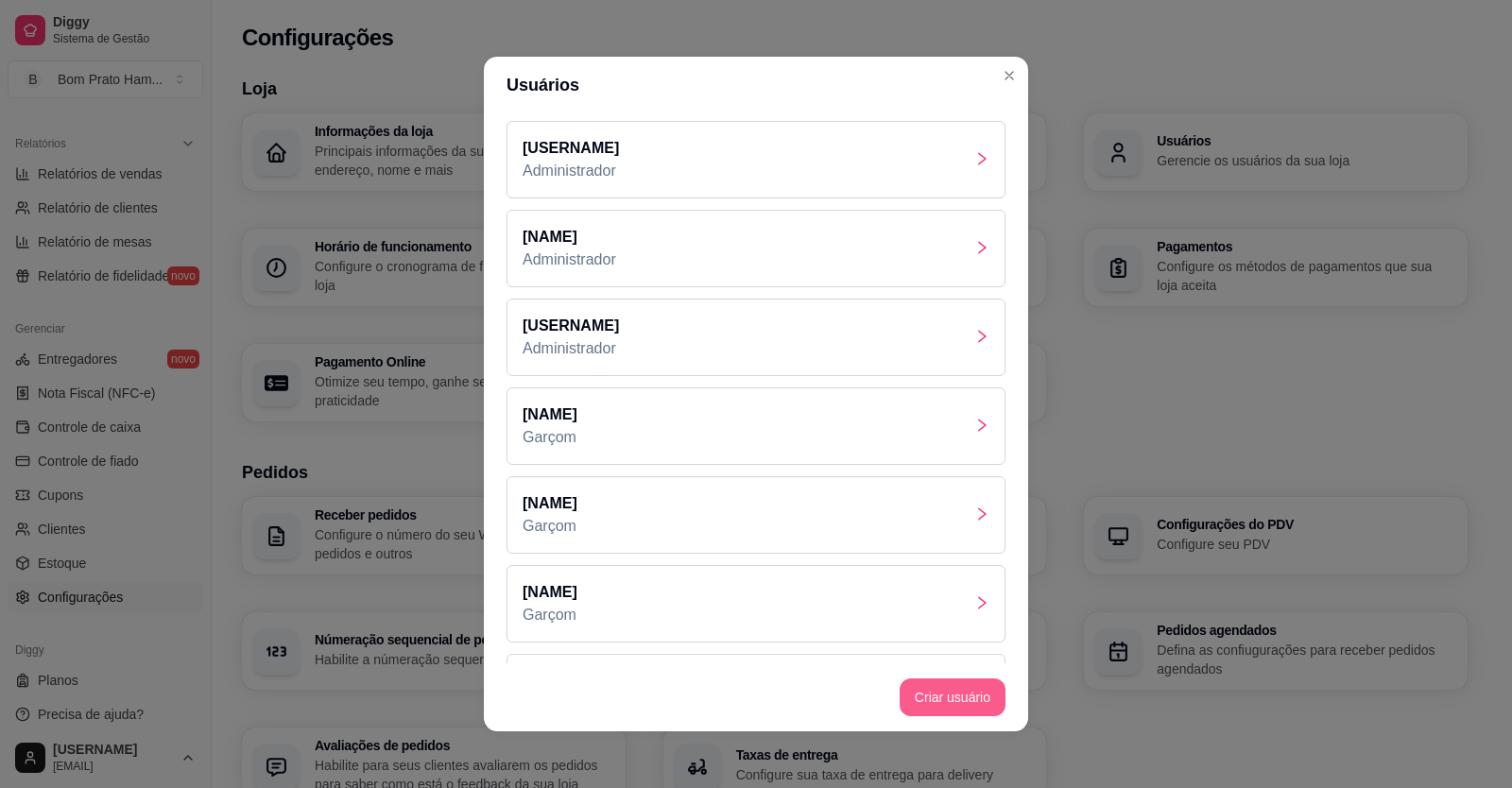 click on "Criar usuário" at bounding box center (953, 697) 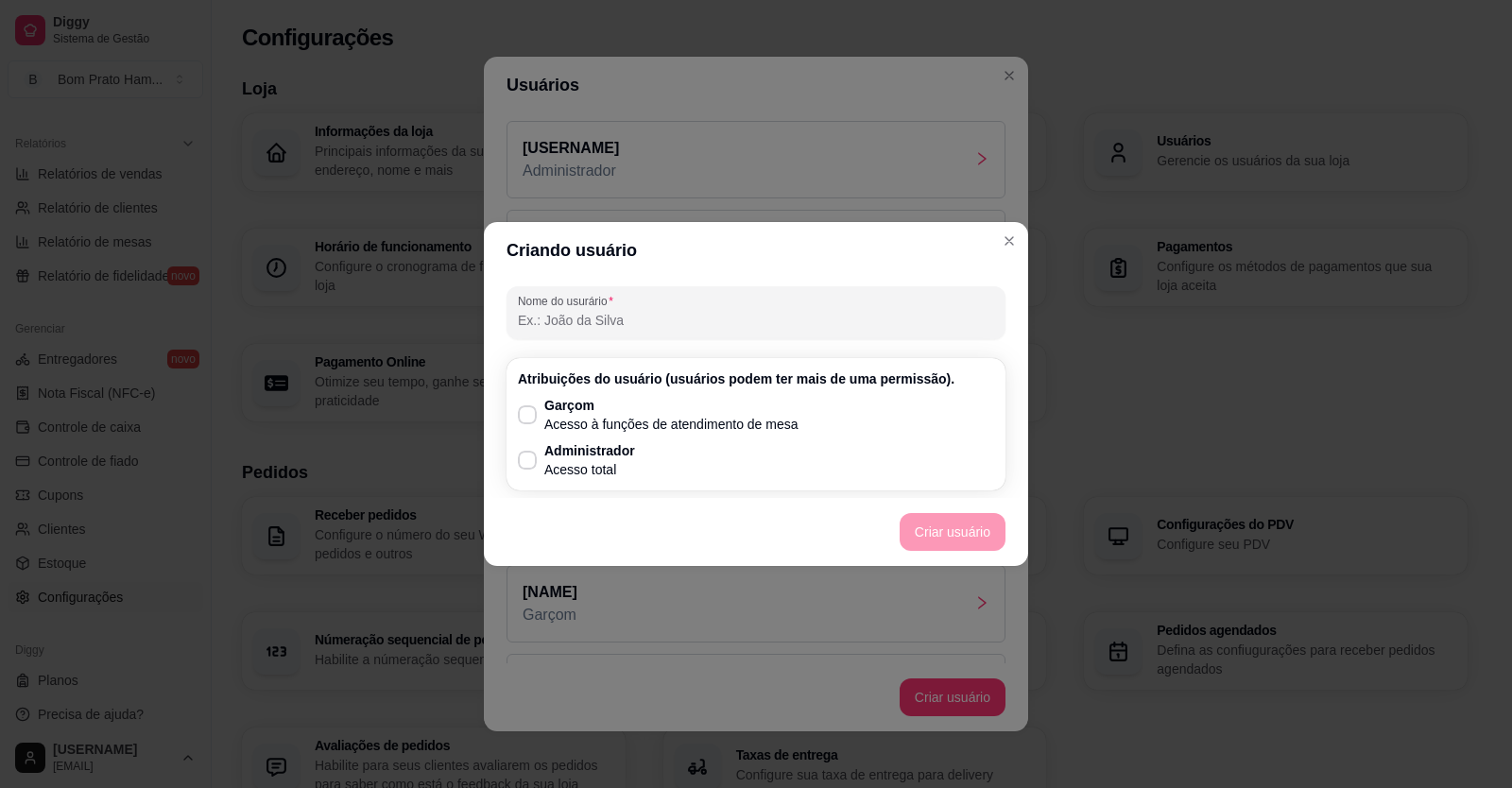 click on "Nome do usurário" at bounding box center [756, 320] 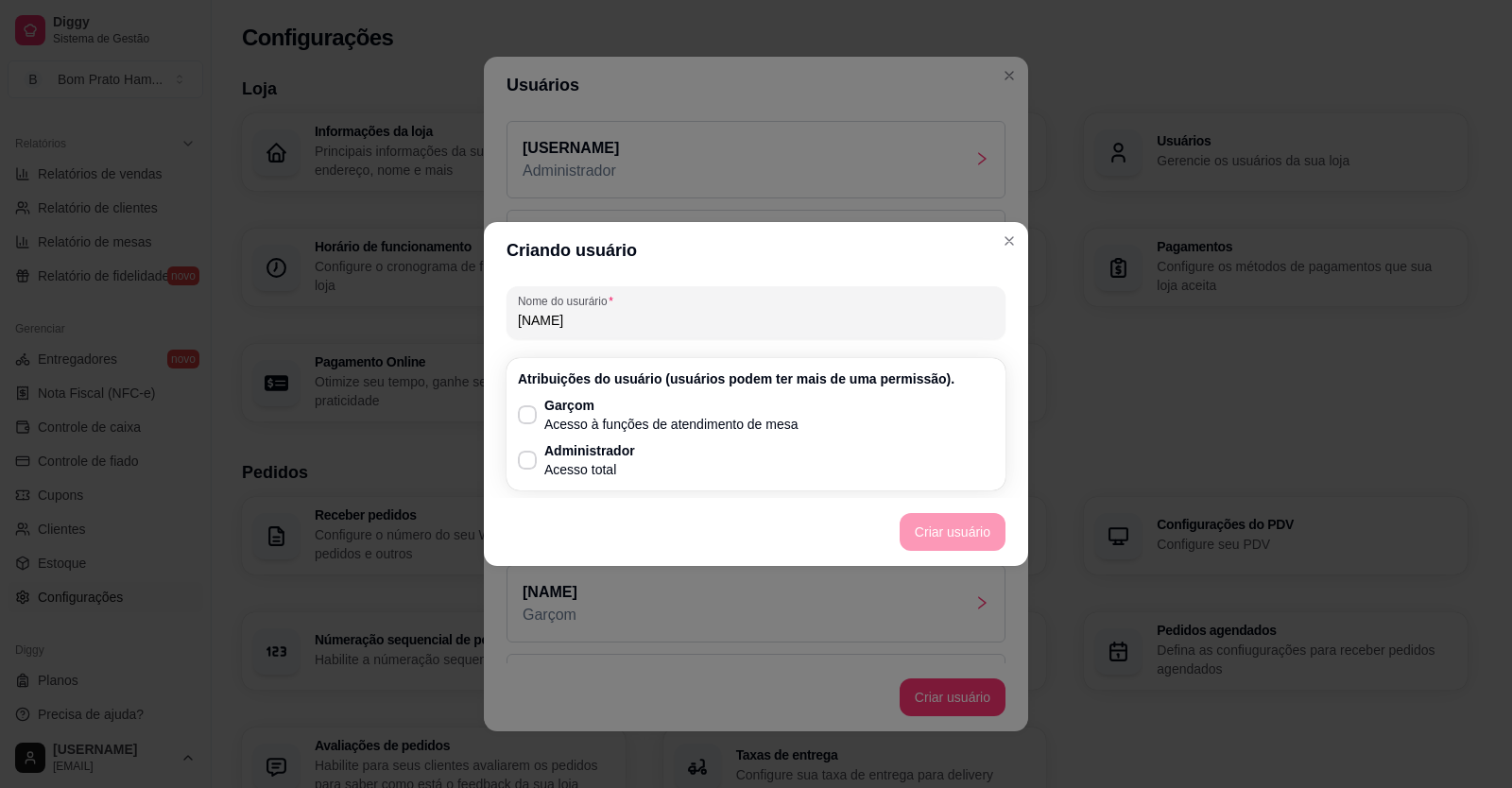 type on "layssa" 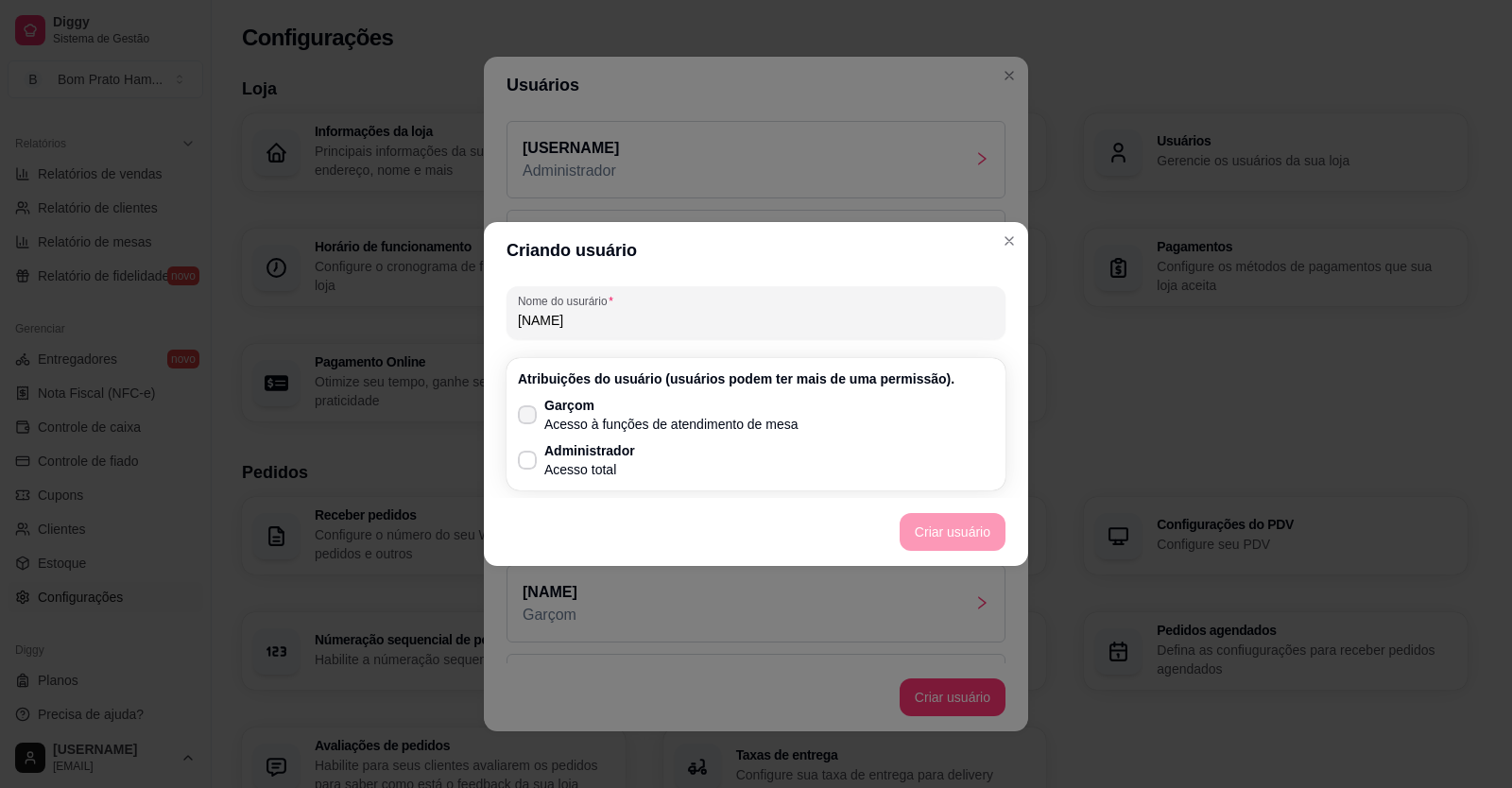 click 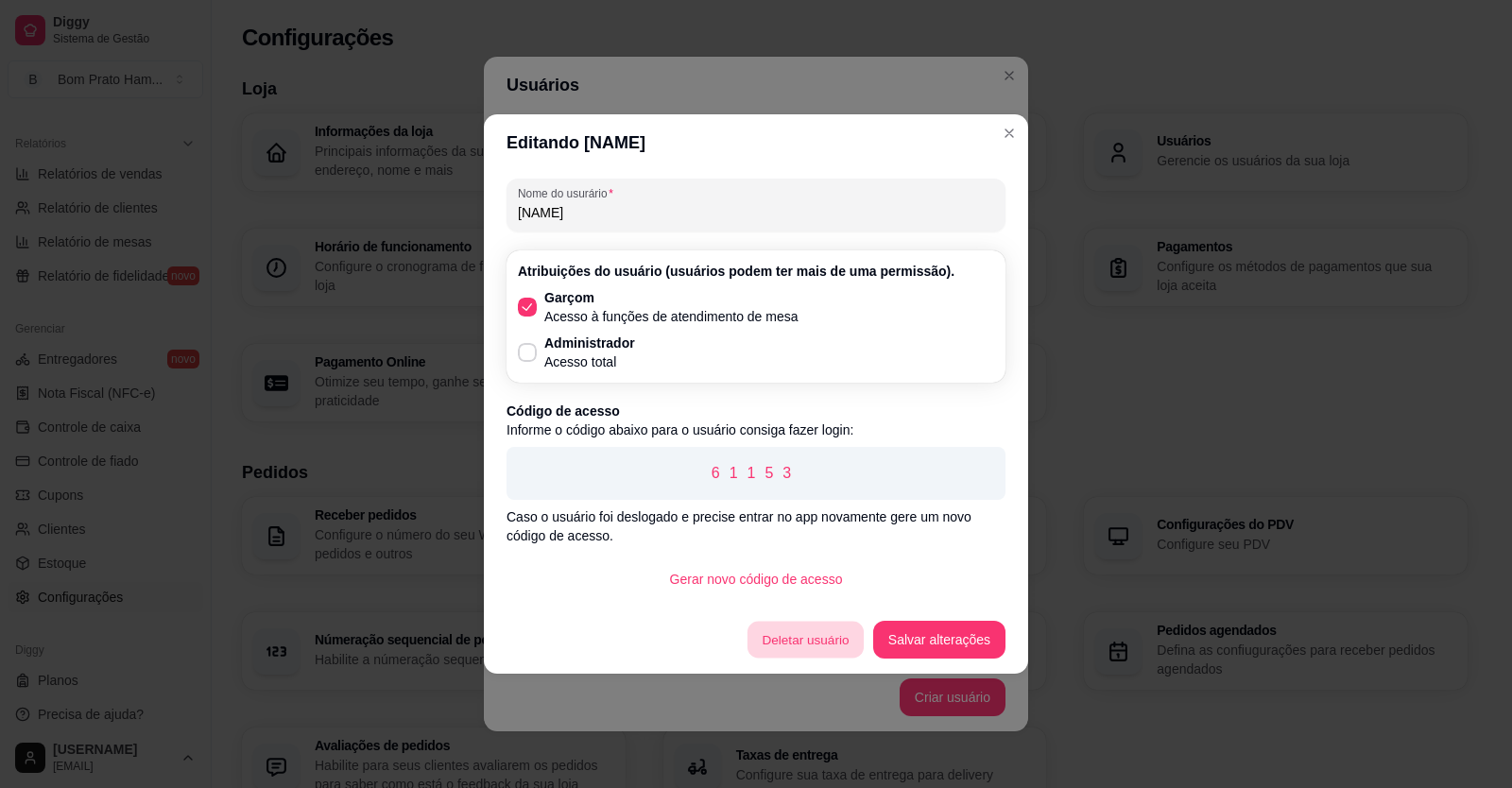click on "Deletar usuário" at bounding box center (805, 640) 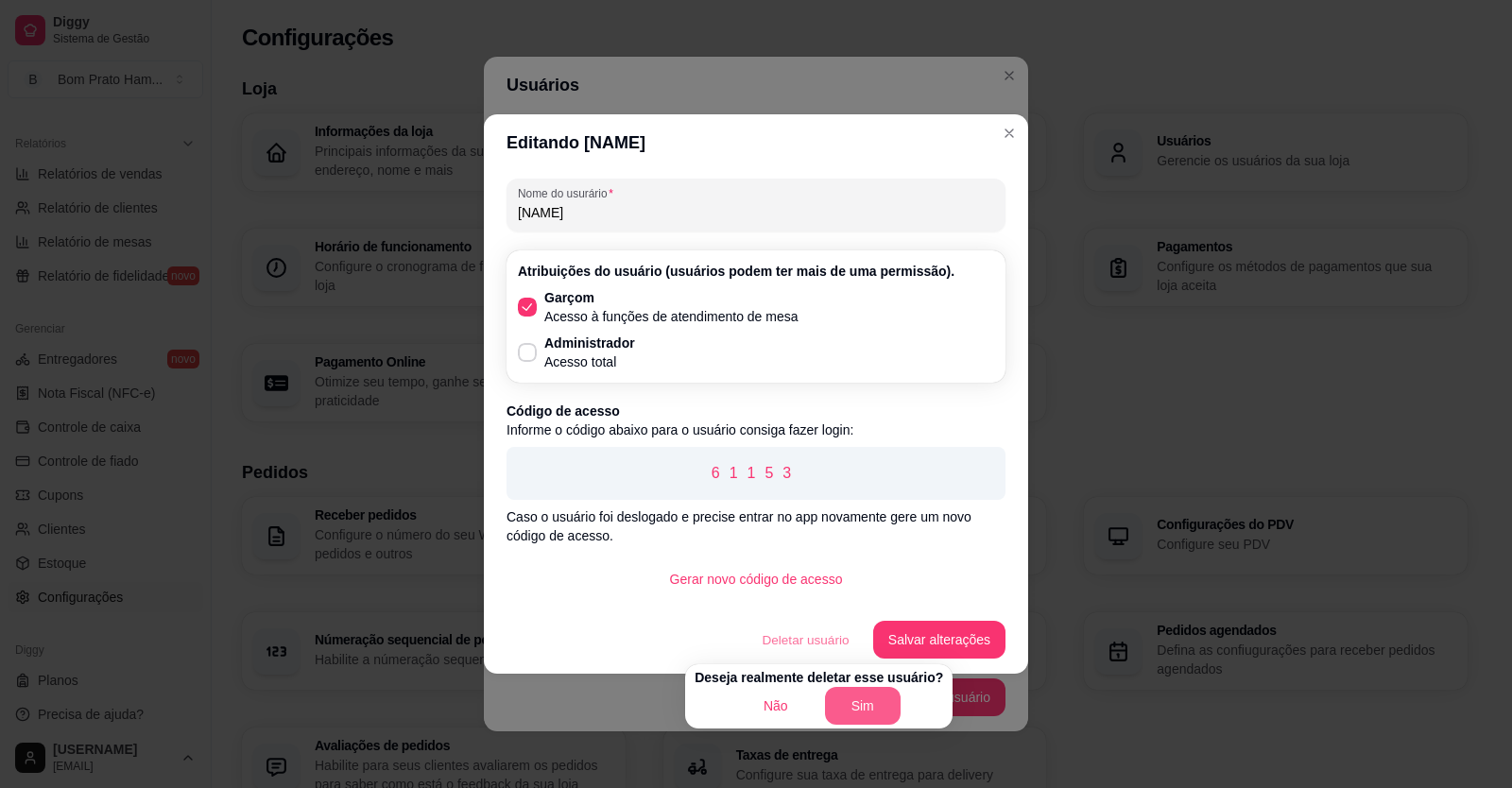 click on "Sim" at bounding box center (863, 706) 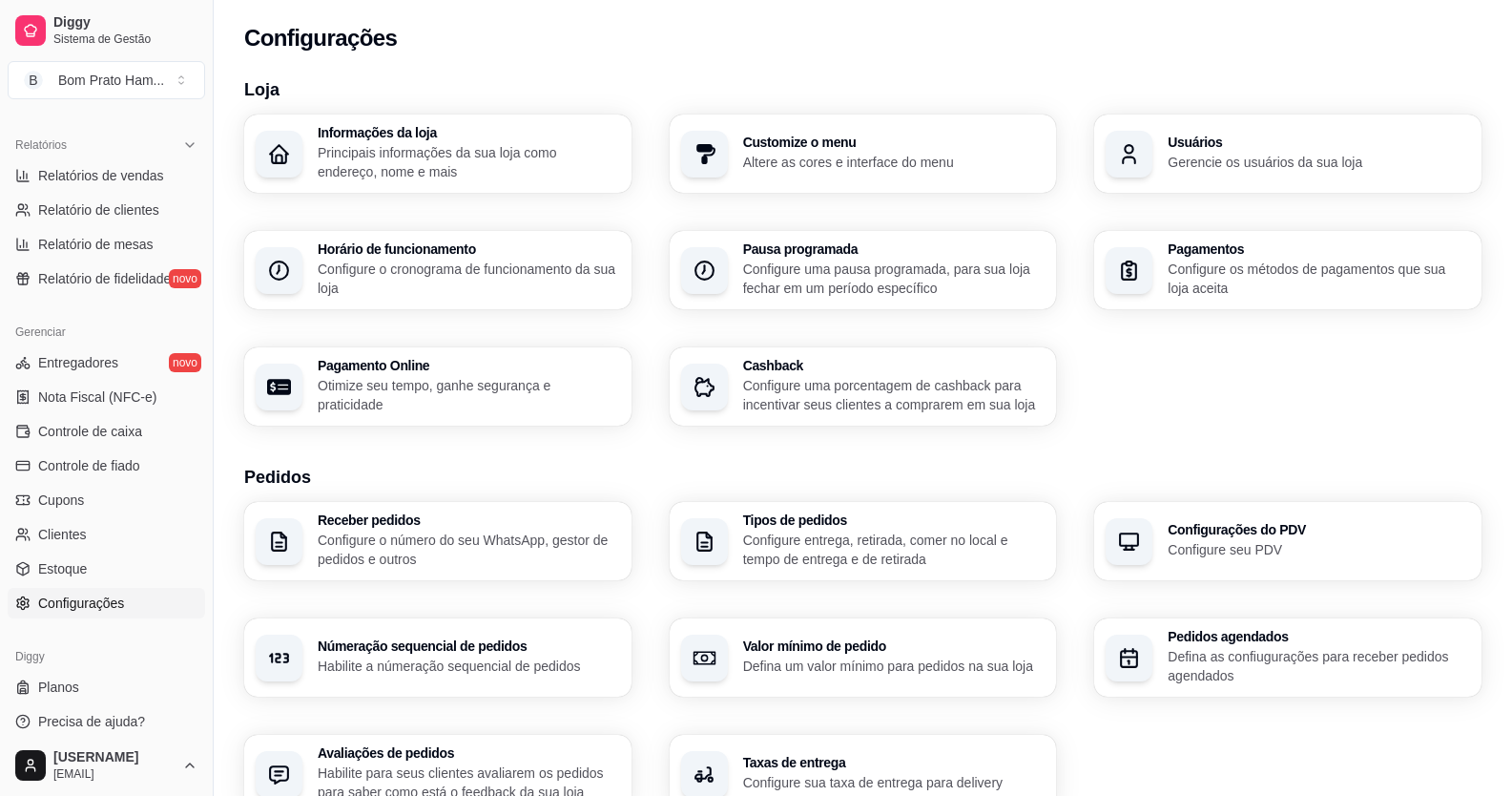 type 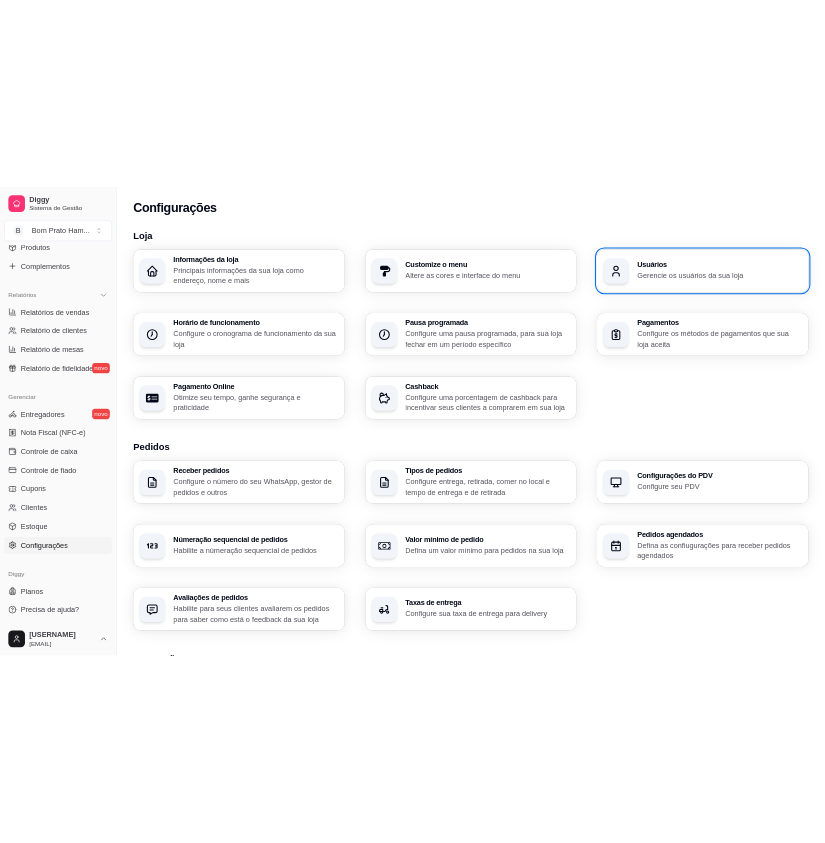 scroll, scrollTop: 0, scrollLeft: 0, axis: both 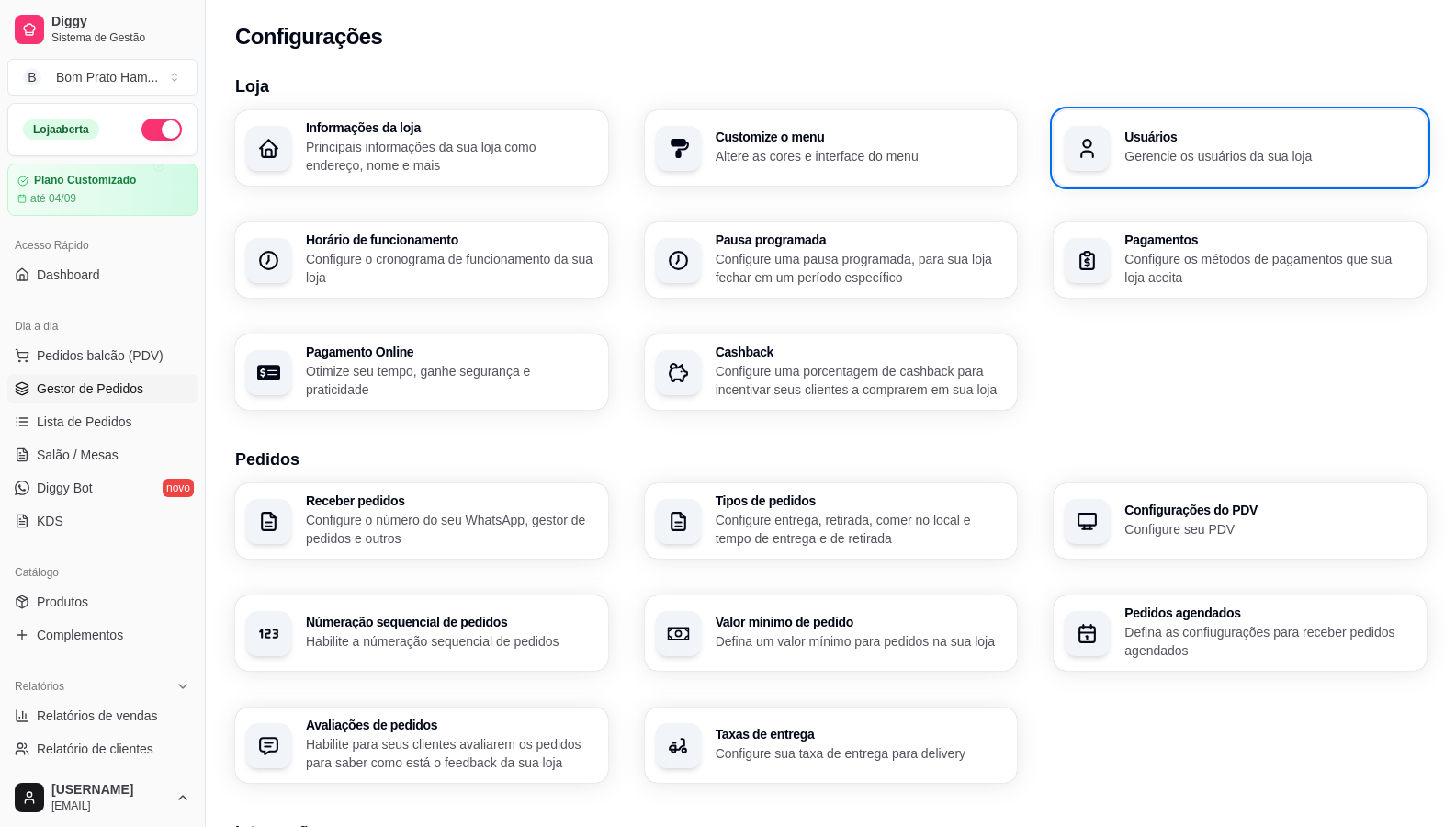 click on "Gestor de Pedidos" at bounding box center [90, 389] 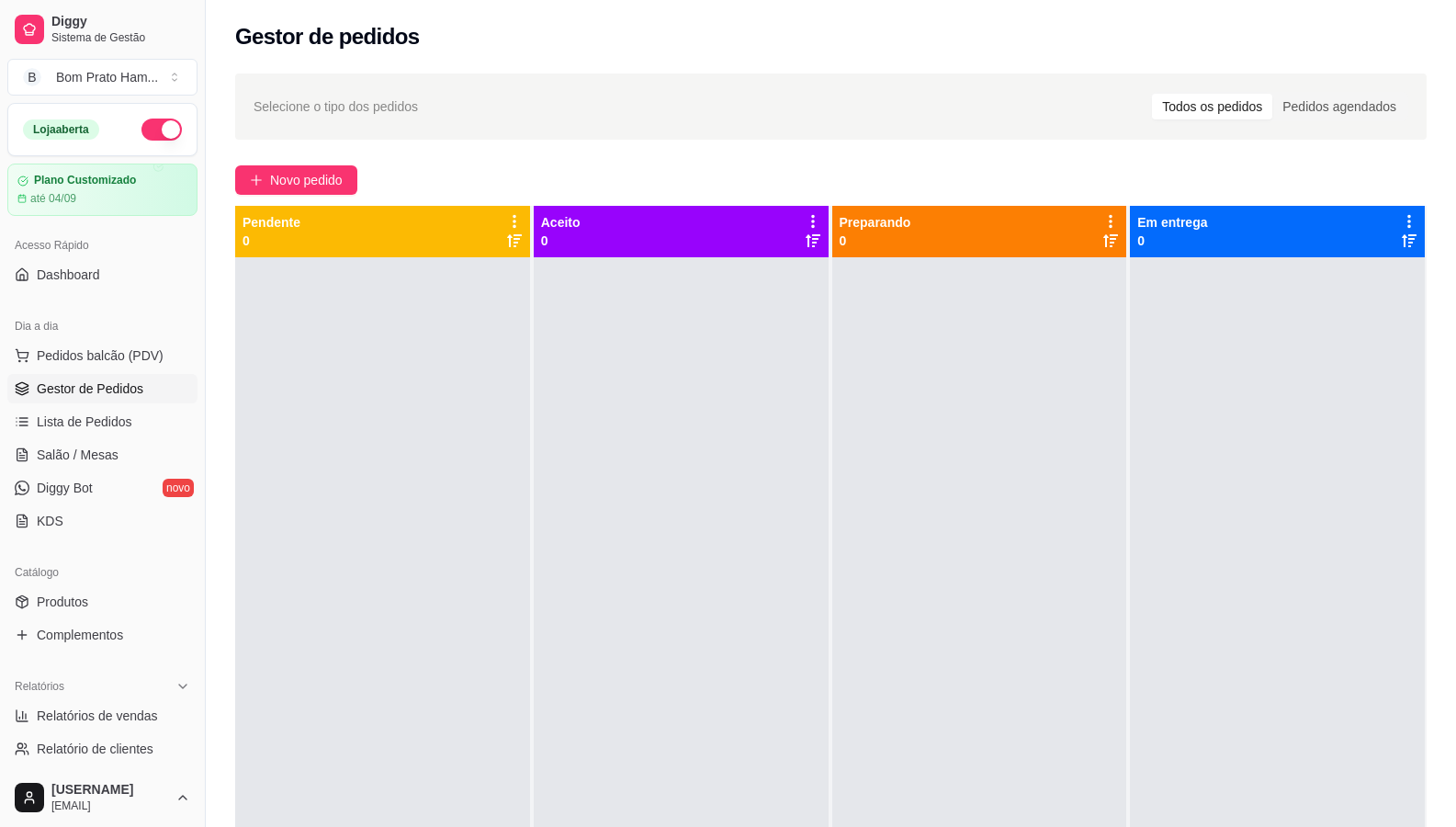 click at bounding box center [681, 671] 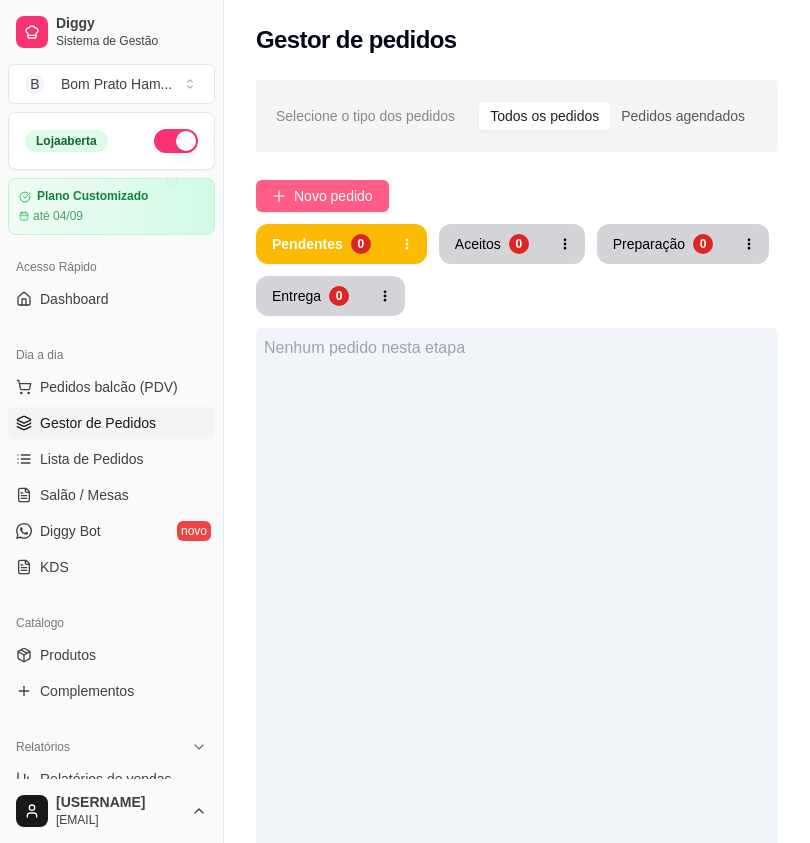 click on "Novo pedido" at bounding box center [333, 196] 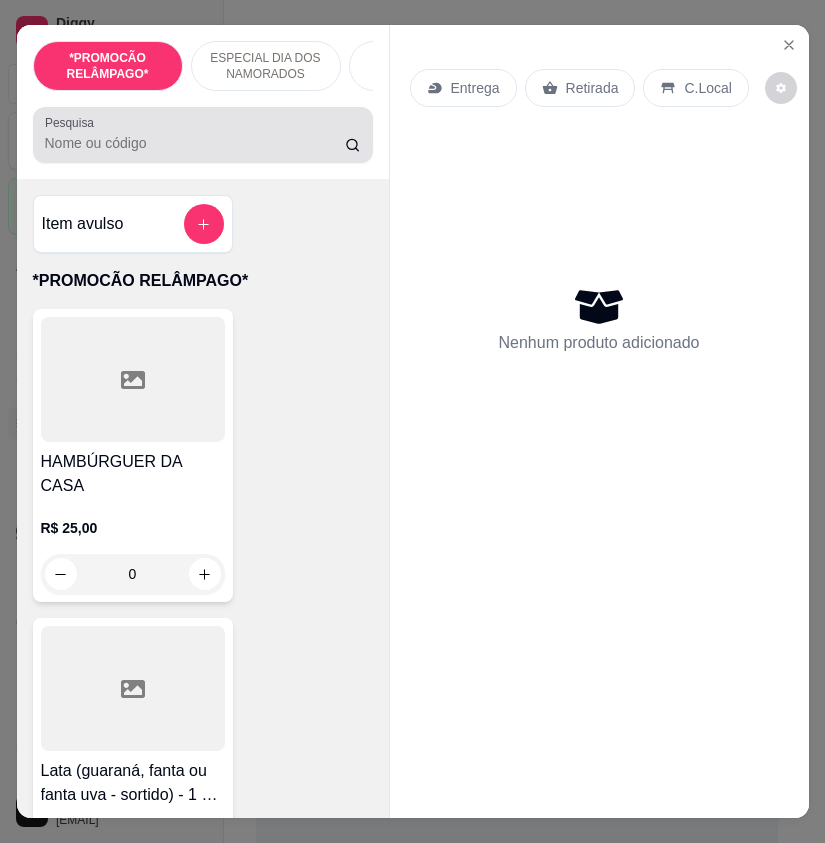 click on "Pesquisa" at bounding box center (195, 143) 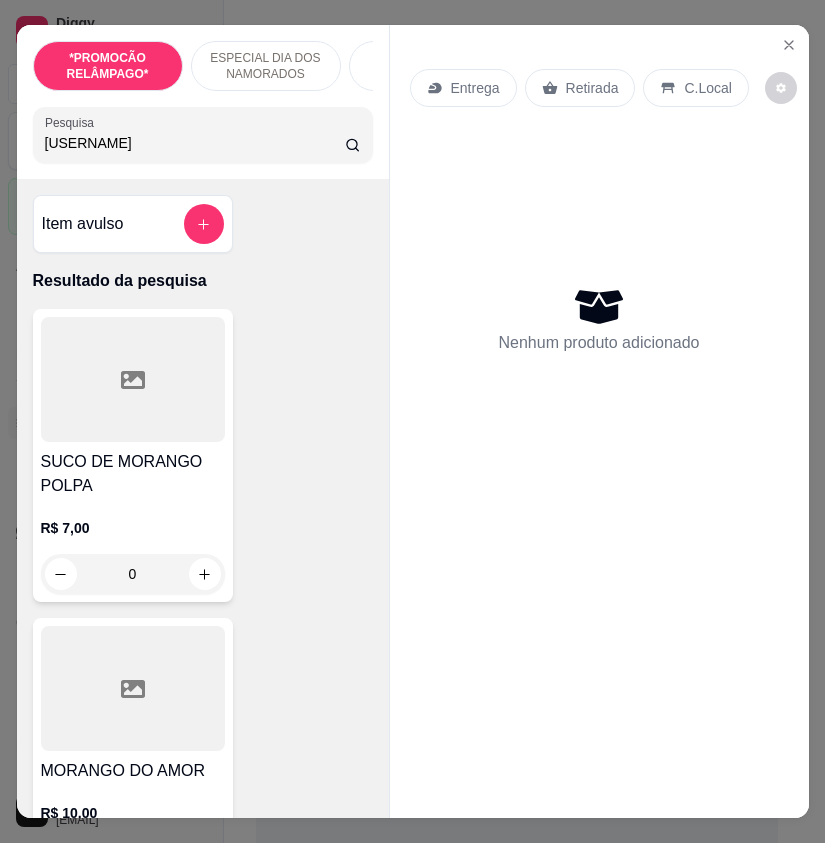 type on "moran" 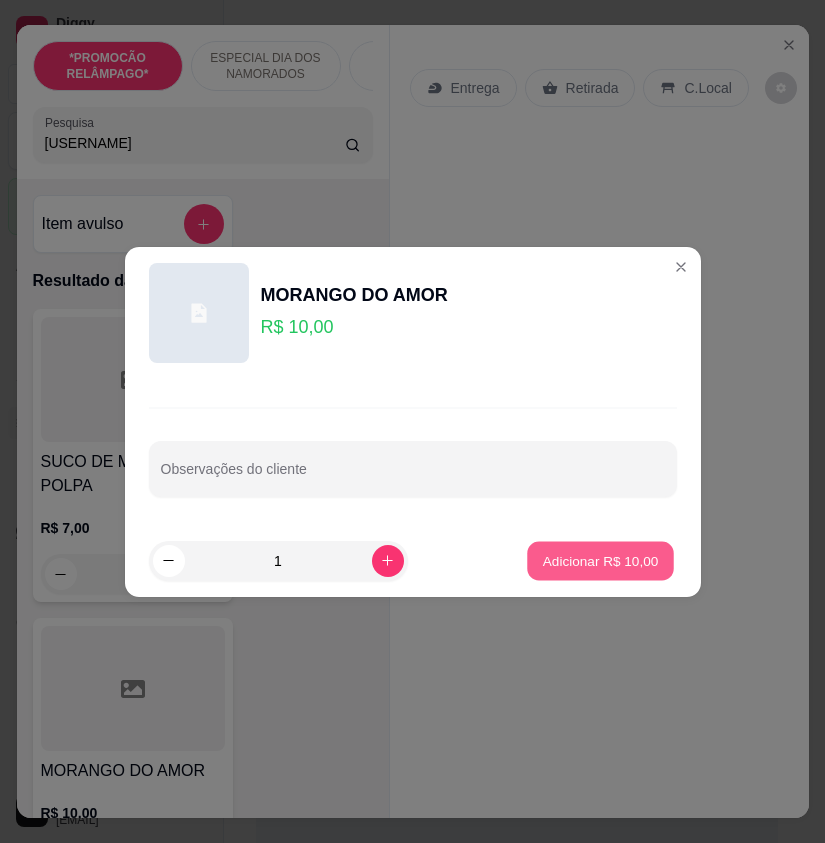click on "Adicionar   R$ 10,00" at bounding box center [601, 560] 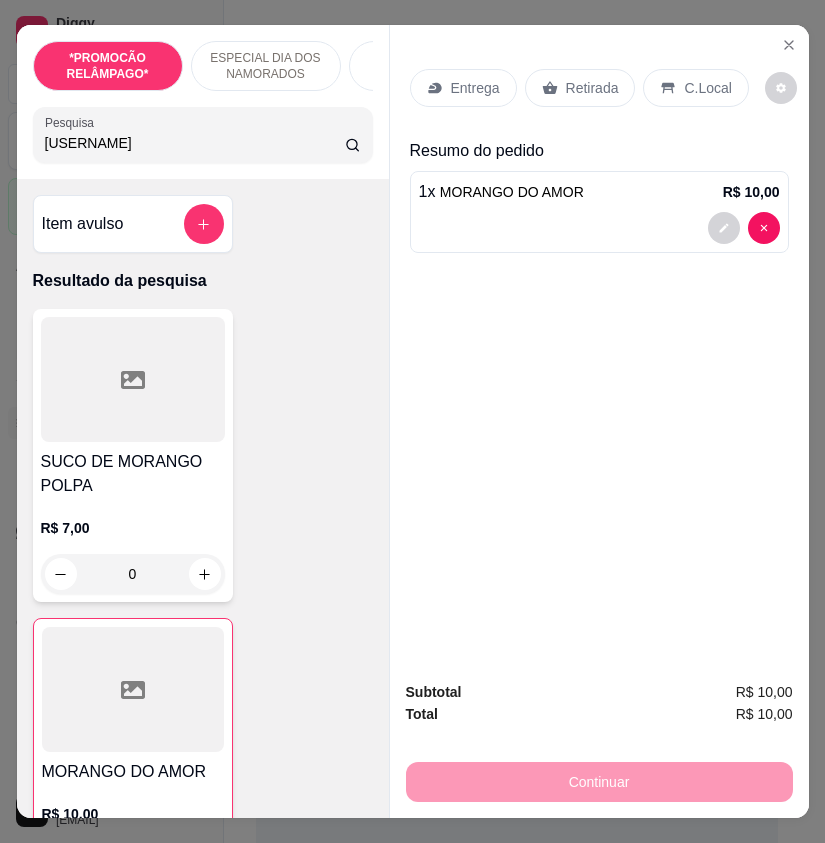 click on "Entrega" at bounding box center (475, 88) 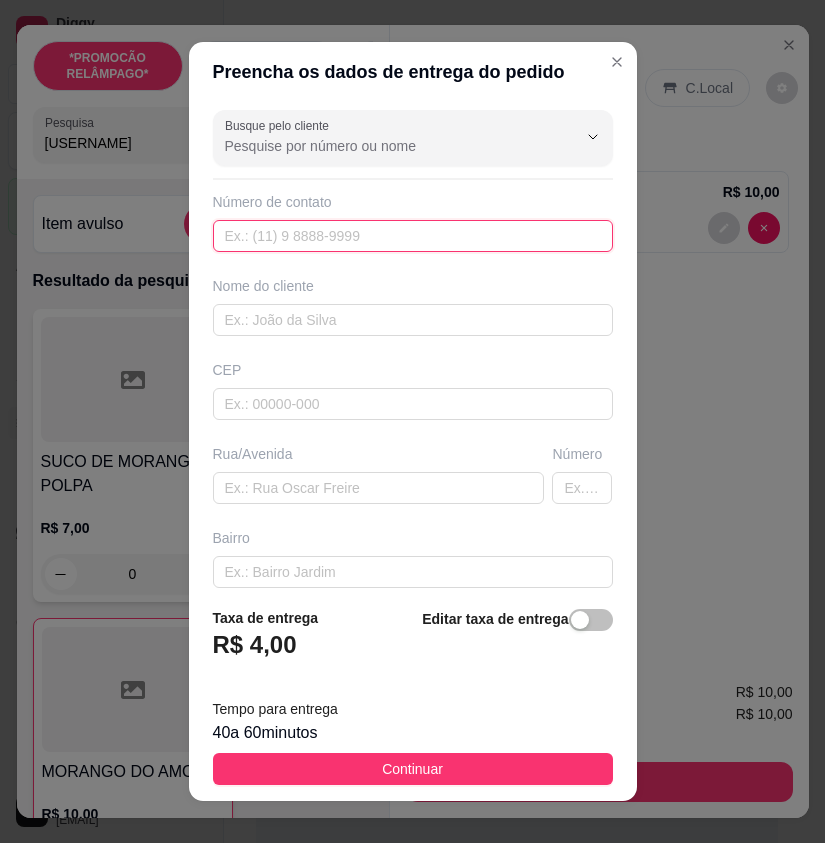 drag, startPoint x: 364, startPoint y: 323, endPoint x: 360, endPoint y: 227, distance: 96.0833 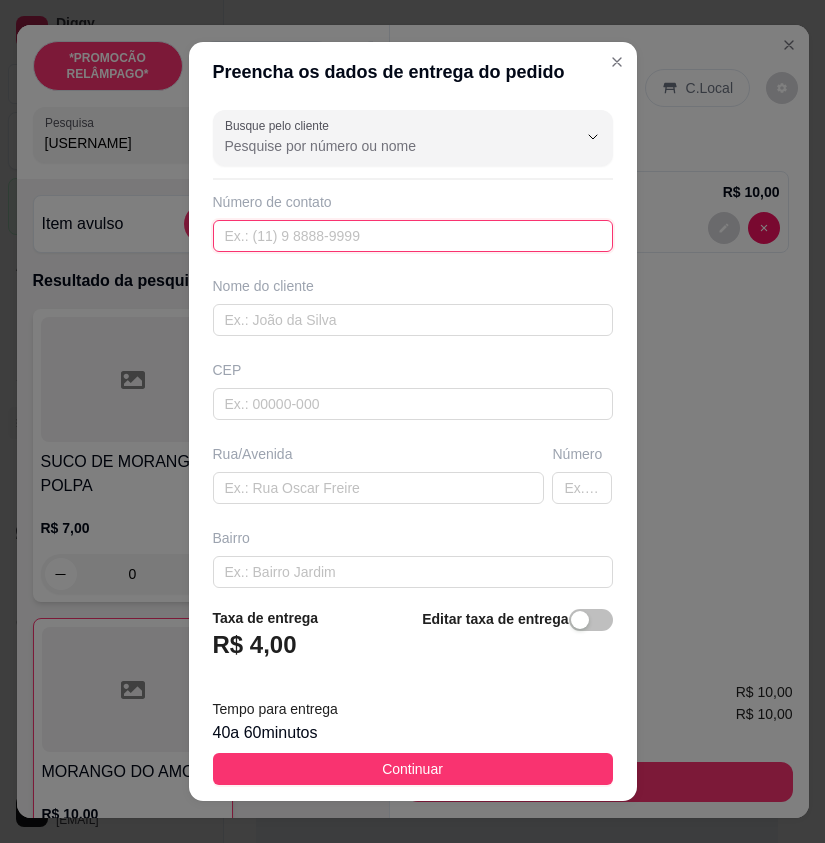 paste on "(87) 8182-0106" 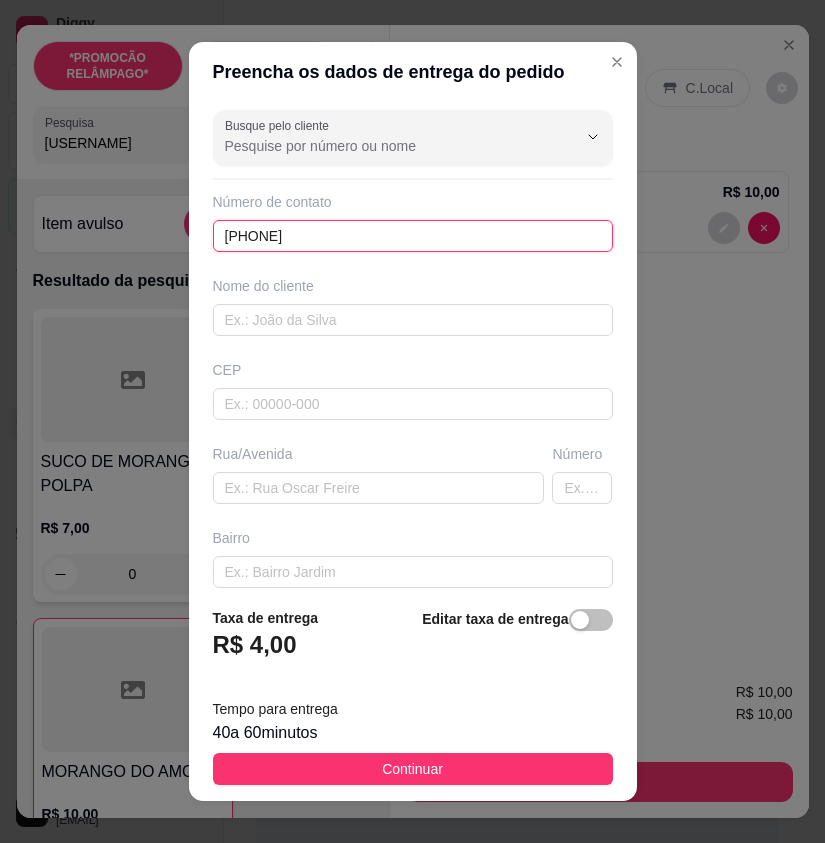 type on "(87) 8182-0106" 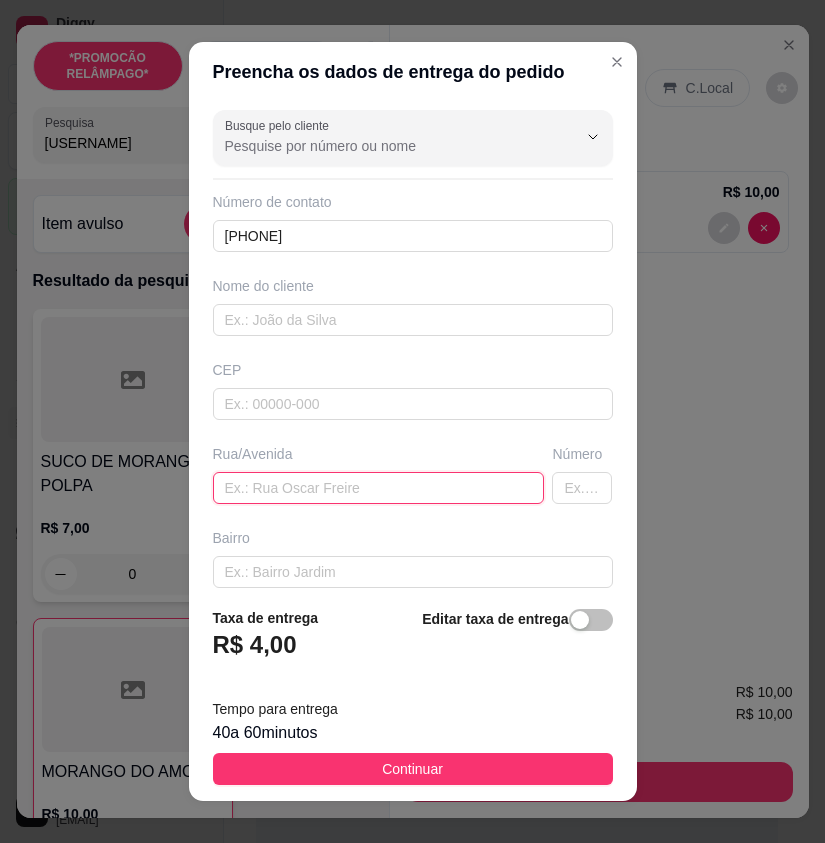 paste on "rua da cerâmica na passagem da linha do trem" 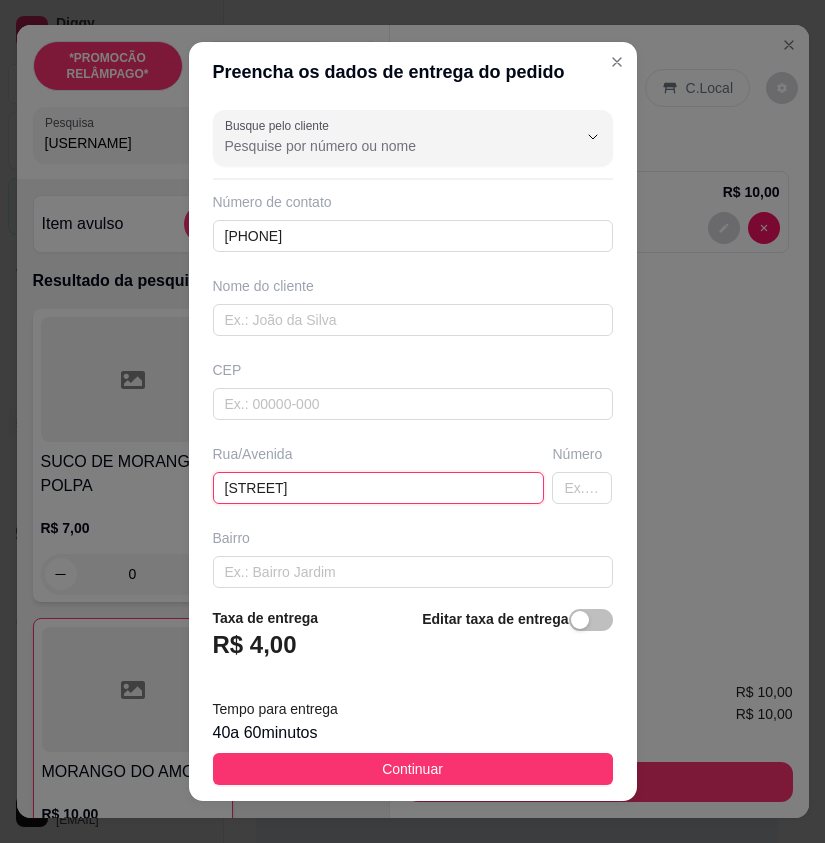 scroll, scrollTop: 0, scrollLeft: 9, axis: horizontal 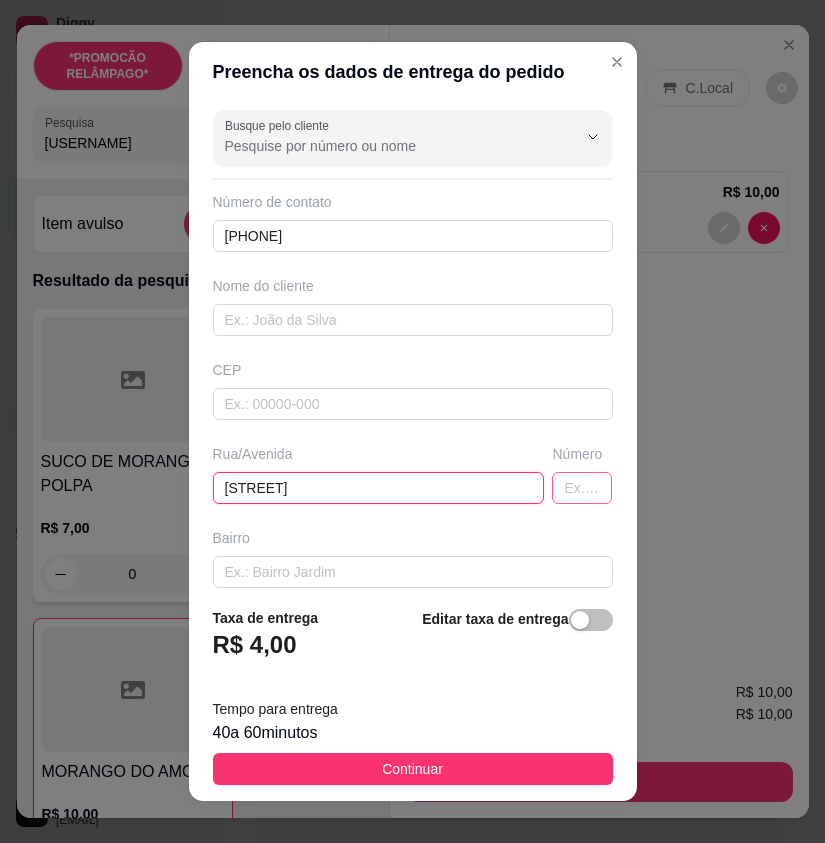 type on "rua da cerâmica na passagem da linha do trem" 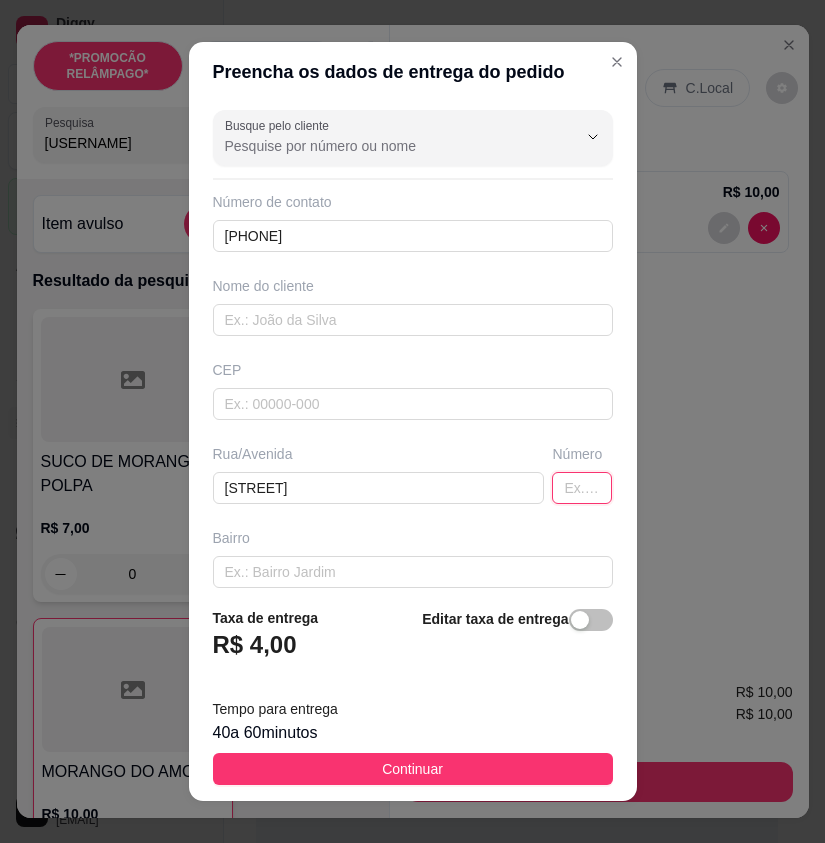 scroll, scrollTop: 0, scrollLeft: 0, axis: both 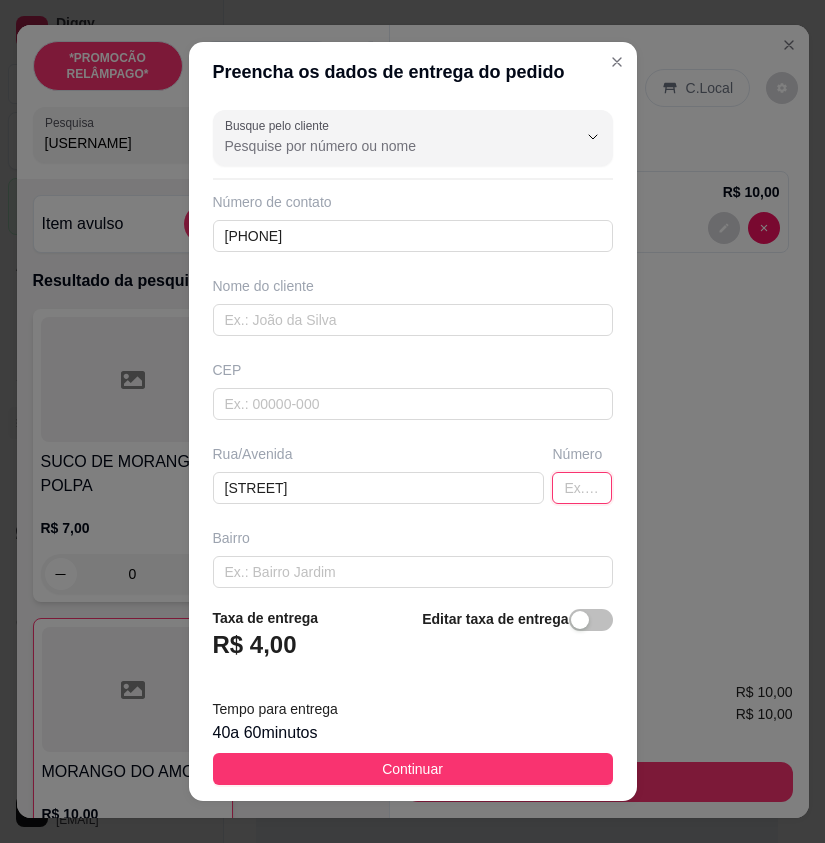 click at bounding box center (582, 488) 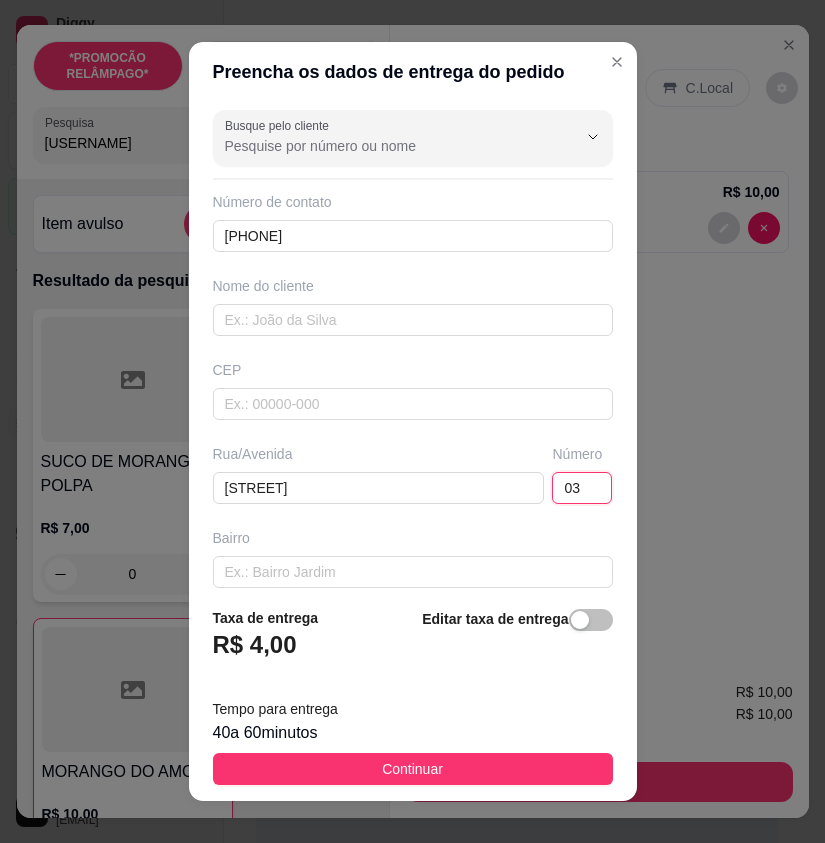 type on "03" 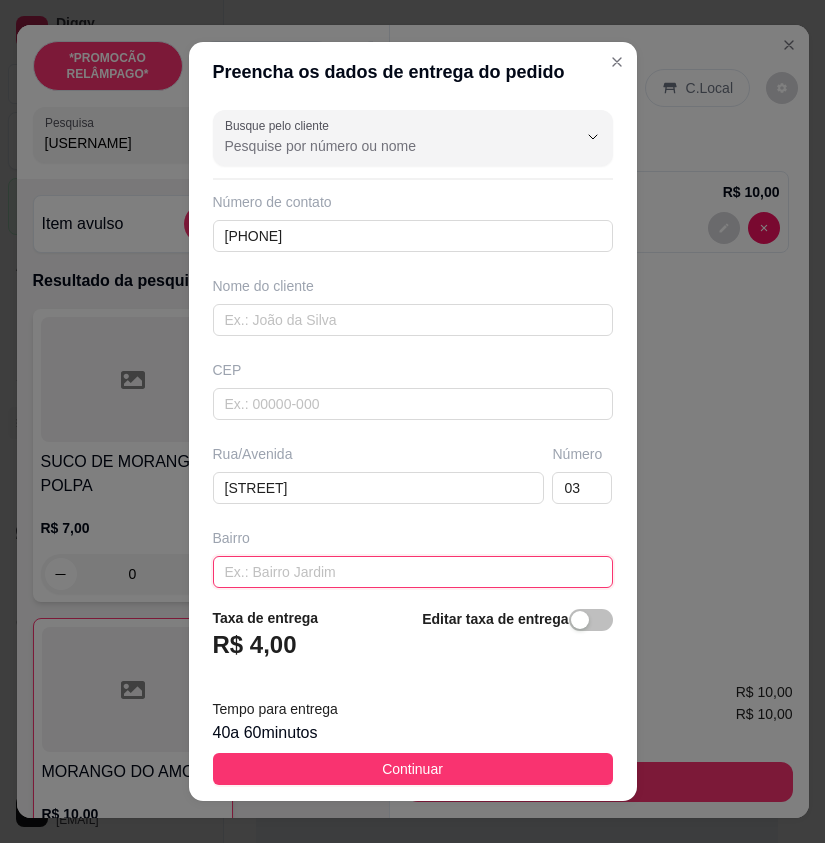 paste on "Fica quase o lado de uma oficina de carros uma casa depois" 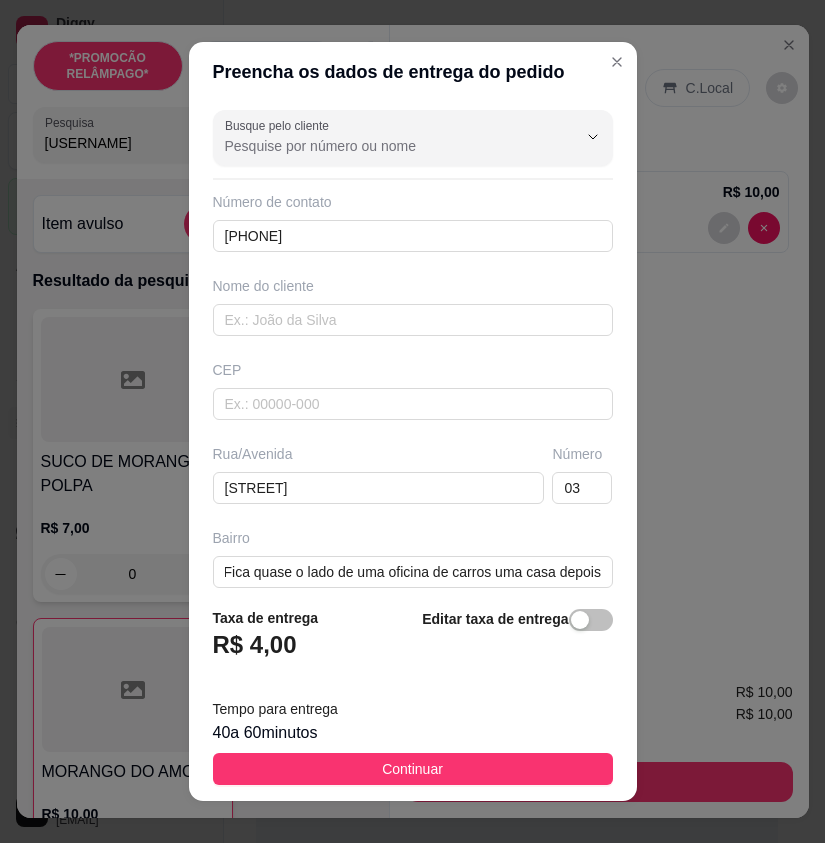 scroll, scrollTop: 0, scrollLeft: 0, axis: both 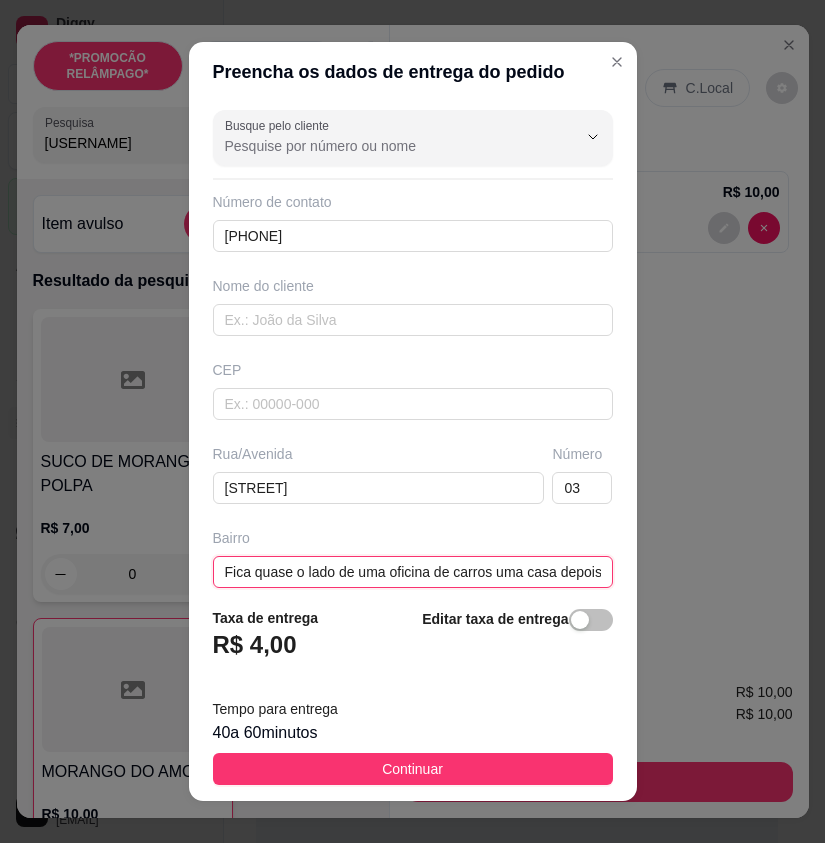 click on "Fica quase o lado de uma oficina de carros uma casa depois" at bounding box center (413, 572) 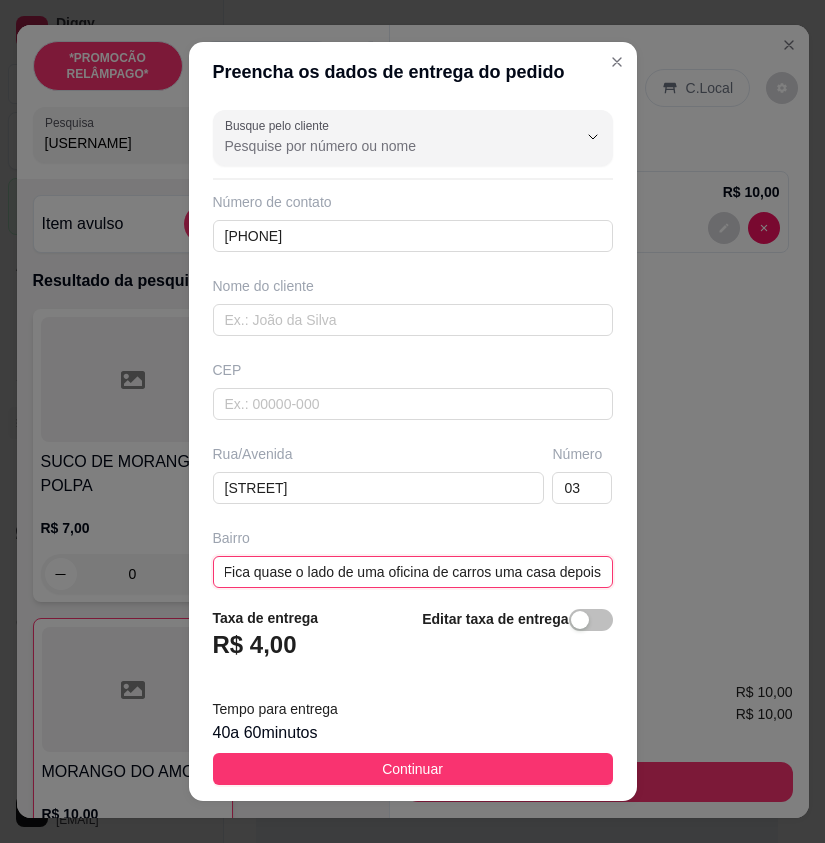 scroll, scrollTop: 0, scrollLeft: 27, axis: horizontal 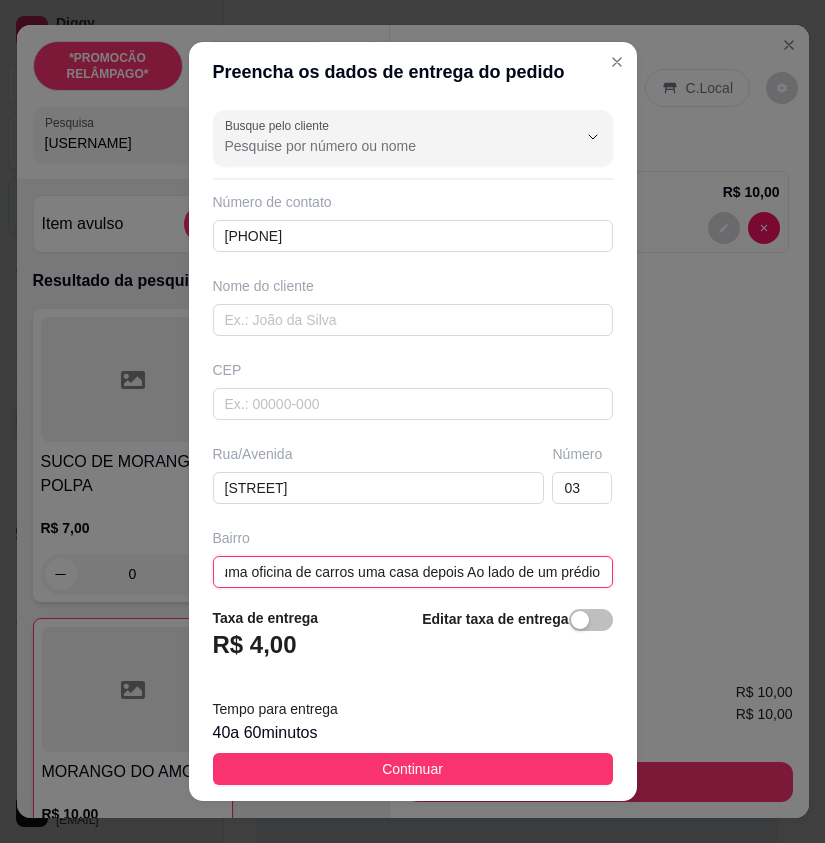 type on "Fica quase o lado de uma oficina de carros uma casa depois Ao lado de um prédio" 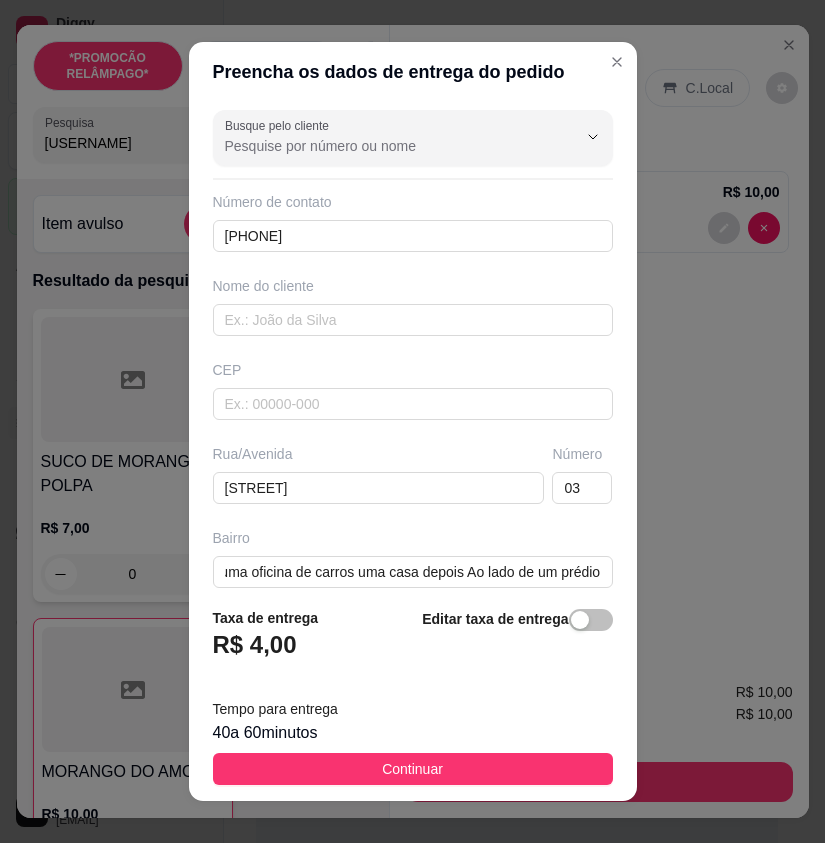scroll, scrollTop: 0, scrollLeft: 0, axis: both 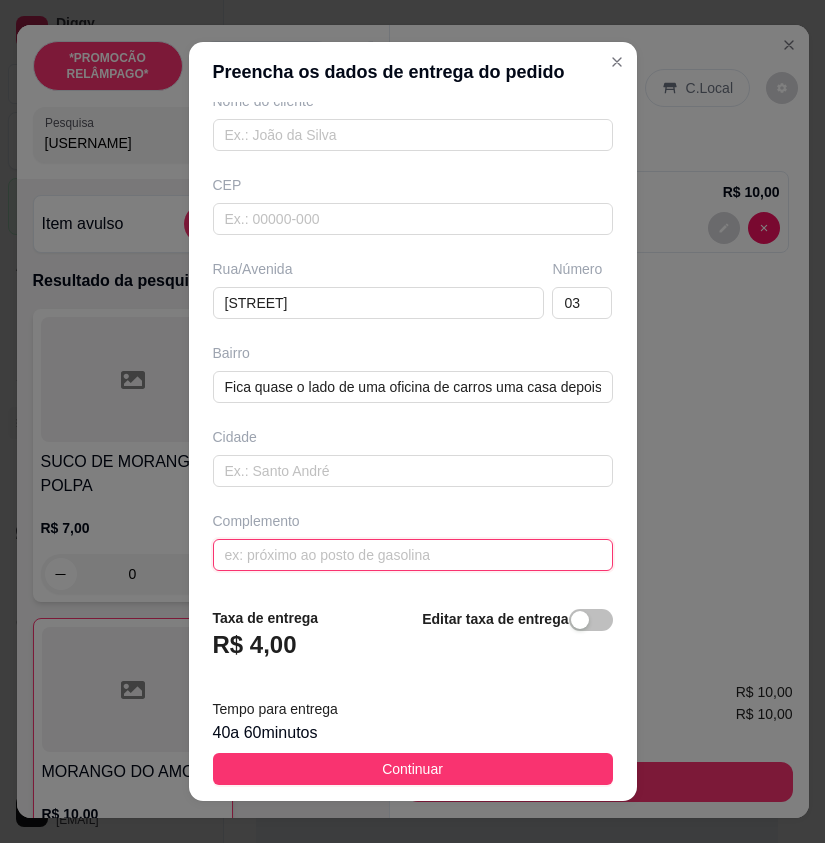 paste on "Casa de portões branco grande" 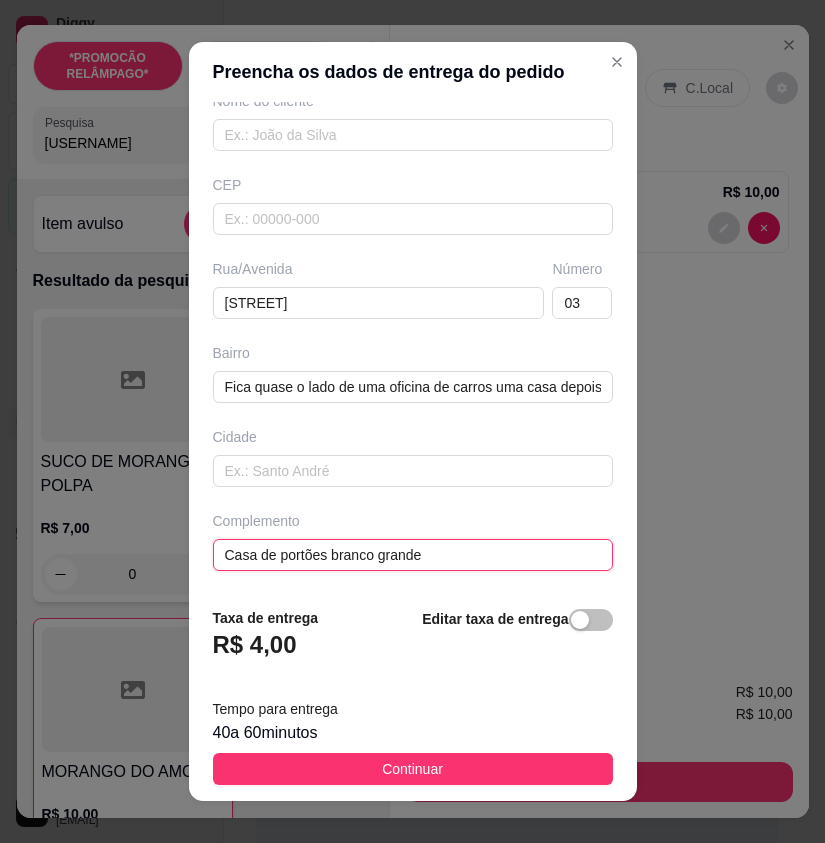 type on "Casa de portões branco grande" 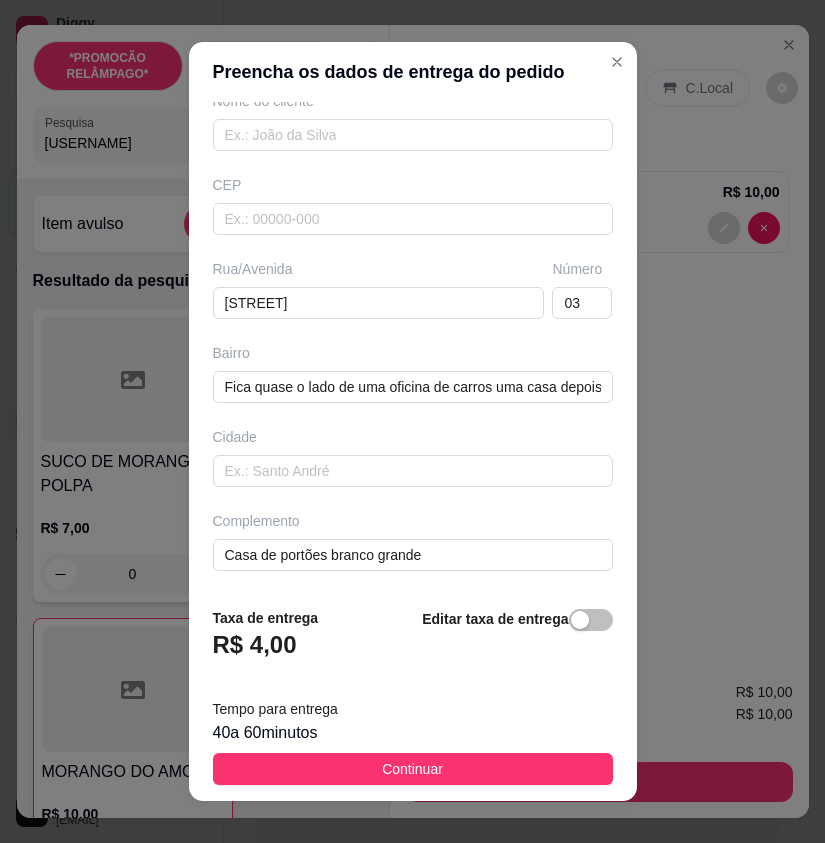 scroll, scrollTop: 0, scrollLeft: 0, axis: both 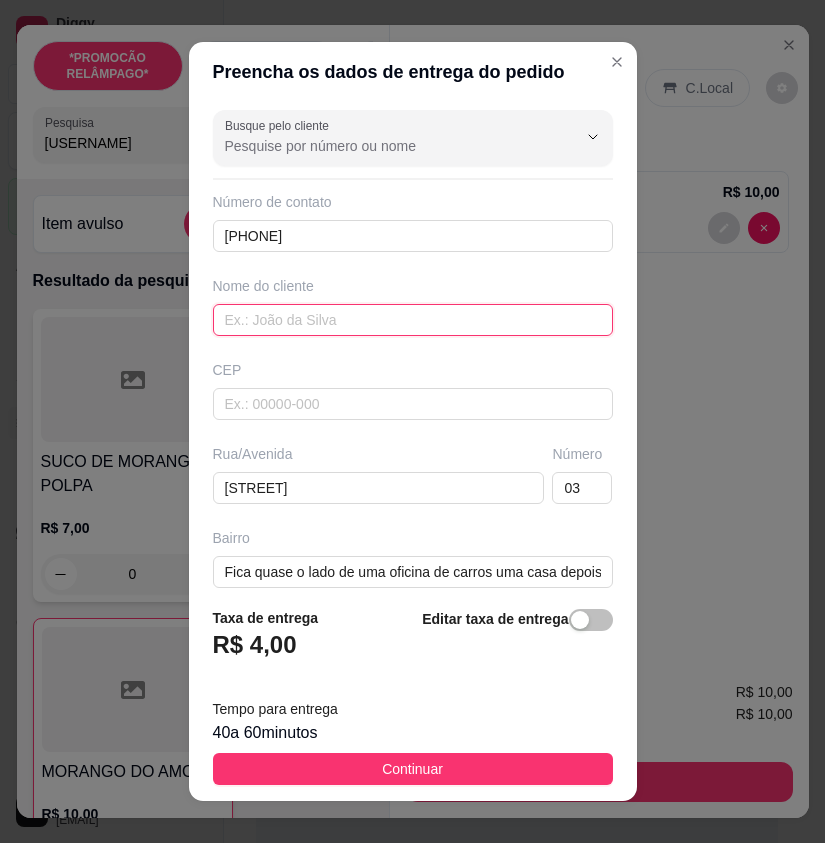 paste on "Duda" 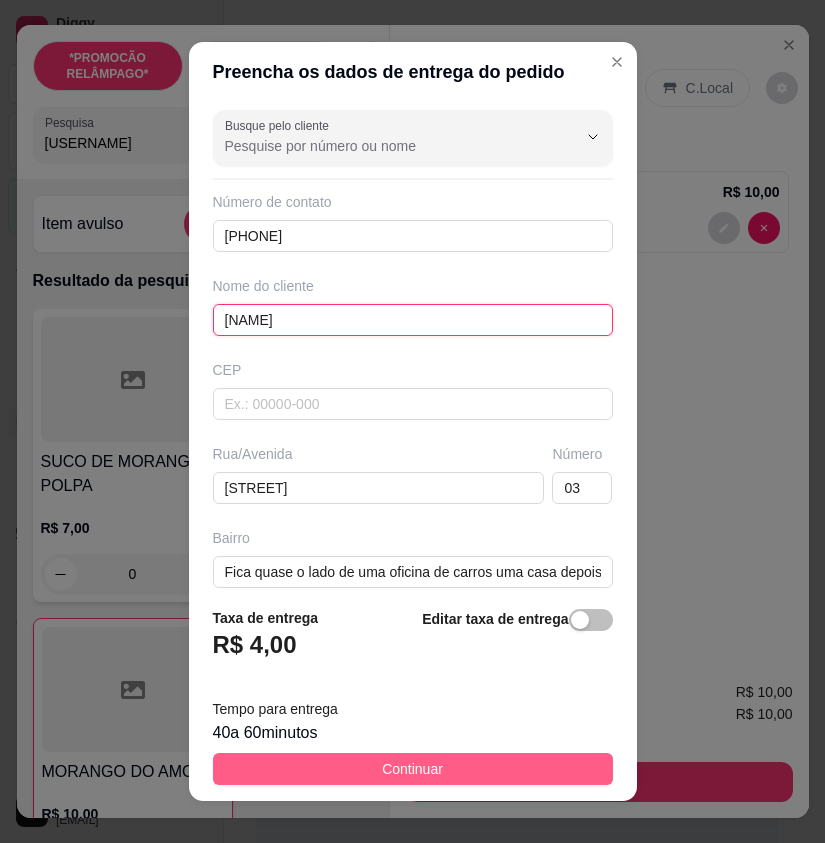 type on "Duda" 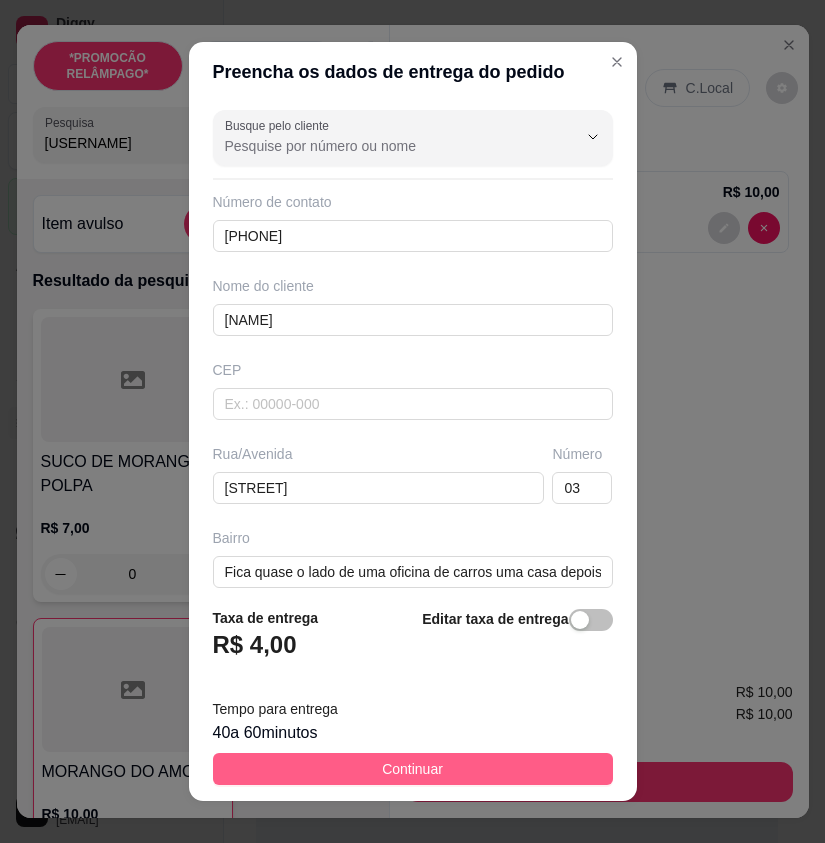 click on "Continuar" at bounding box center (413, 769) 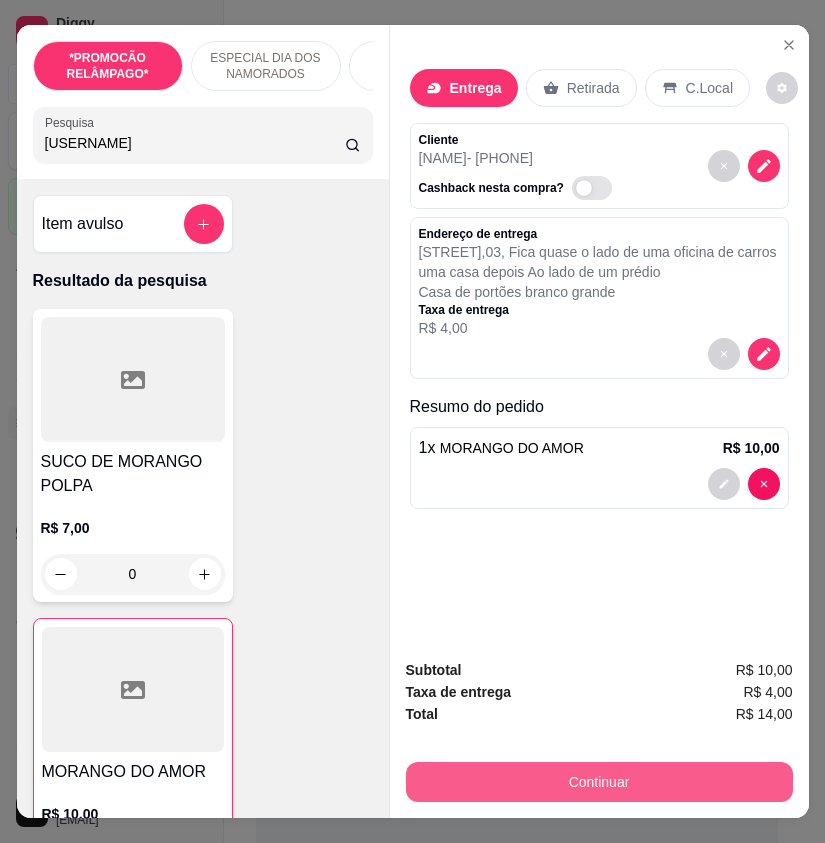 click on "Continuar" at bounding box center [599, 782] 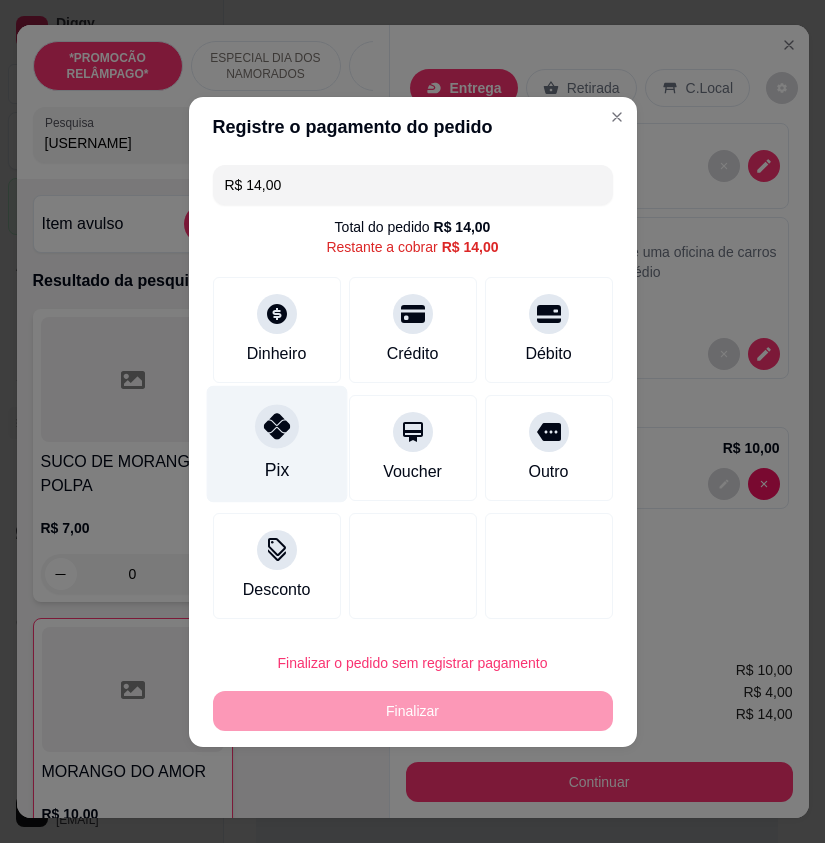 click on "Pix" at bounding box center (276, 443) 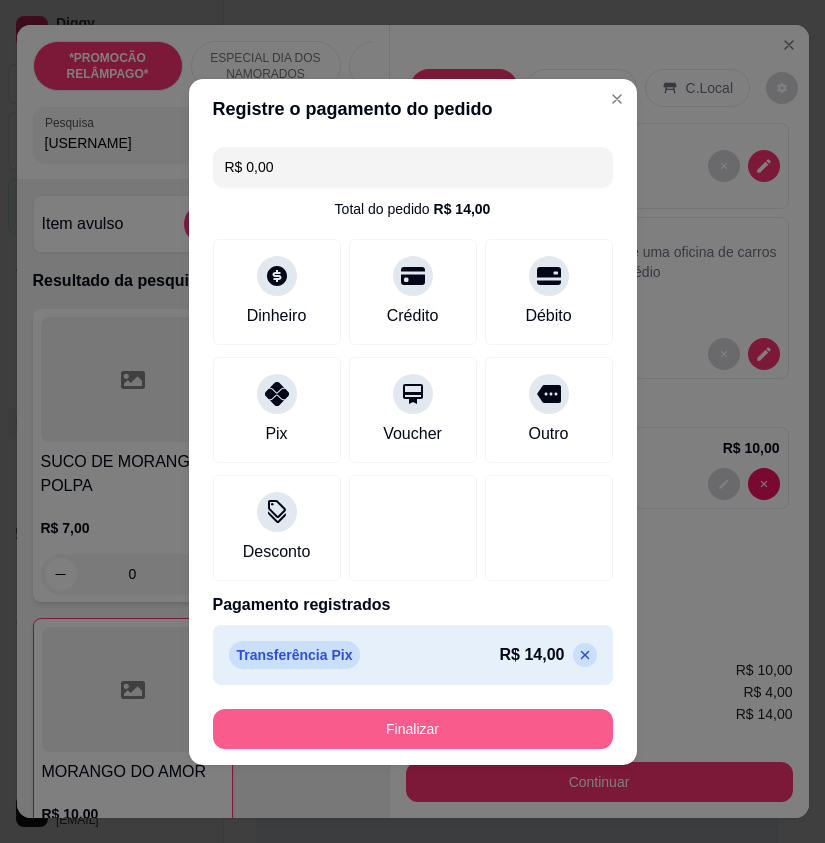 click on "Finalizar" at bounding box center (413, 729) 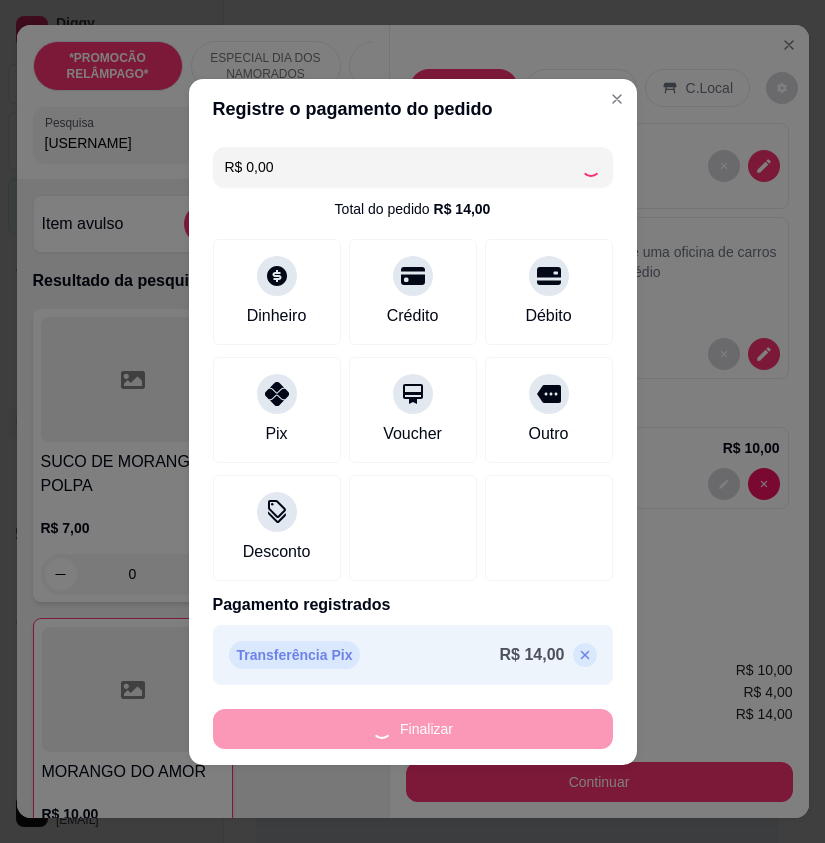 type on "0" 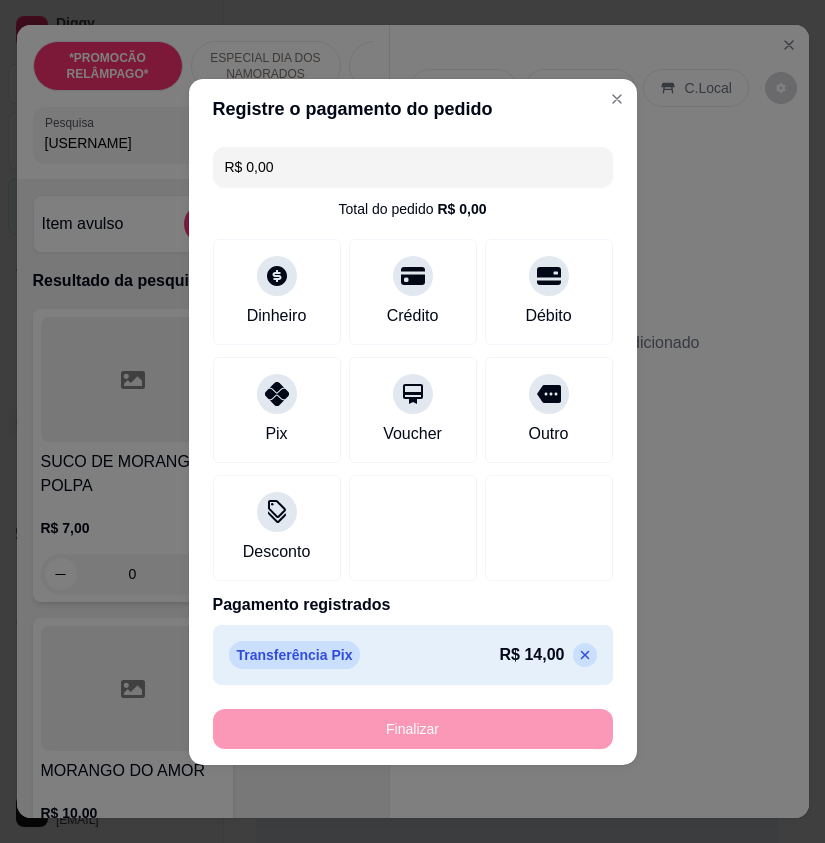 type on "-R$ 14,00" 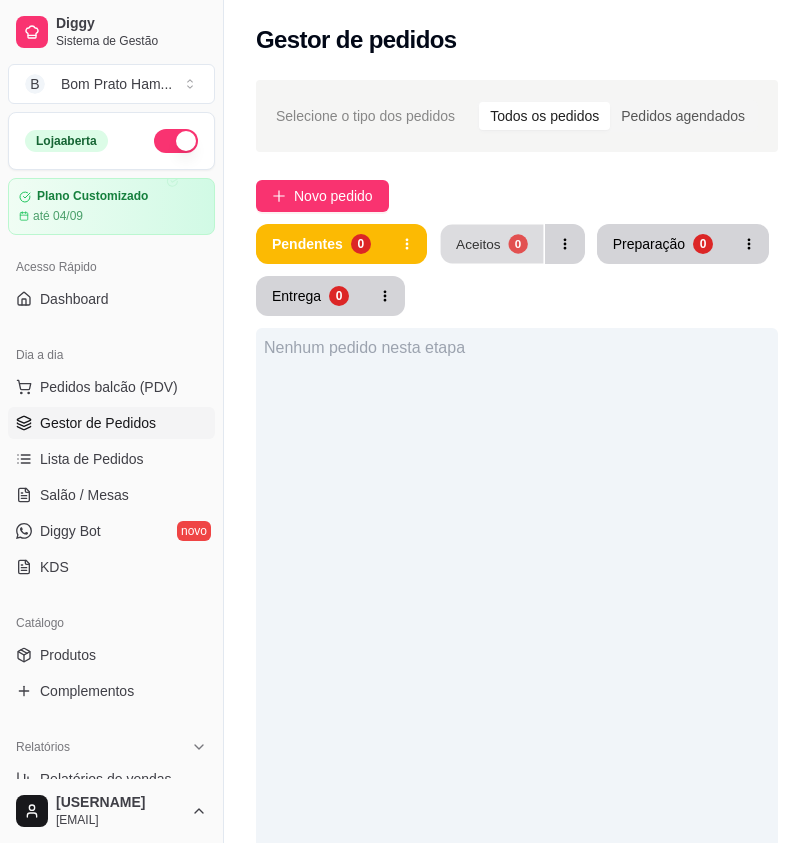click on "Aceitos" at bounding box center [478, 243] 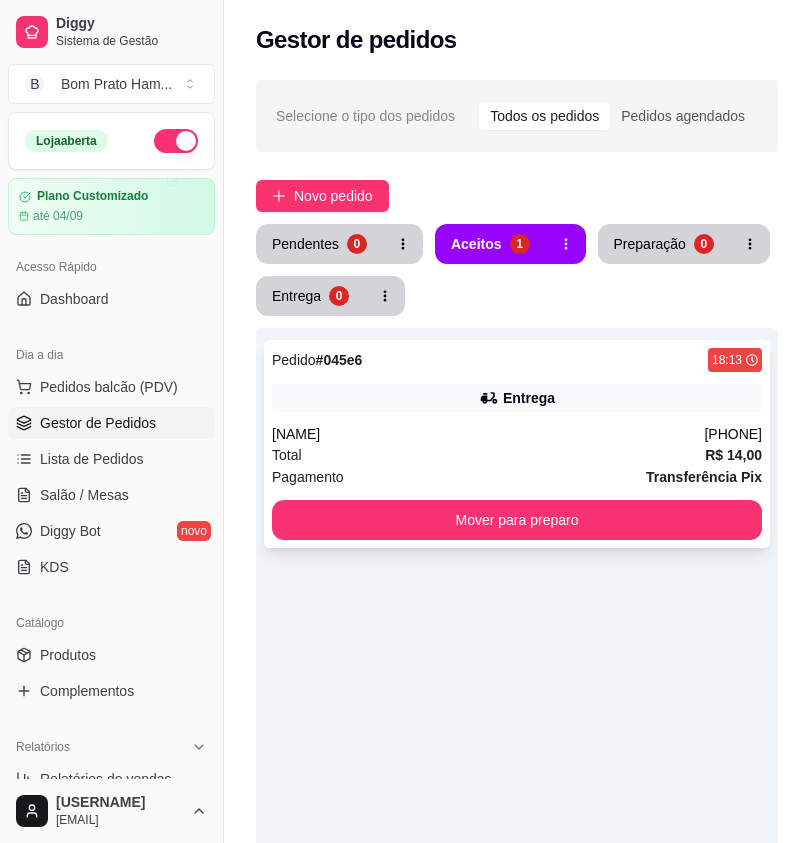 click on "Pedido  # 045e6 18:13 Entrega Duda (87) 8182-0106 Total R$ 14,00 Pagamento Transferência Pix Mover para preparo" at bounding box center [517, 444] 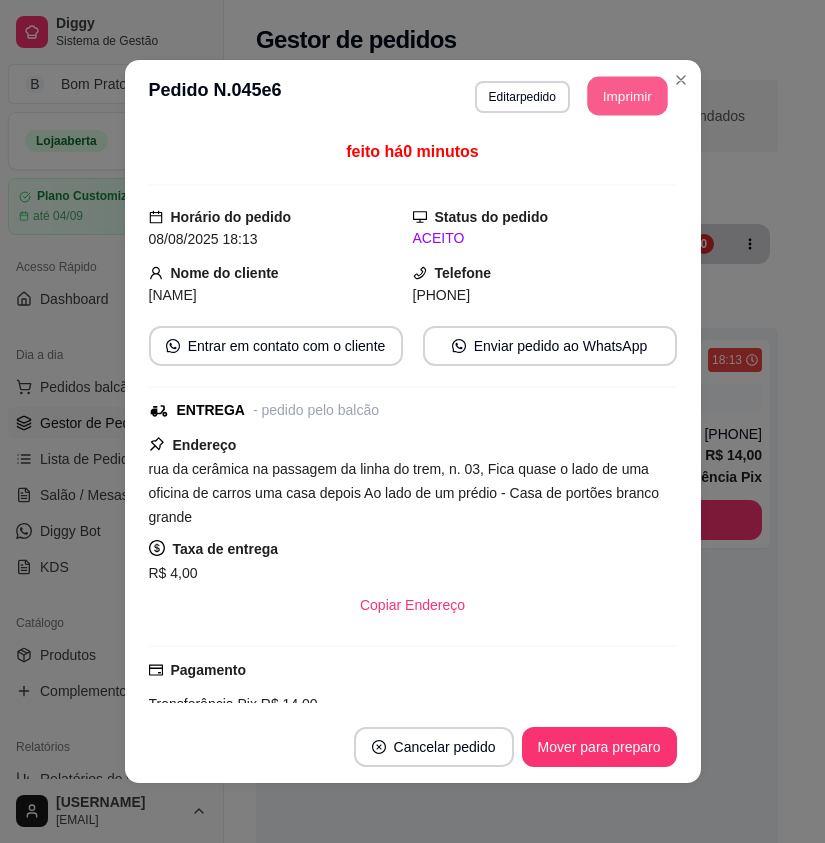 click on "Imprimir" at bounding box center (627, 96) 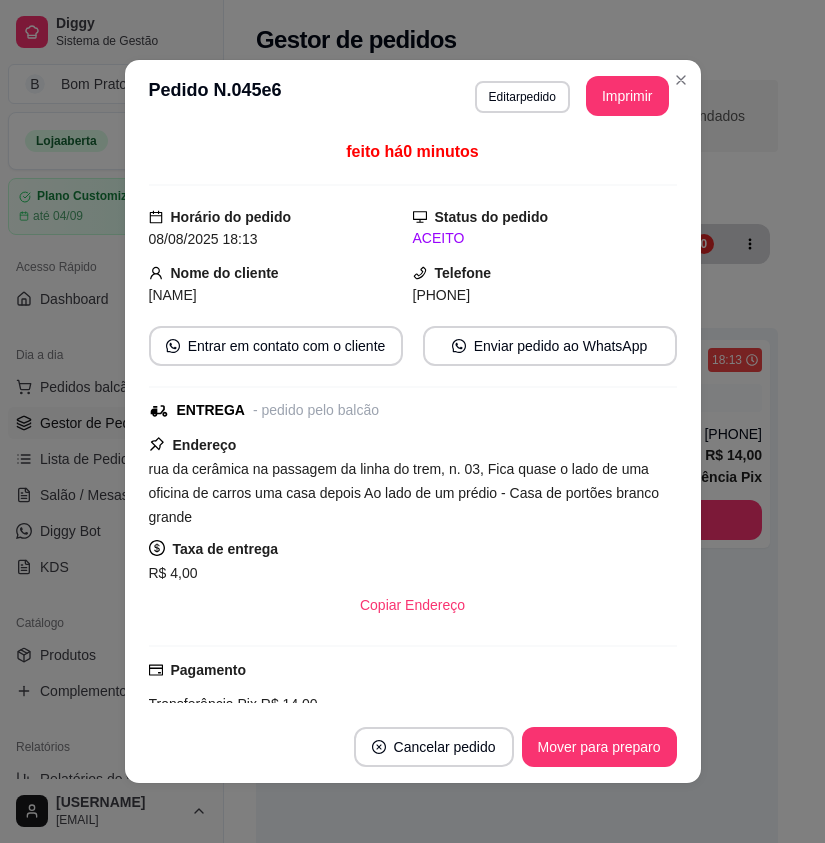 scroll, scrollTop: 0, scrollLeft: 0, axis: both 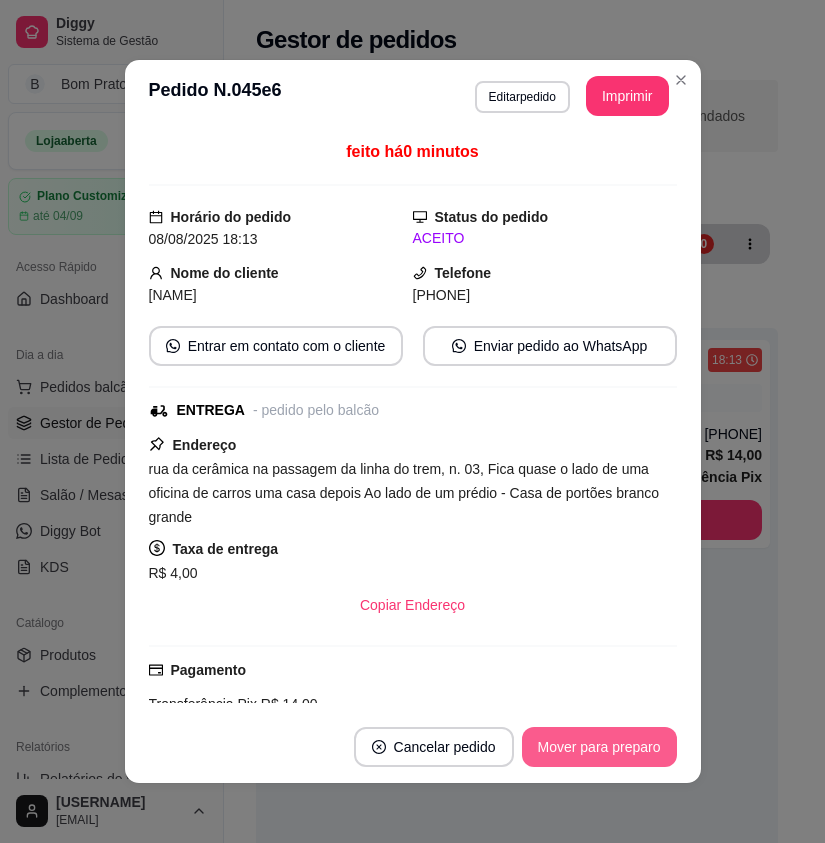 click on "Mover para preparo" at bounding box center (599, 747) 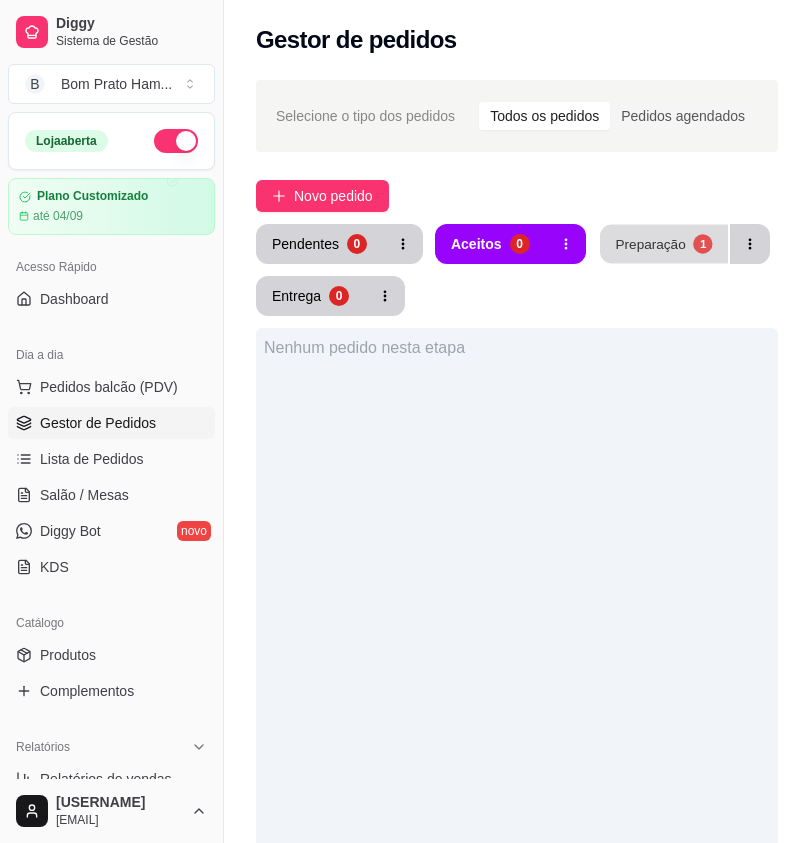 click on "Preparação" at bounding box center (650, 243) 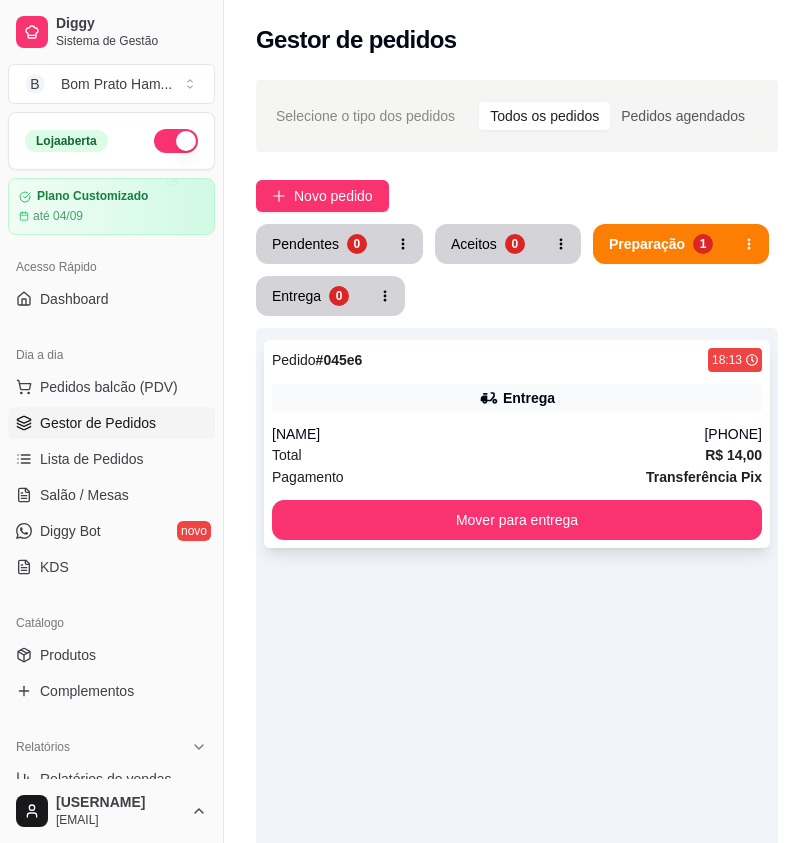 click on "Pedido  # 045e6 18:13 Entrega Duda (87) 8182-0106 Total R$ 14,00 Pagamento Transferência Pix Mover para entrega" at bounding box center (517, 444) 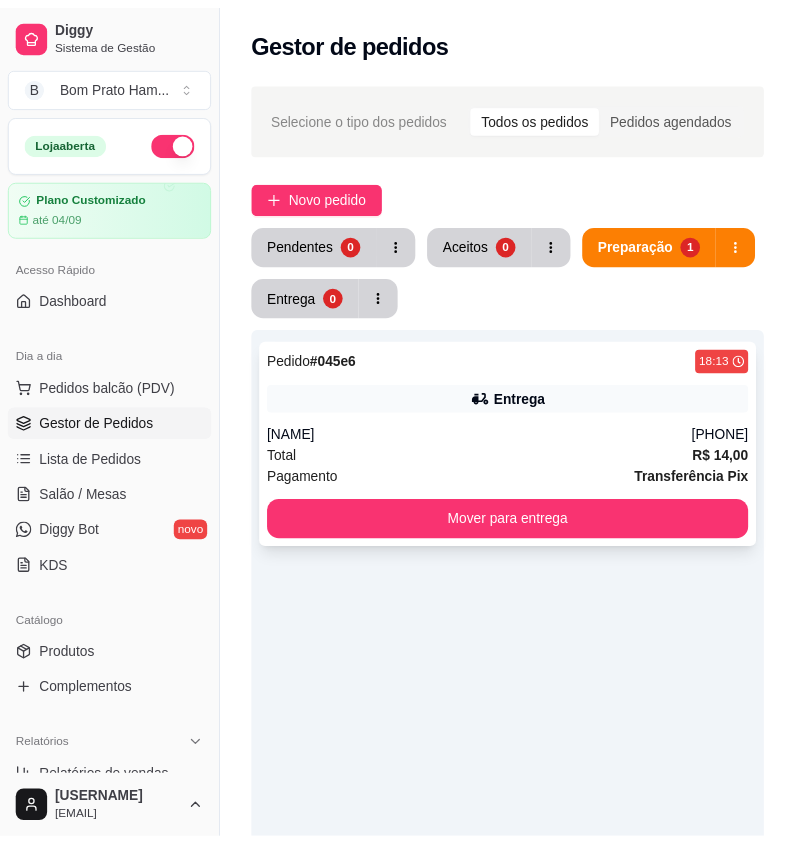 scroll, scrollTop: 202, scrollLeft: 0, axis: vertical 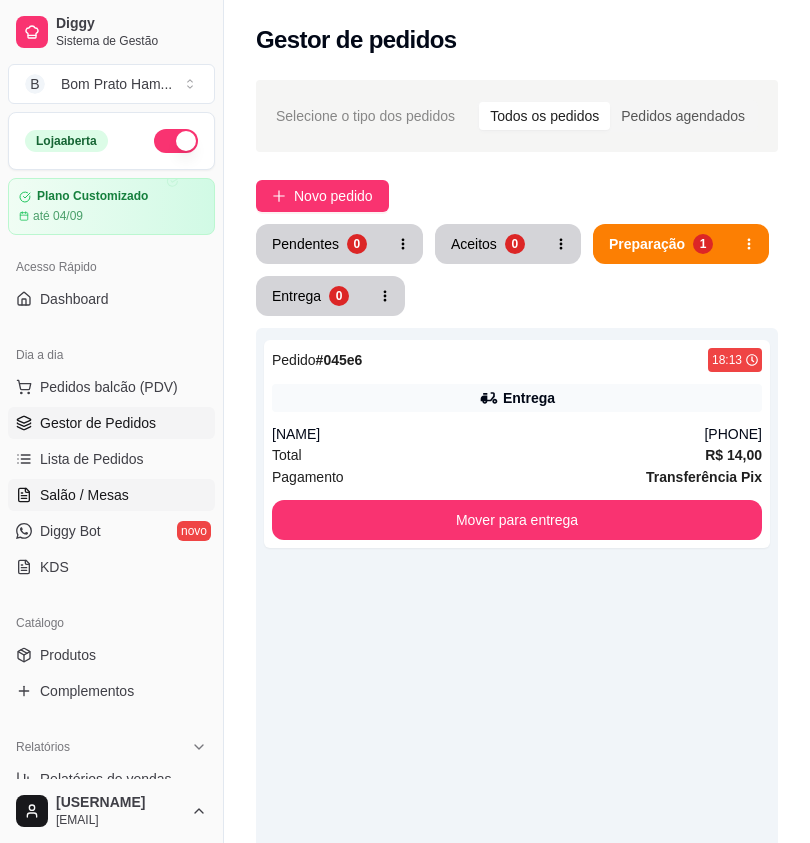 click on "Salão / Mesas" at bounding box center [111, 495] 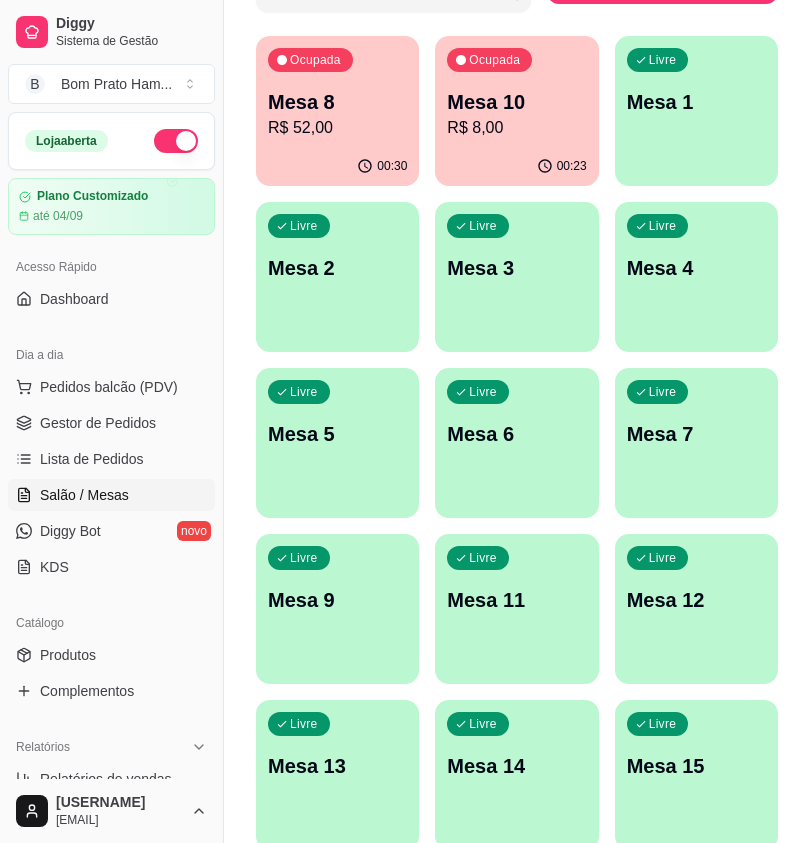 scroll, scrollTop: 0, scrollLeft: 0, axis: both 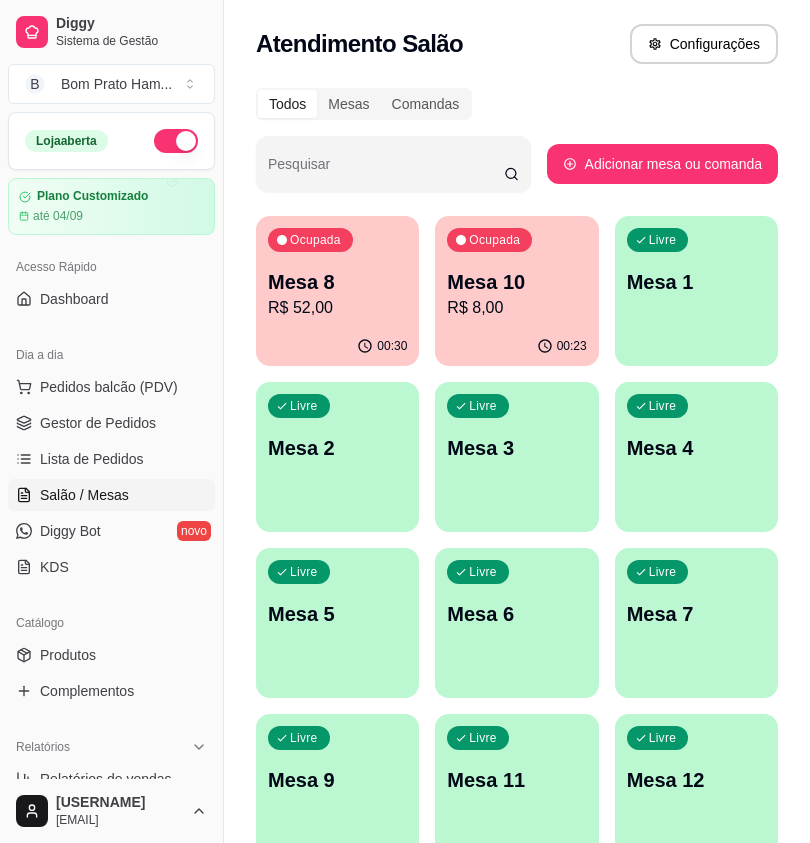click on "Mesa 10" at bounding box center (516, 282) 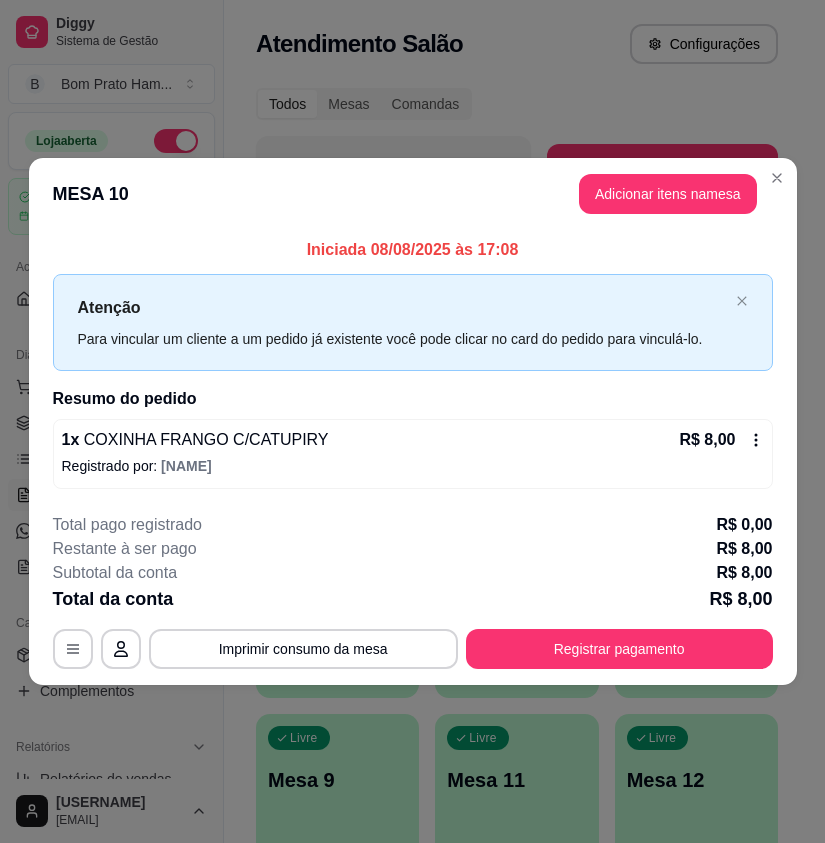 click 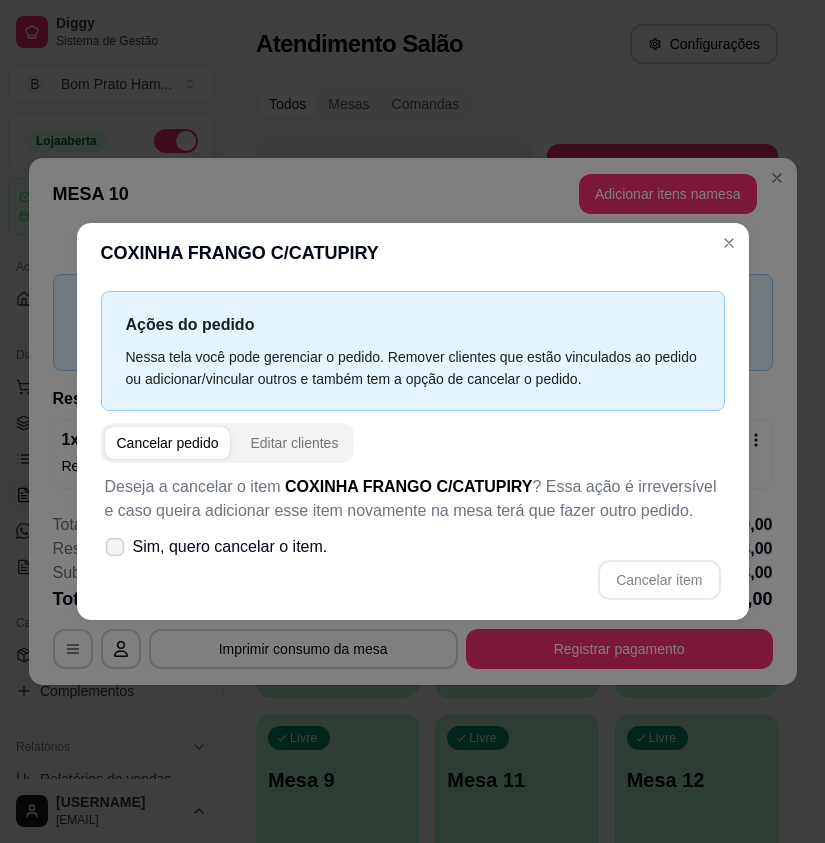 click on "Sim, quero cancelar o item." at bounding box center (230, 547) 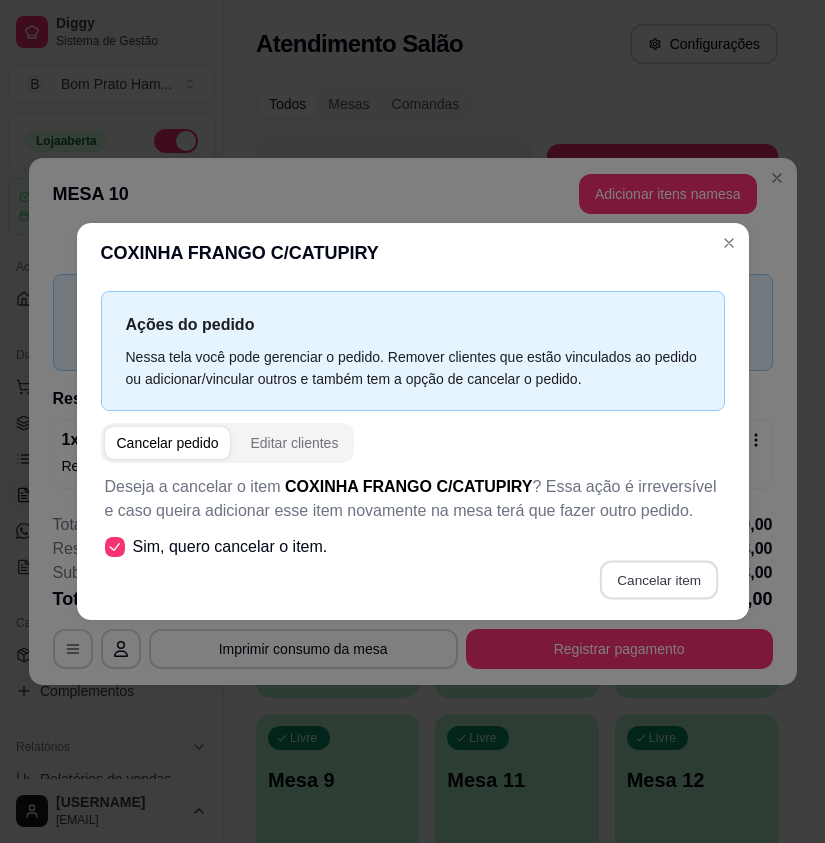 click on "Cancelar item" at bounding box center (659, 579) 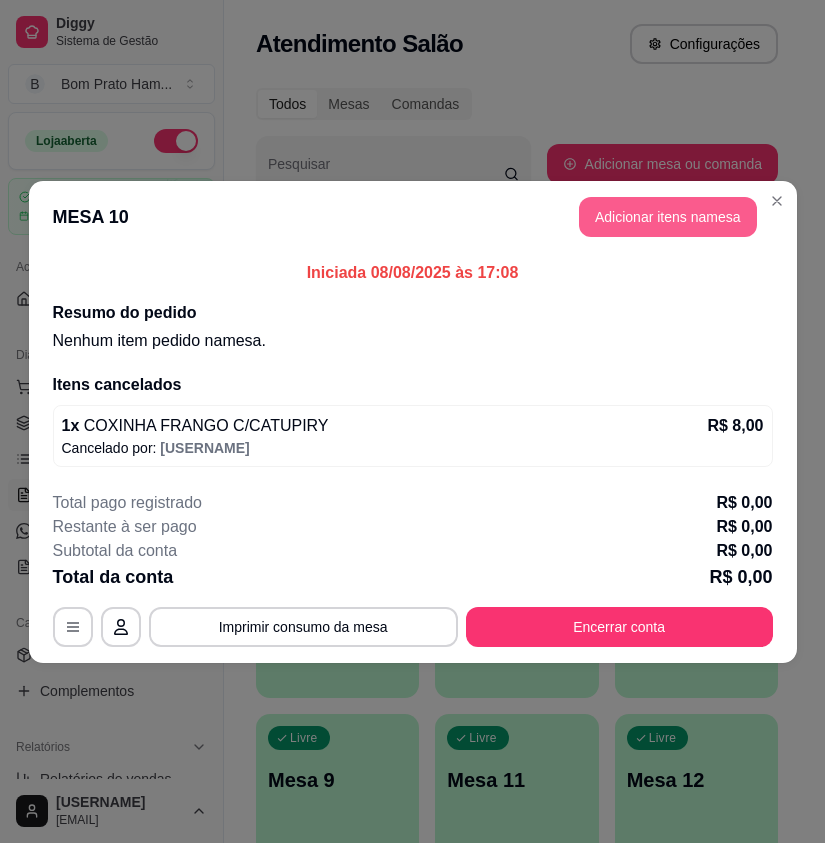 click on "Adicionar itens na  mesa" at bounding box center [668, 217] 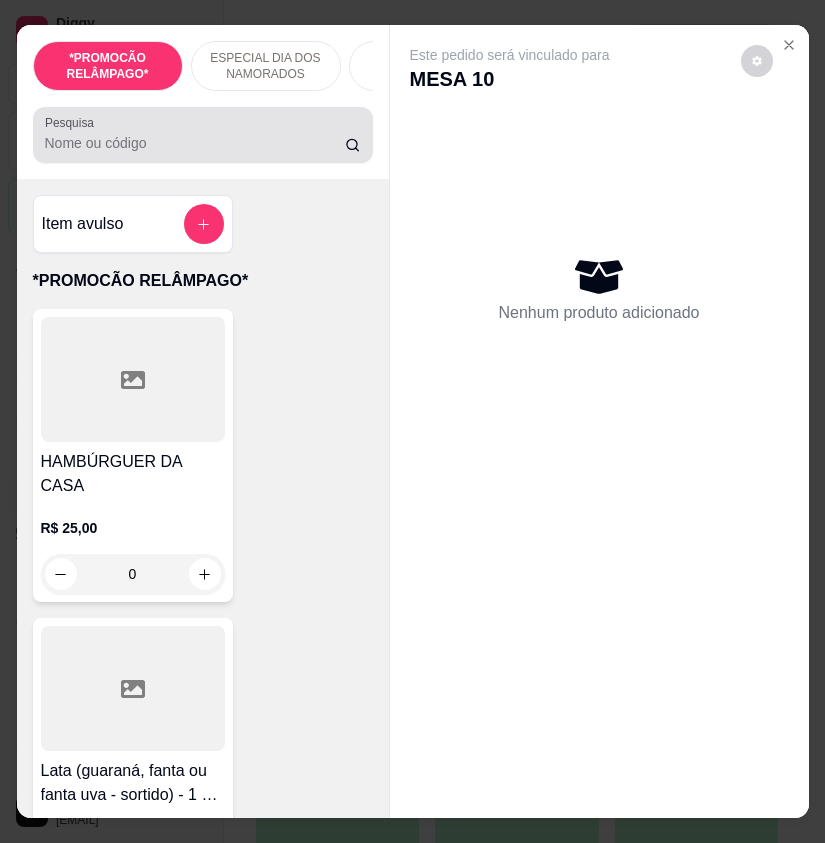 click at bounding box center [203, 135] 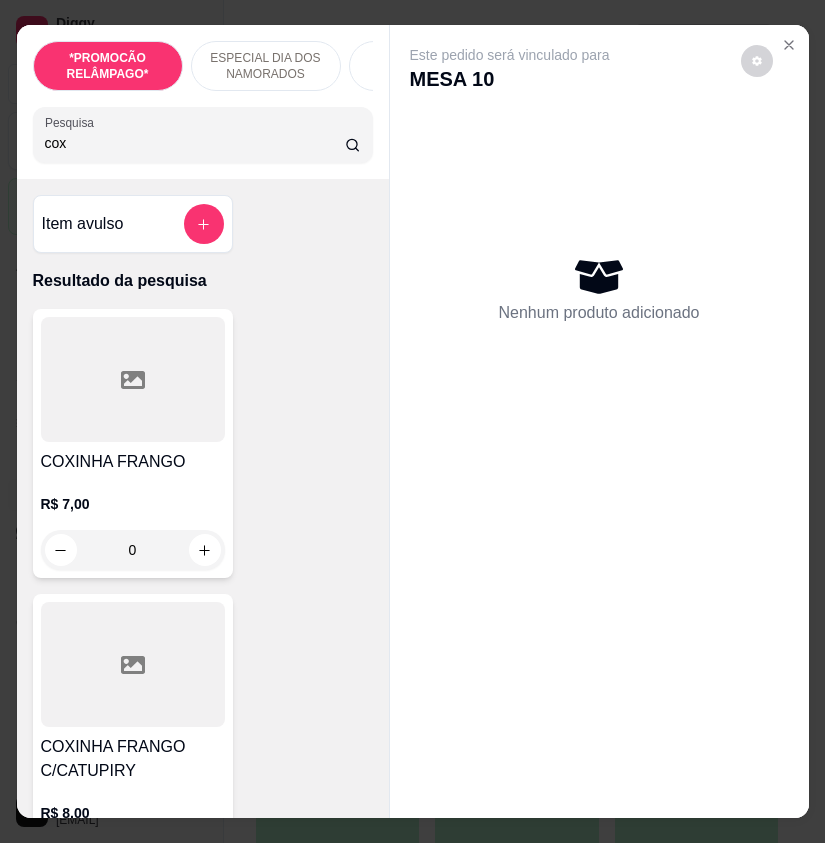 type on "cox" 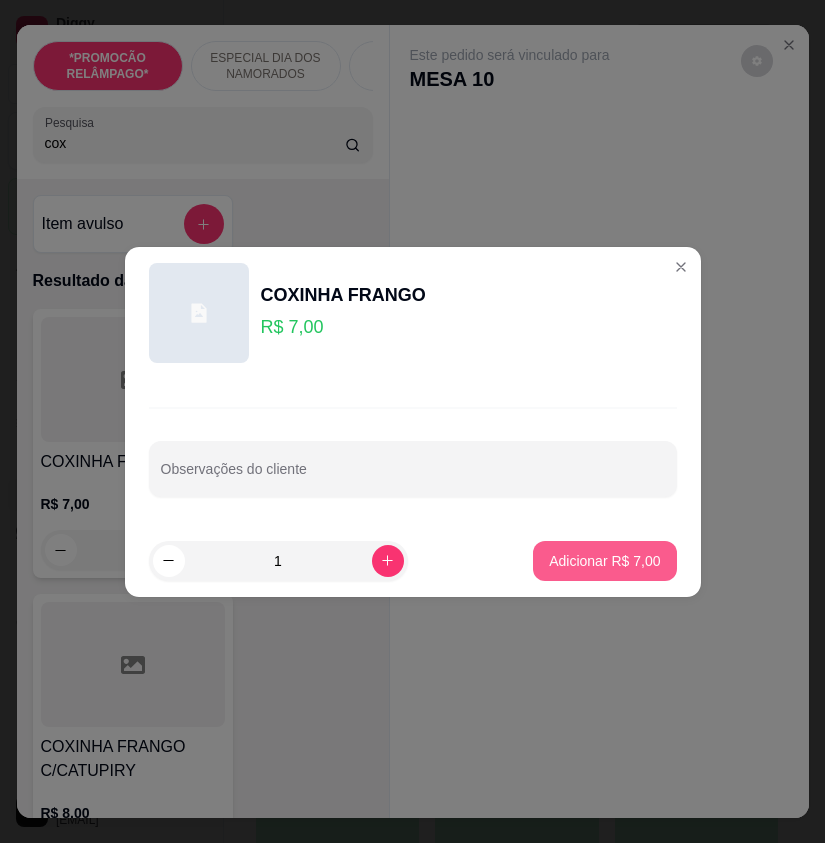 click on "Adicionar   R$ 7,00" at bounding box center [604, 561] 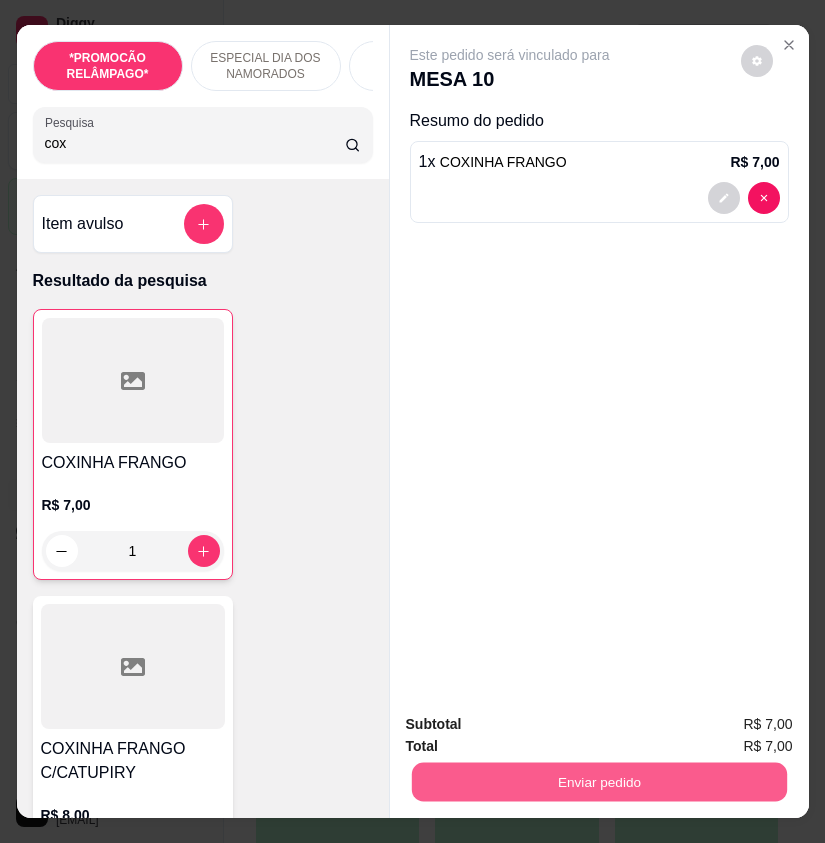 click on "Enviar pedido" at bounding box center (598, 781) 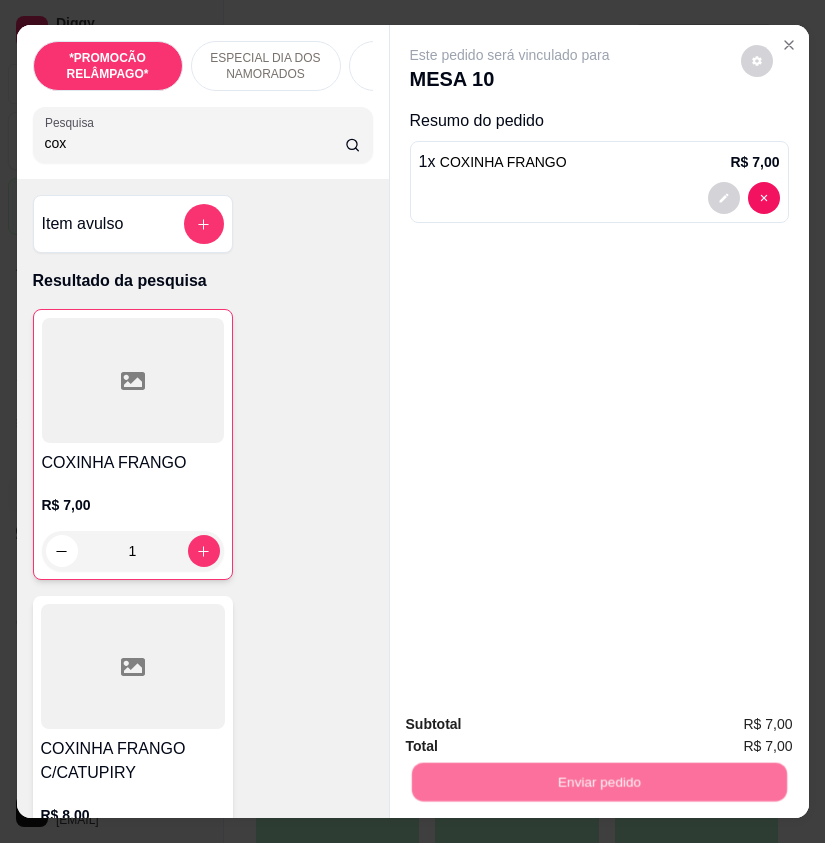 click on "Não registrar e enviar pedido" at bounding box center [530, 724] 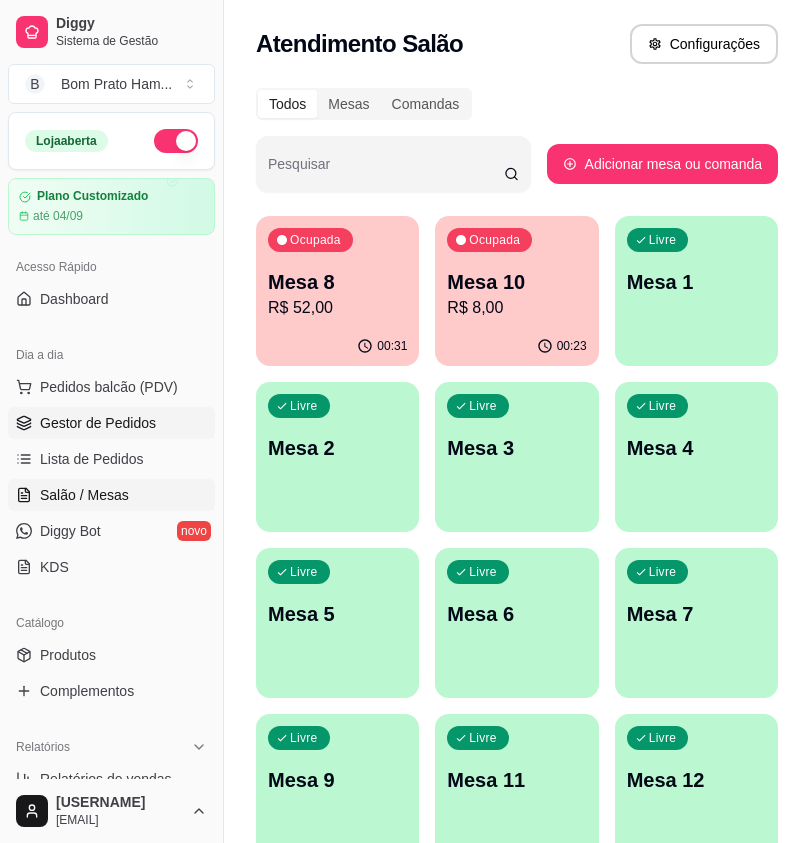 click on "Gestor de Pedidos" at bounding box center [98, 423] 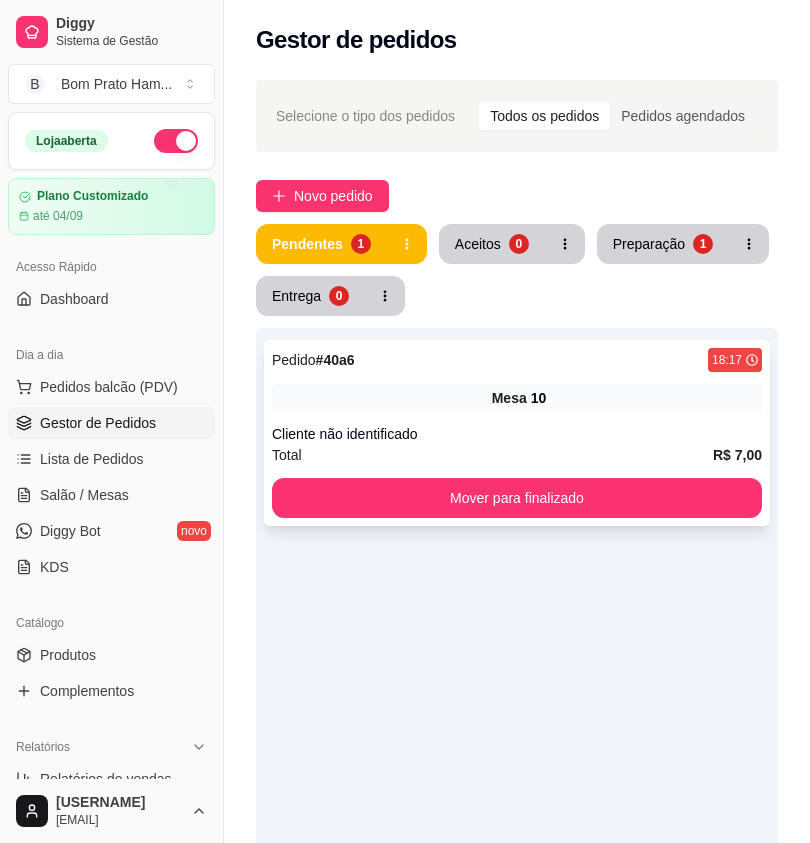 click on "Pedido  # 40a6 18:17 Mesa 10 Cliente não identificado Total R$ 7,00 Mover para finalizado" at bounding box center (517, 433) 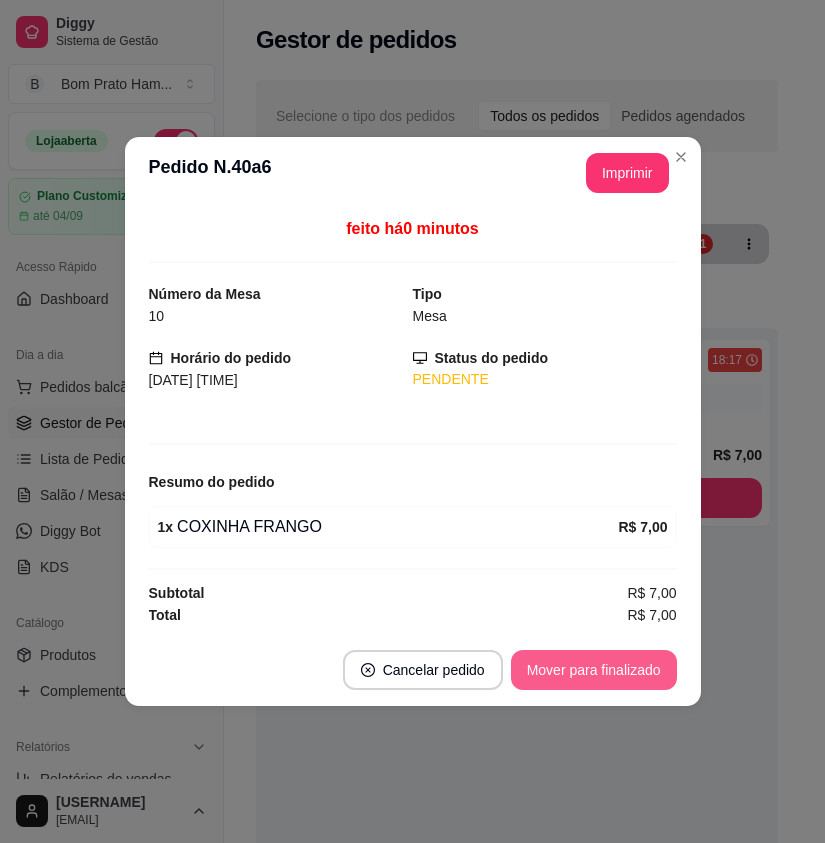 click on "Mover para finalizado" at bounding box center (594, 670) 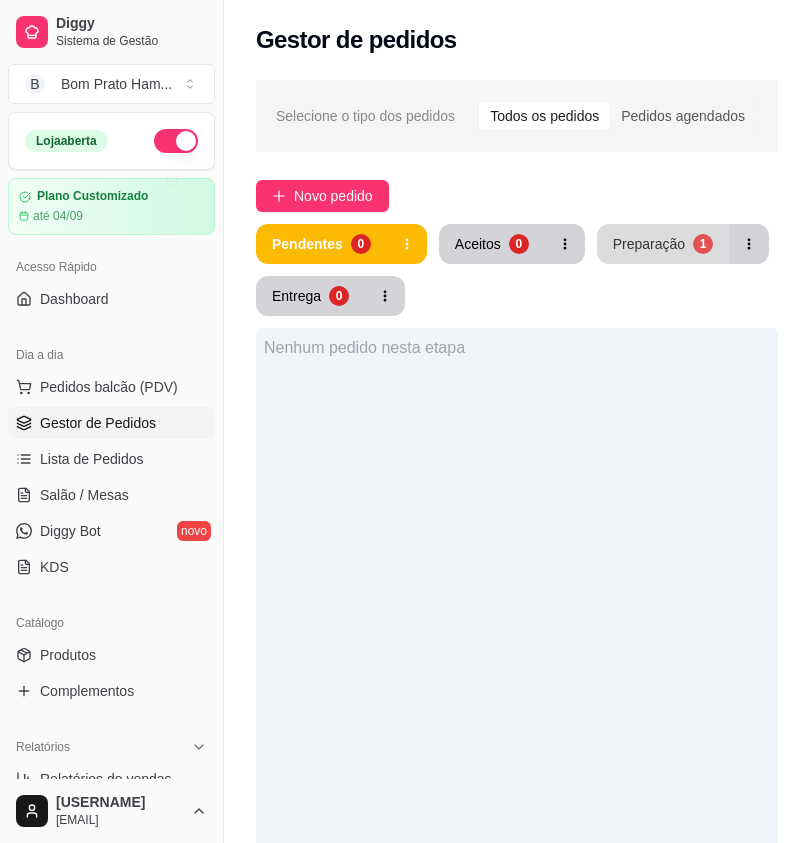 click on "Preparação 1" at bounding box center (663, 244) 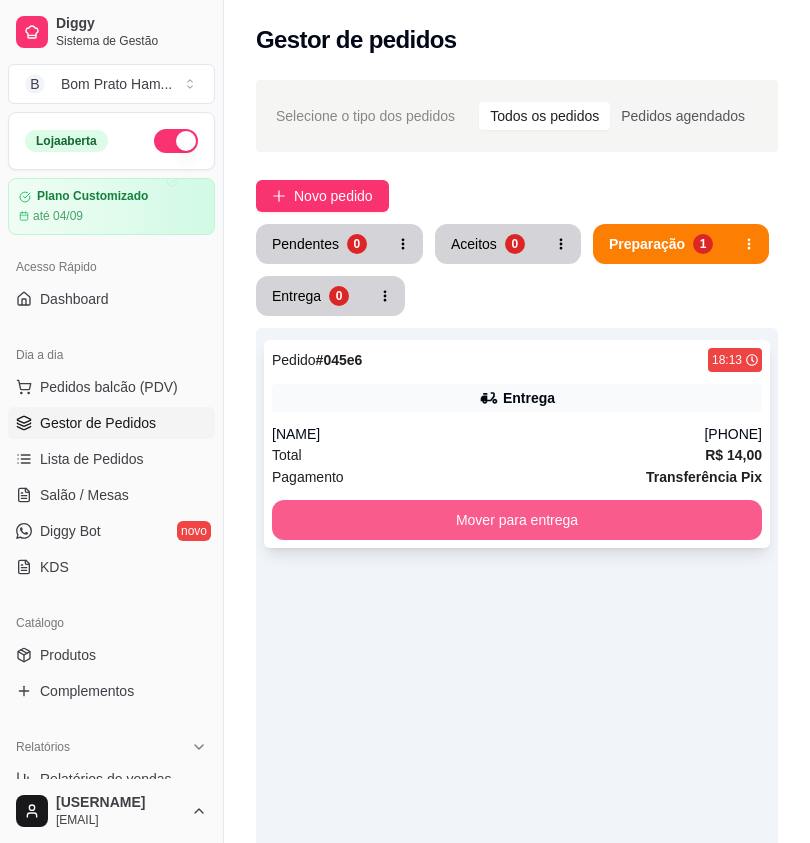 click on "Mover para entrega" at bounding box center [517, 520] 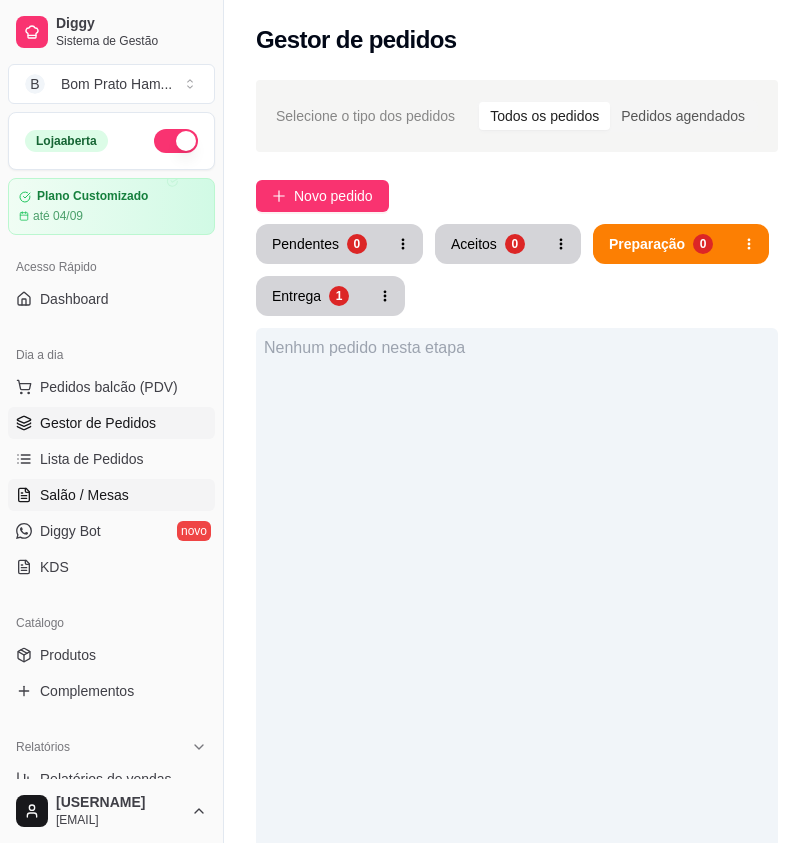 click on "Salão / Mesas" at bounding box center [111, 495] 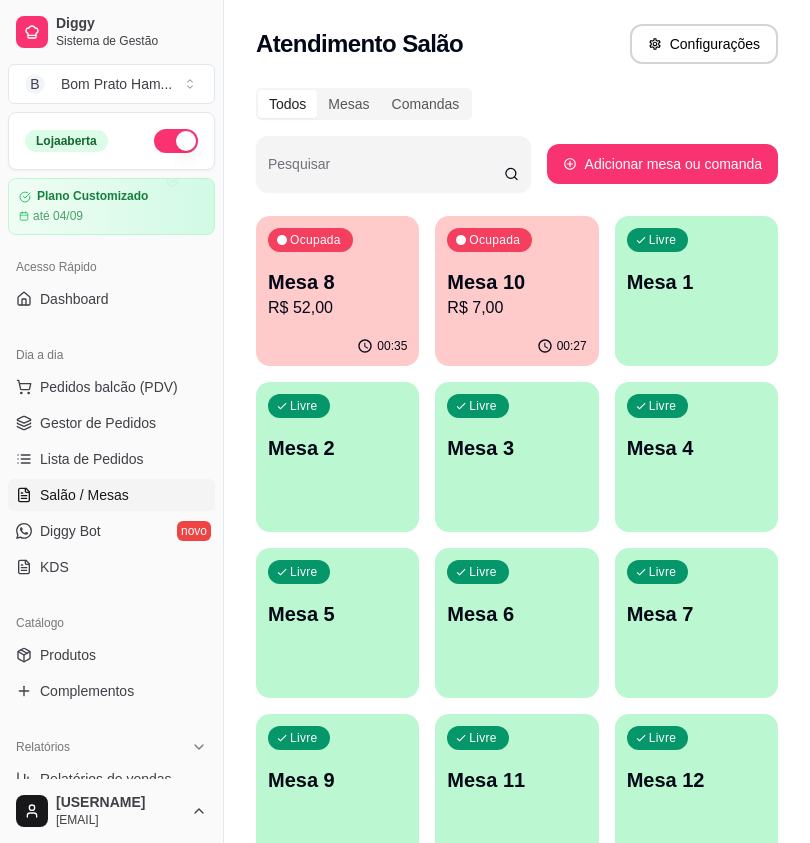 click on "Ocupada Mesa 10 R$ 7,00" at bounding box center (516, 271) 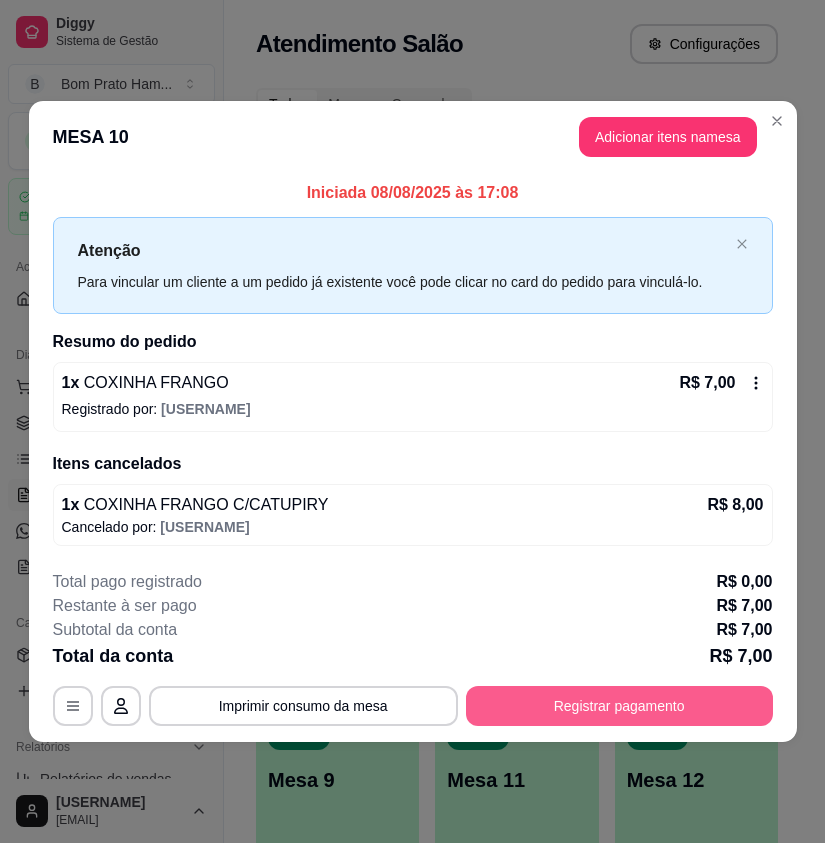 click on "Registrar pagamento" at bounding box center [619, 706] 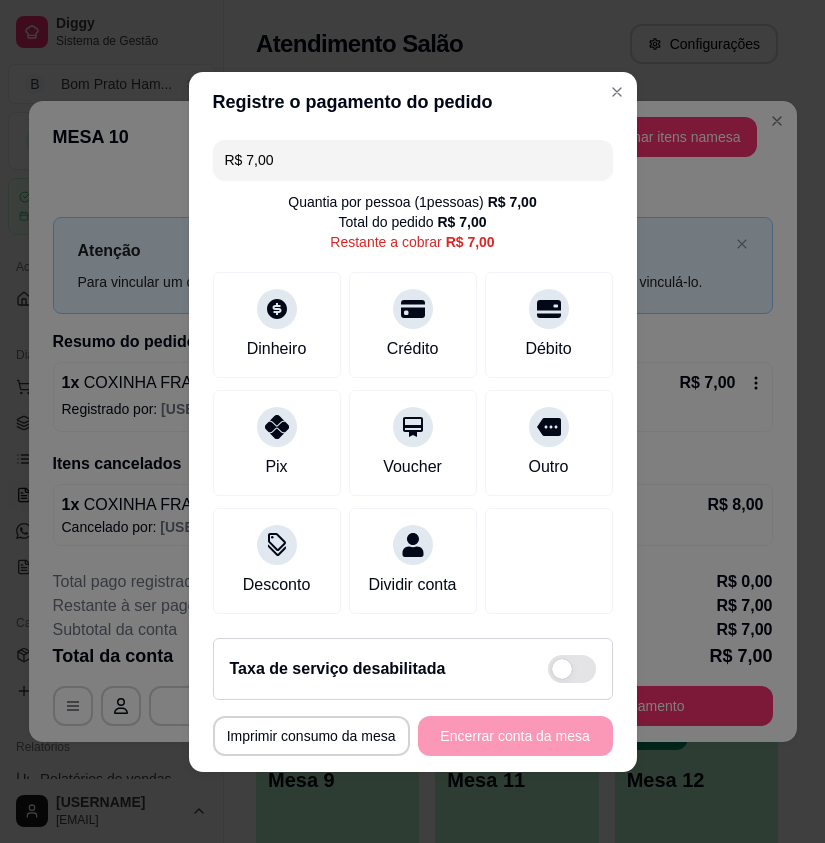 drag, startPoint x: 274, startPoint y: 147, endPoint x: 213, endPoint y: 152, distance: 61.204575 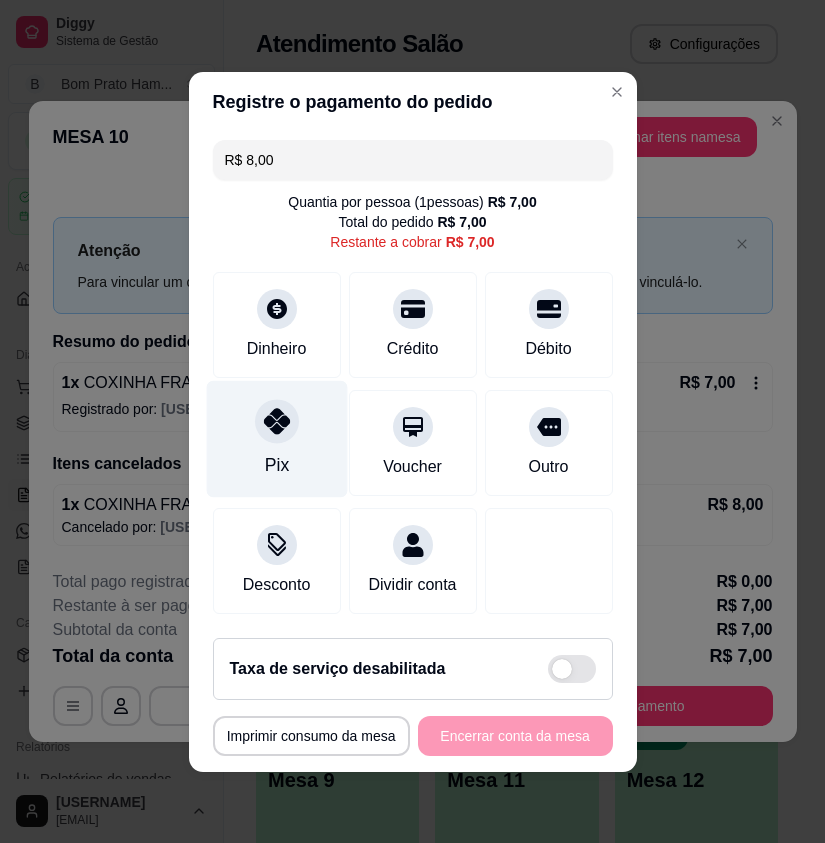 click on "Pix" at bounding box center [276, 438] 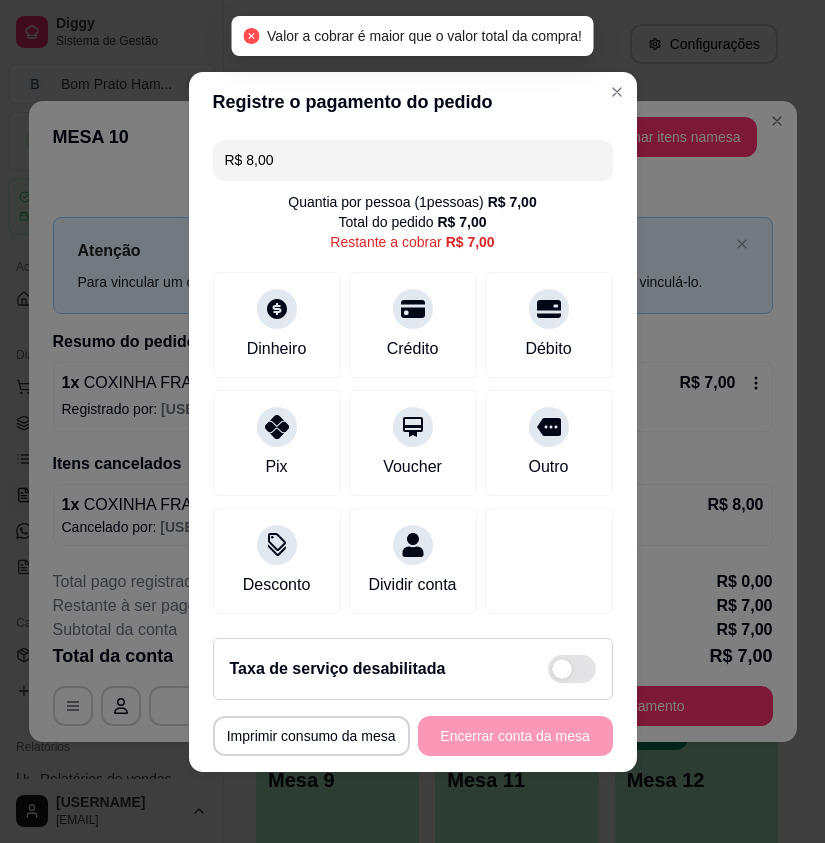 drag, startPoint x: 275, startPoint y: 153, endPoint x: 224, endPoint y: 155, distance: 51.0392 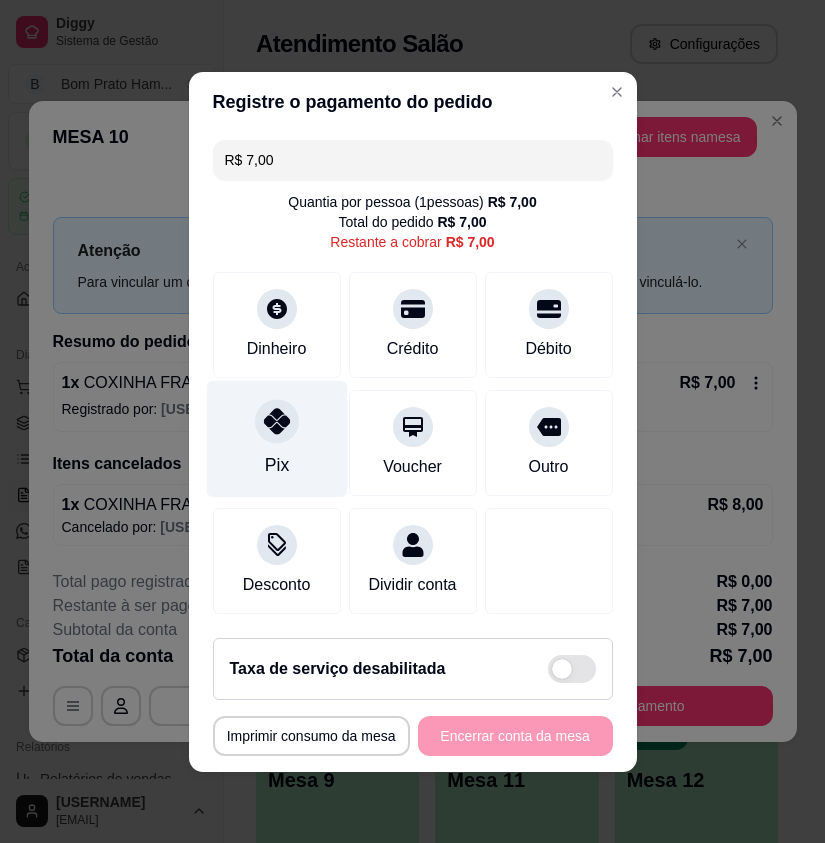 click 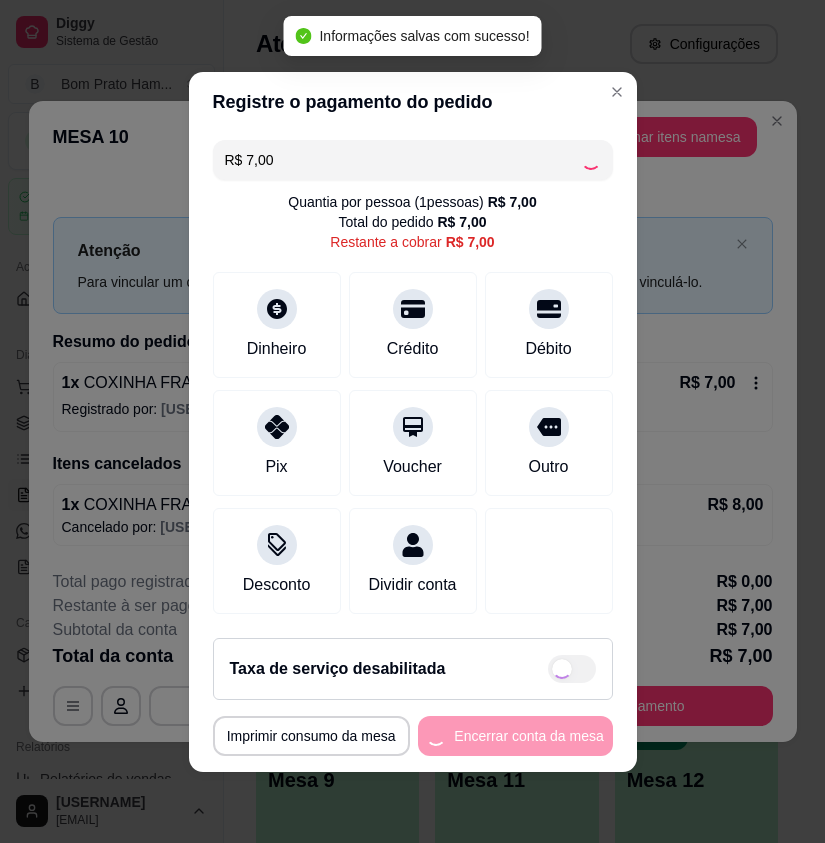 type on "R$ 0,00" 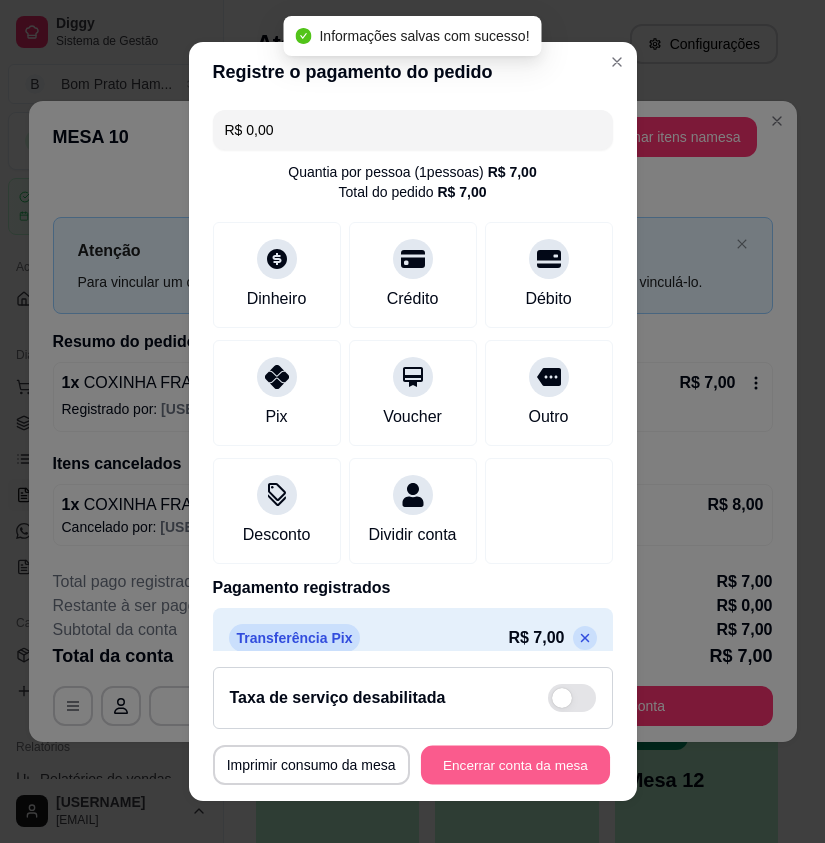 click on "Encerrar conta da mesa" at bounding box center (515, 764) 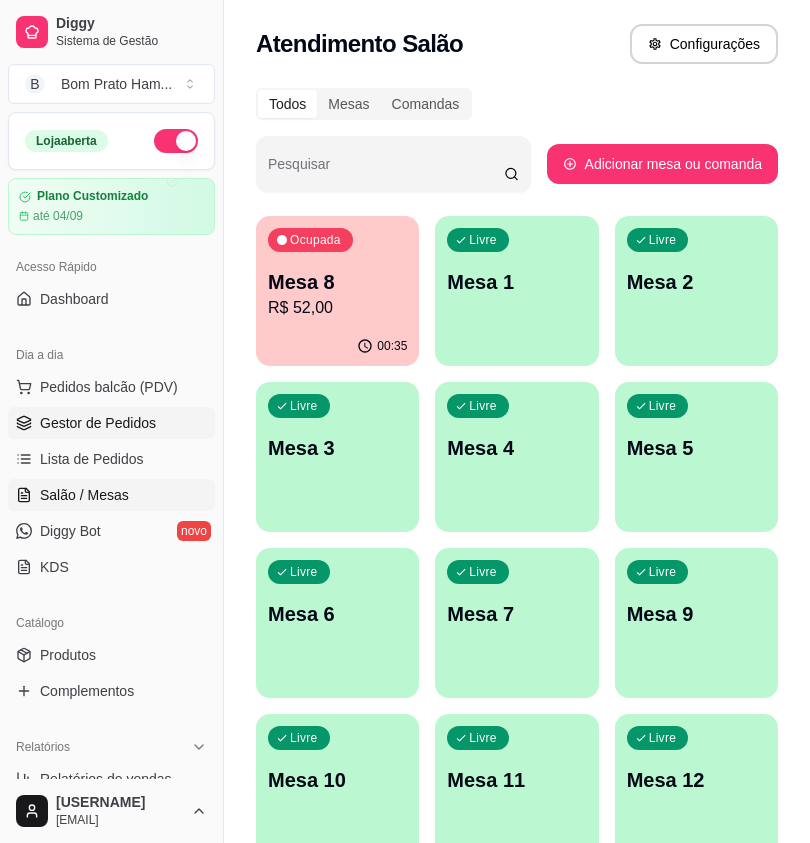 click on "Gestor de Pedidos" at bounding box center [98, 423] 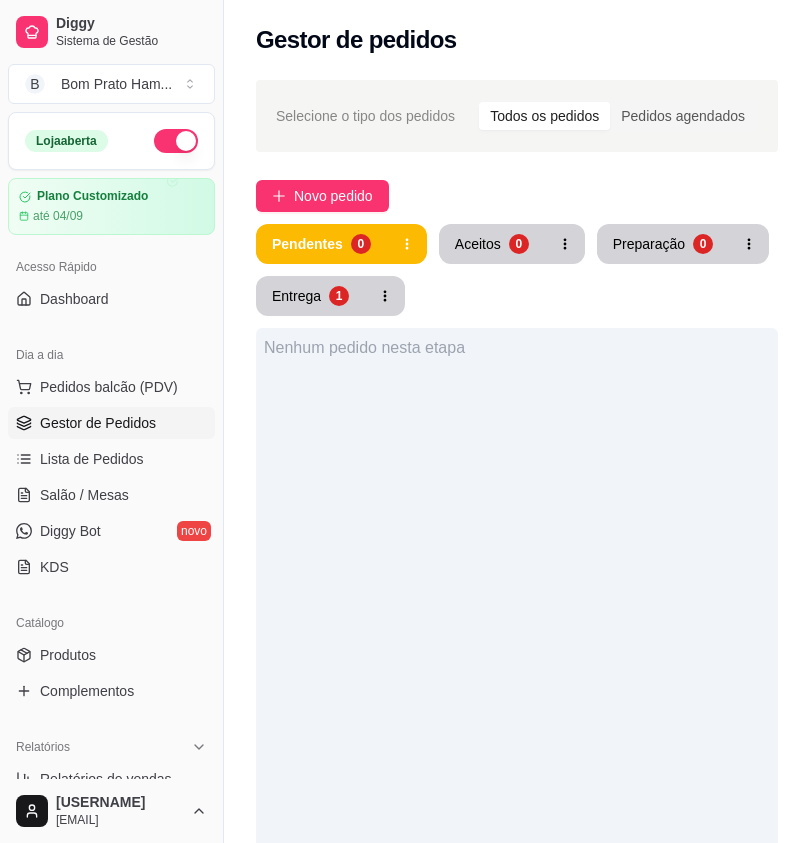 click on "Entrega 1" at bounding box center (310, 296) 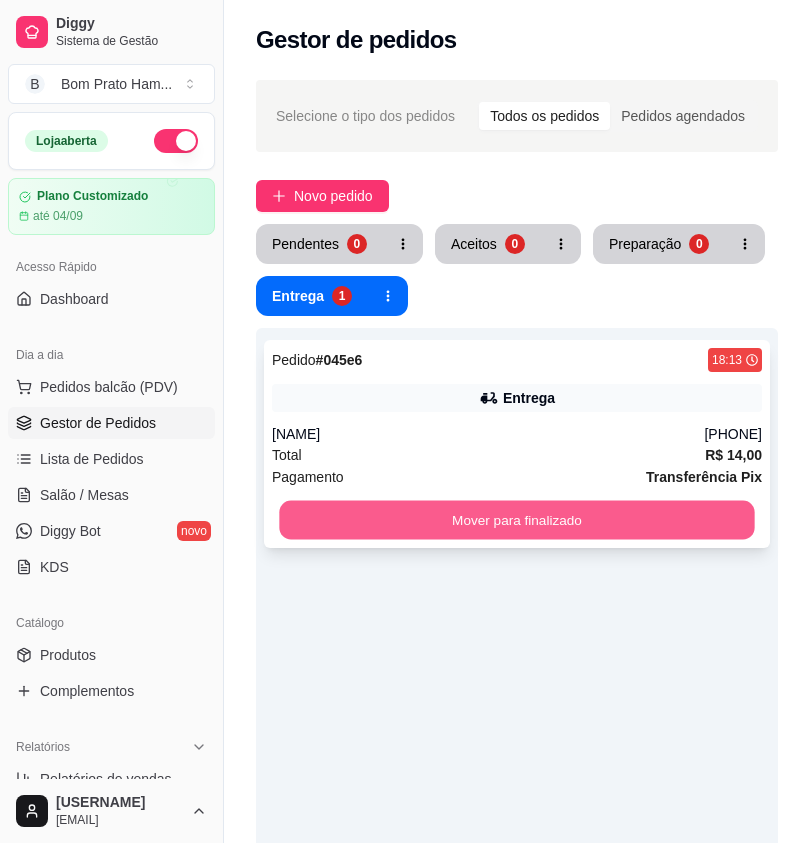 click on "Mover para finalizado" at bounding box center (516, 520) 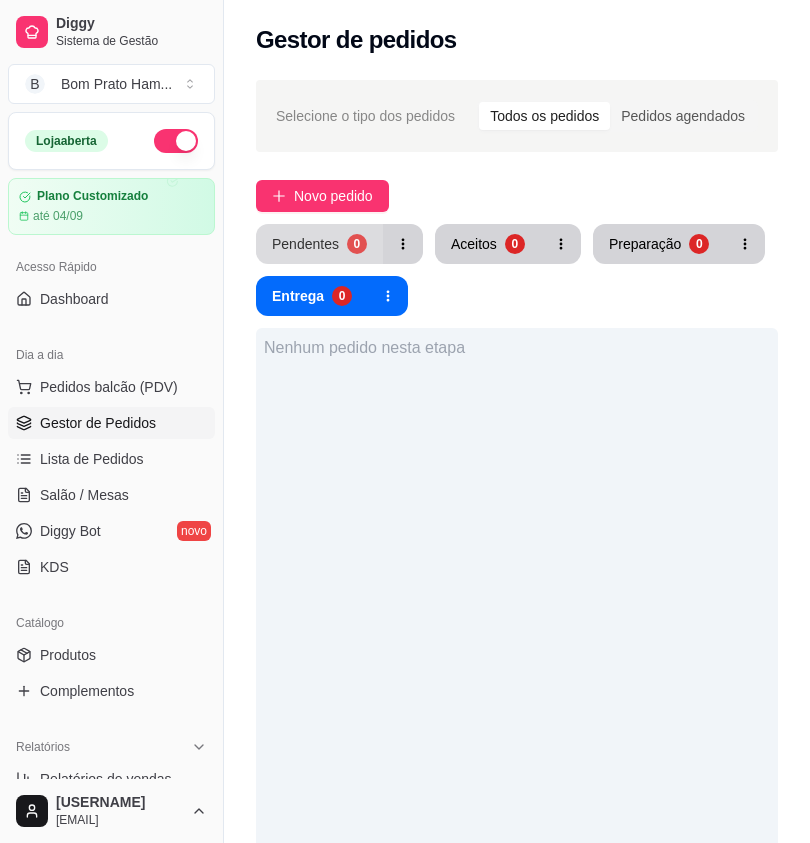 click on "Pendentes 0" at bounding box center (319, 244) 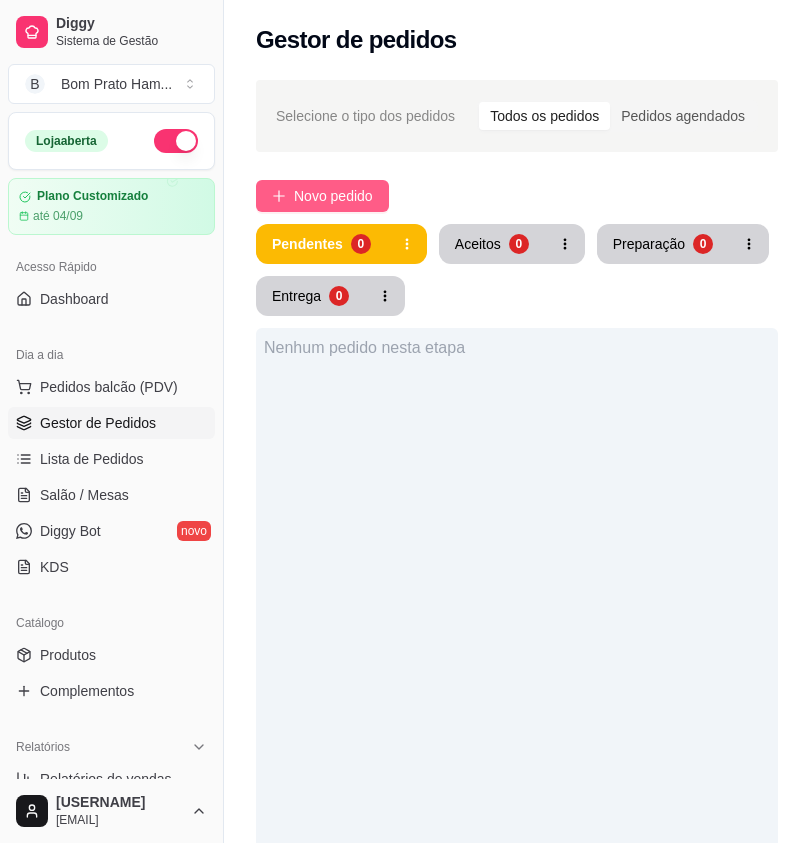 click on "Novo pedido" at bounding box center [322, 196] 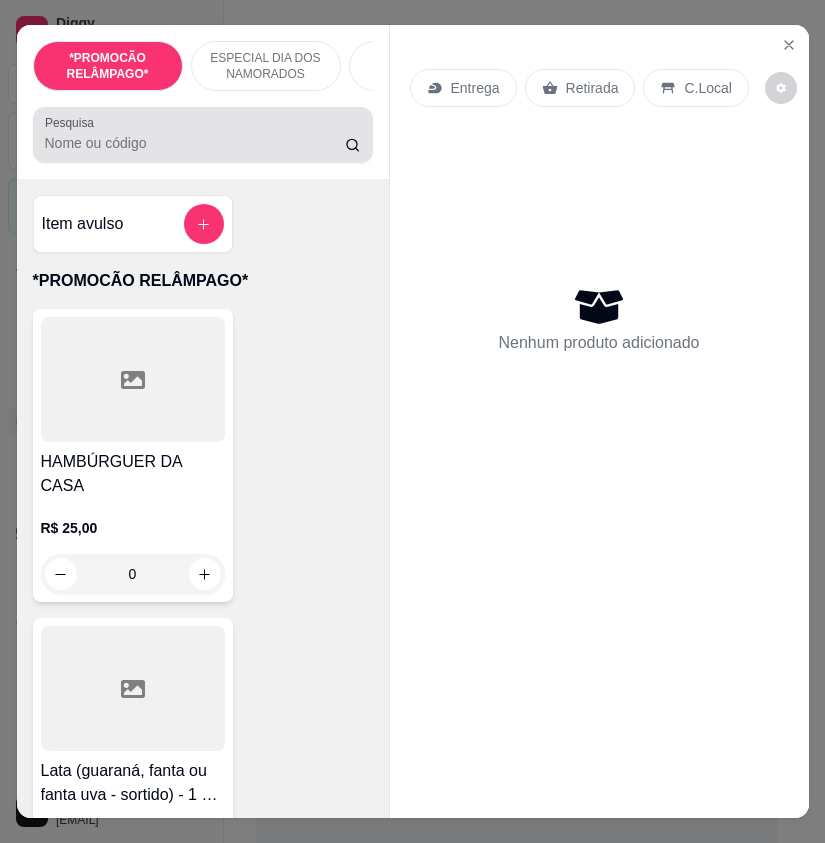 click at bounding box center (203, 135) 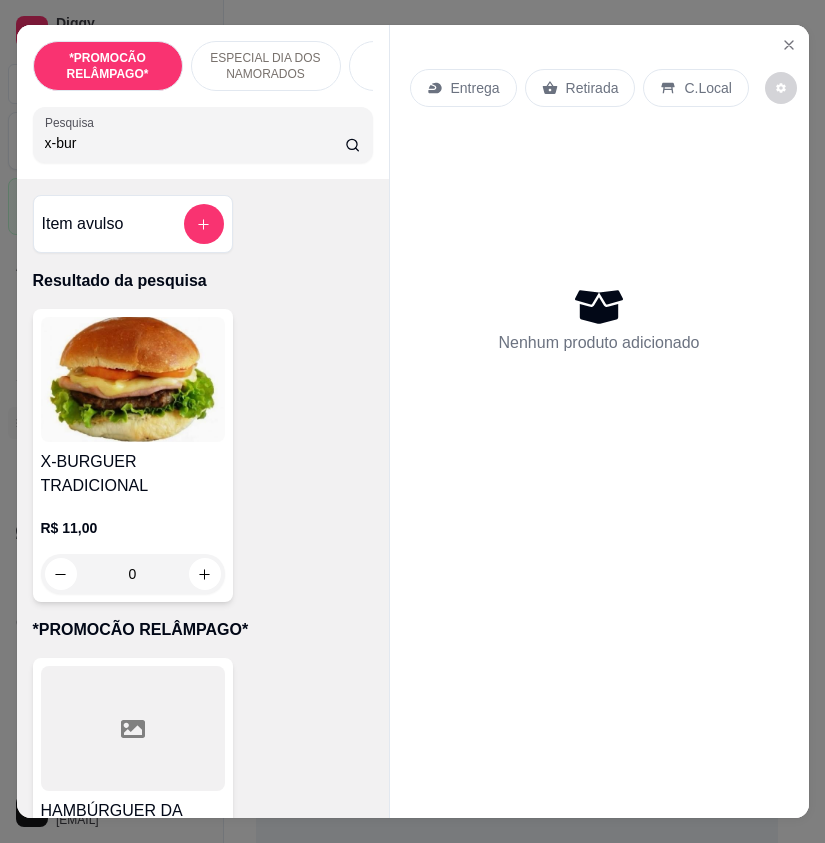 type on "x-bur" 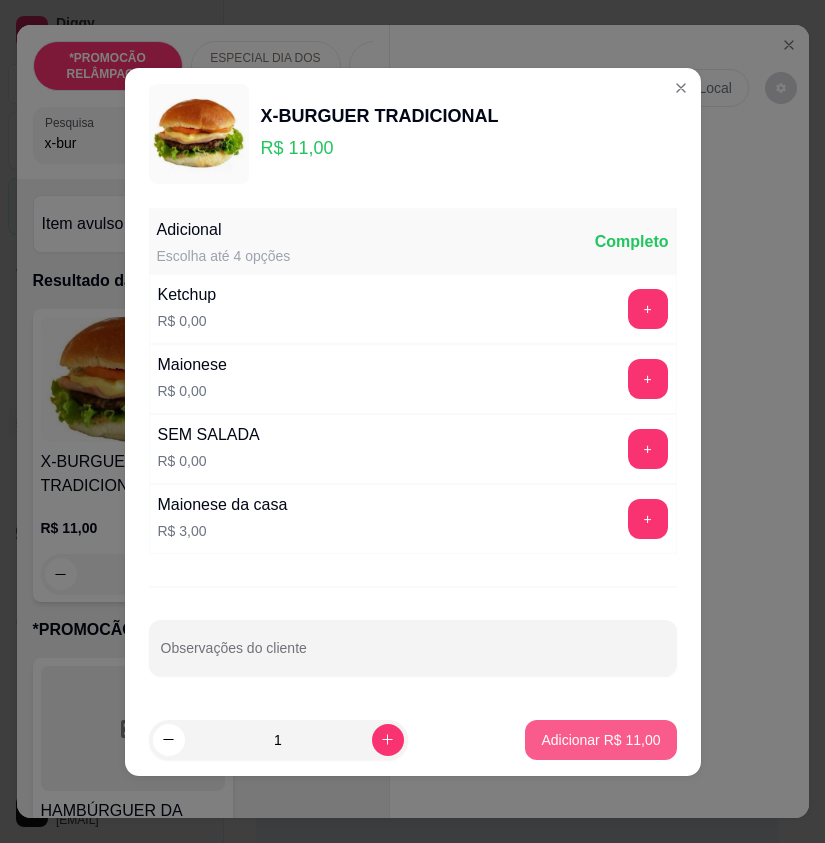 click on "Adicionar   R$ 11,00" at bounding box center (600, 740) 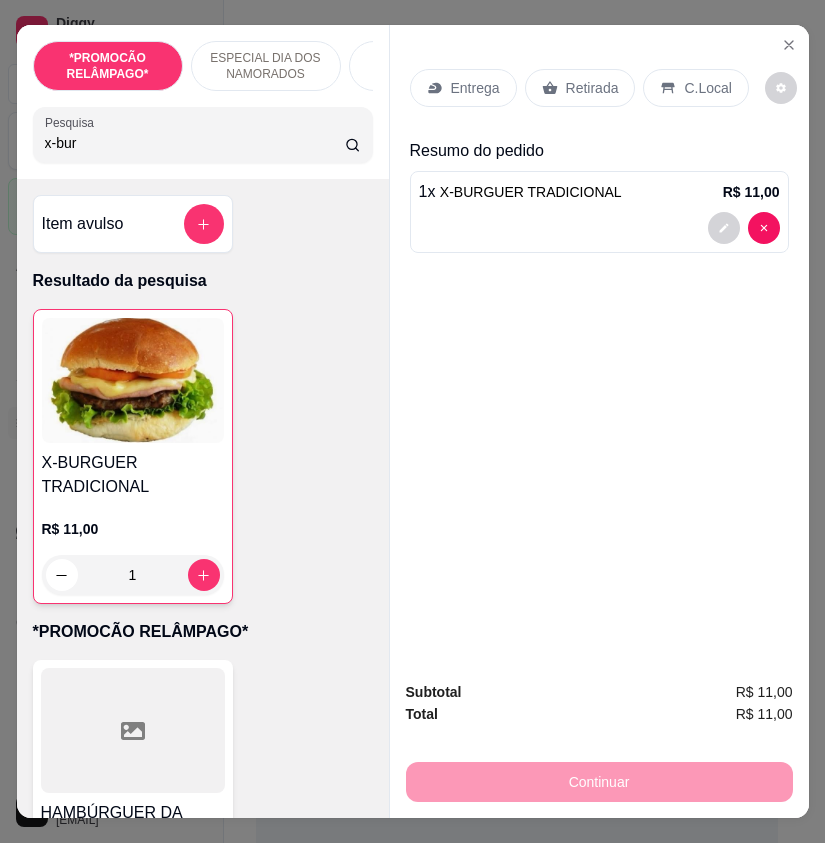 click on "Entrega" at bounding box center (475, 88) 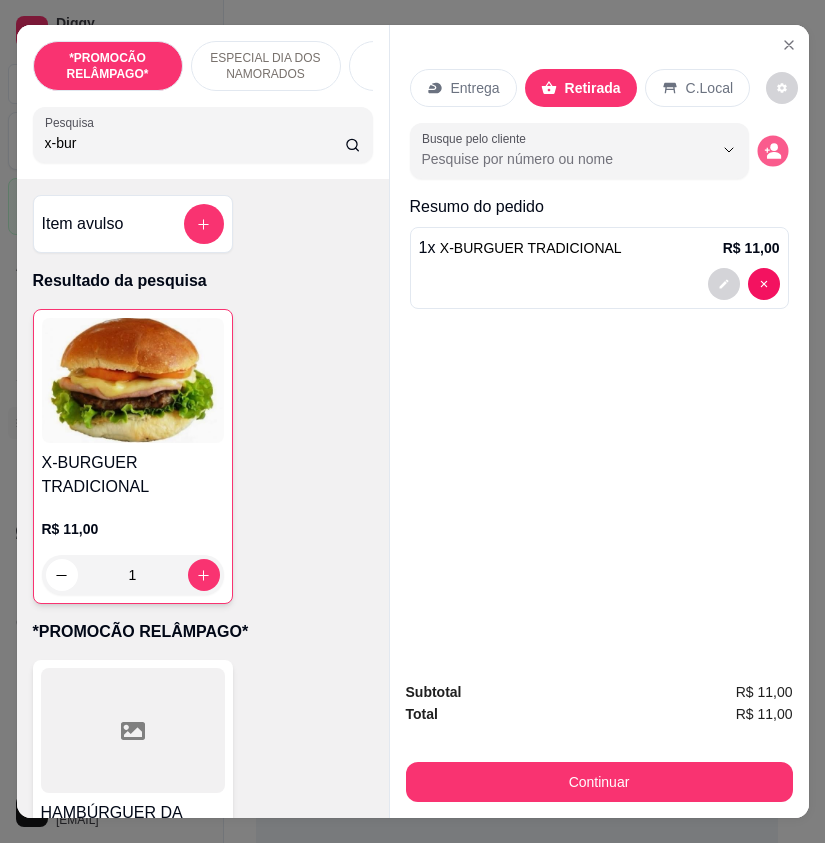 click 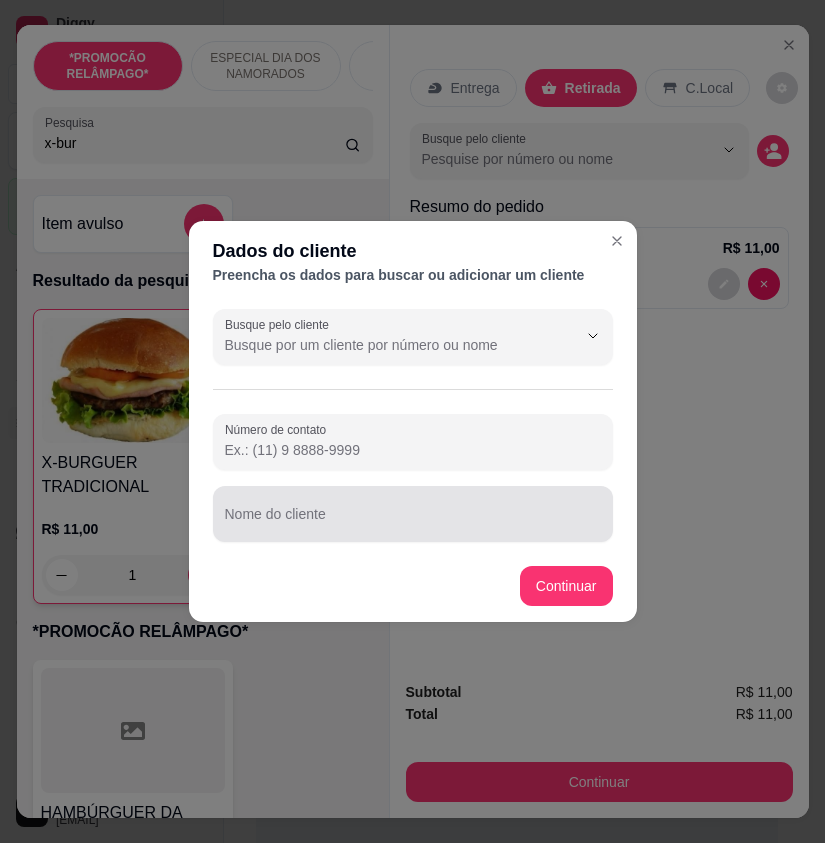 click on "Nome do cliente" at bounding box center (413, 522) 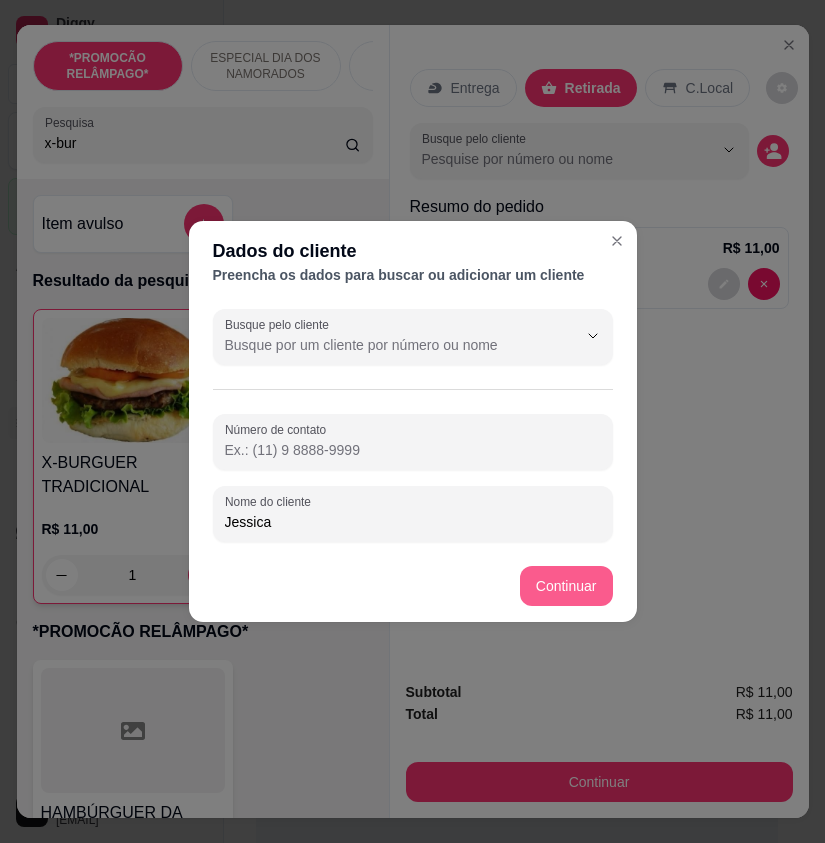 type on "Jessica" 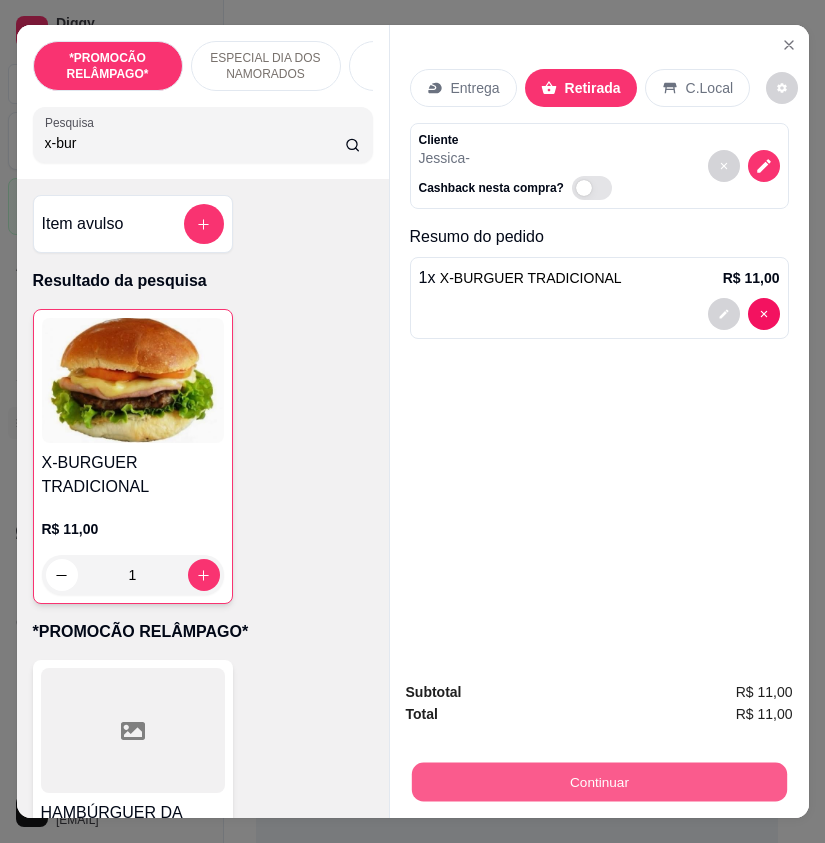 click on "Continuar" at bounding box center (598, 781) 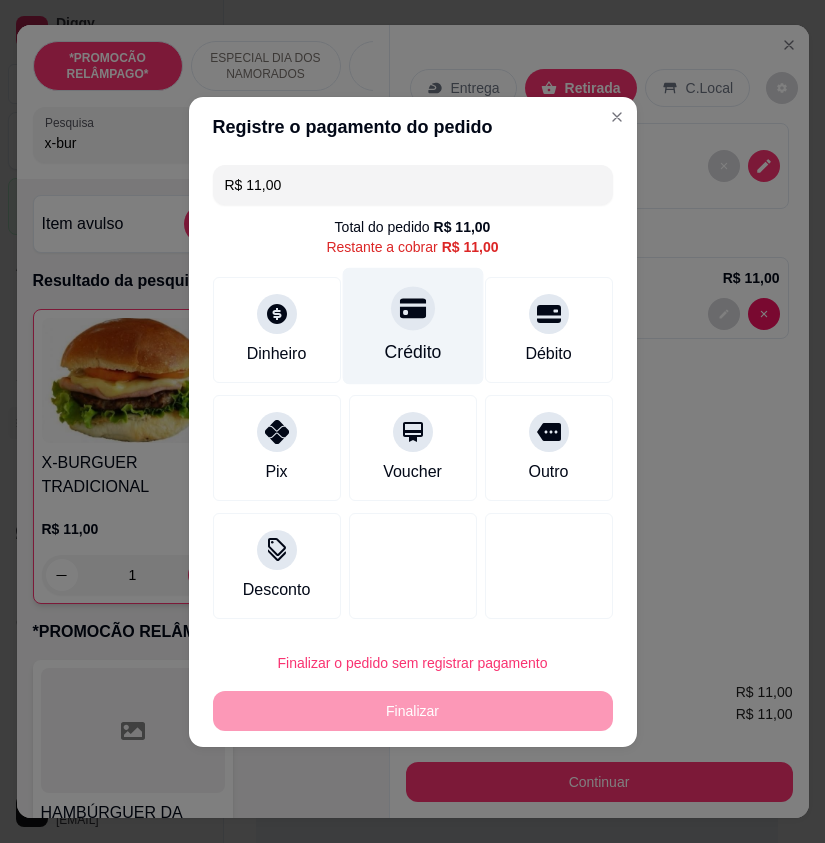 click on "Crédito" at bounding box center [412, 325] 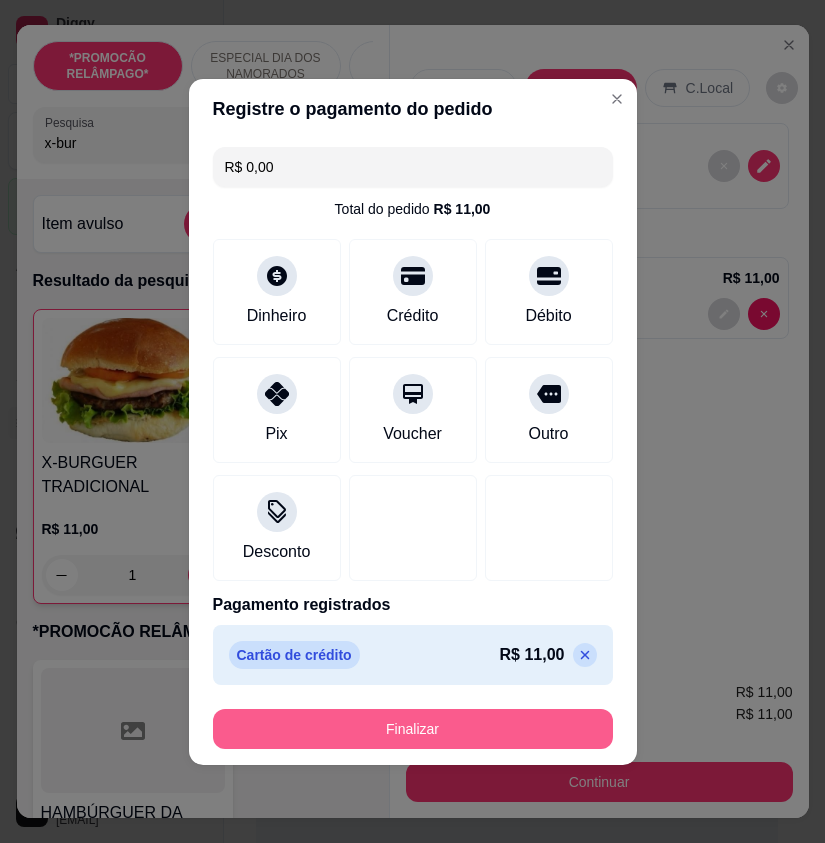 click on "Finalizar" at bounding box center (413, 729) 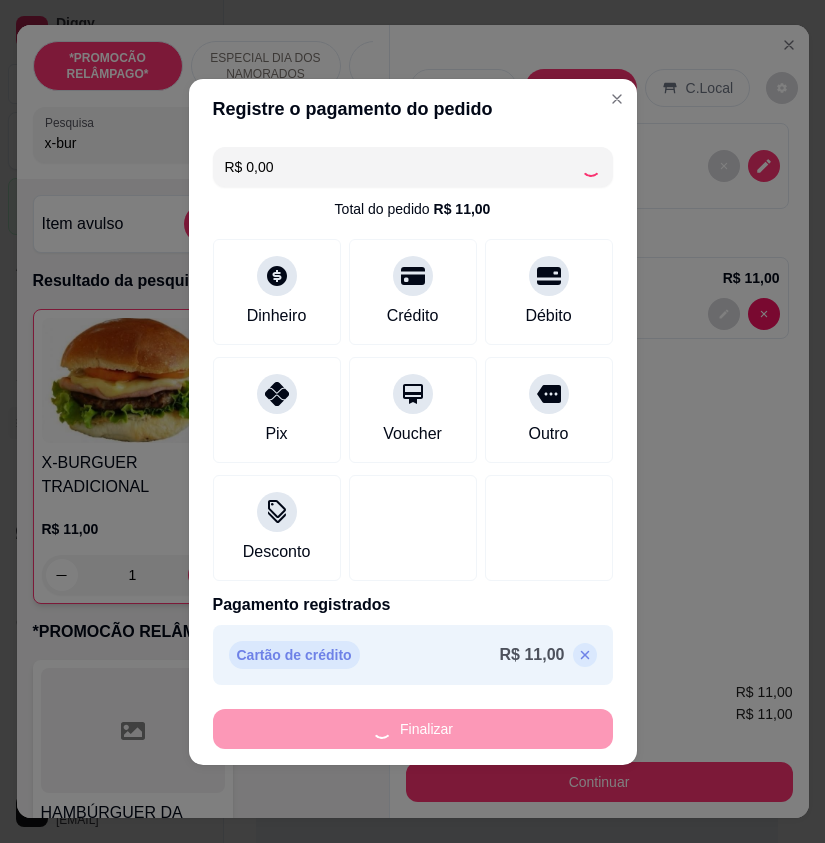 type on "0" 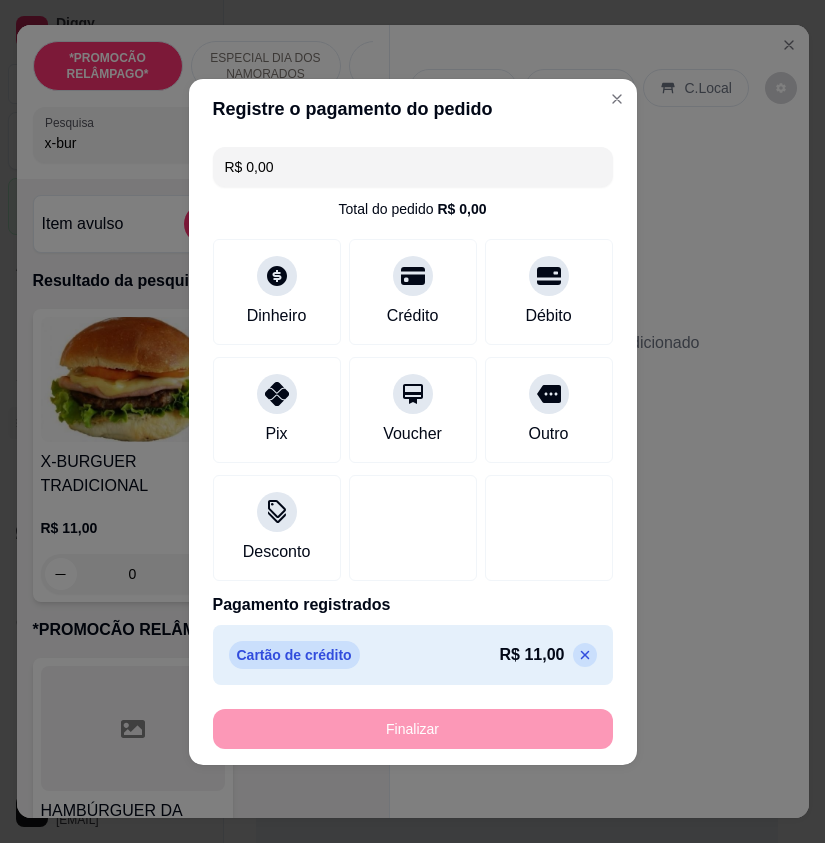 type on "-R$ 11,00" 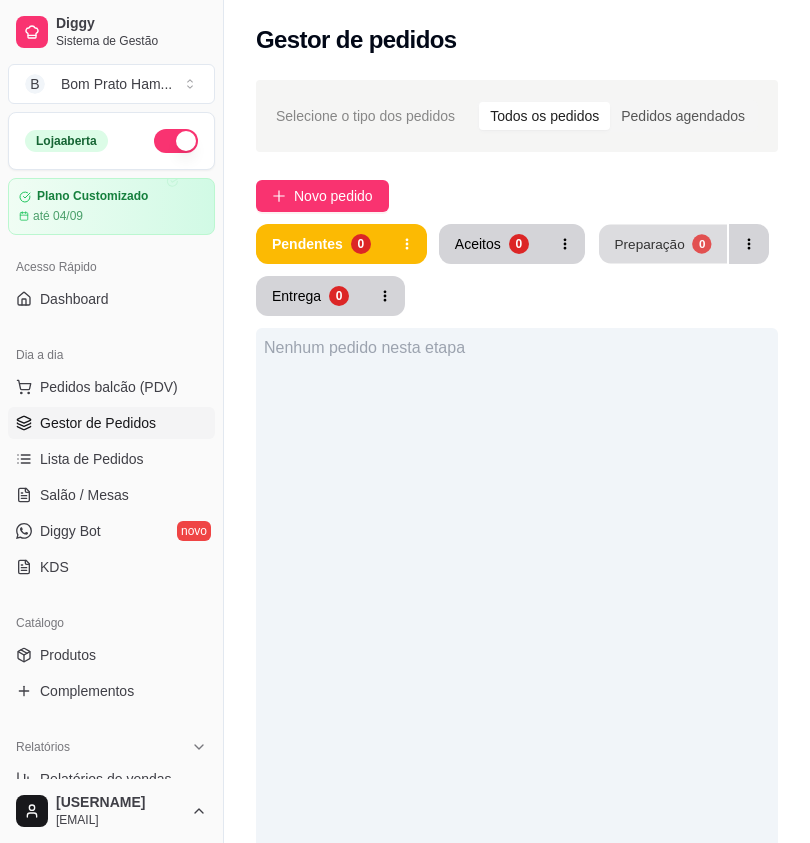 click on "Preparação 0" at bounding box center [663, 244] 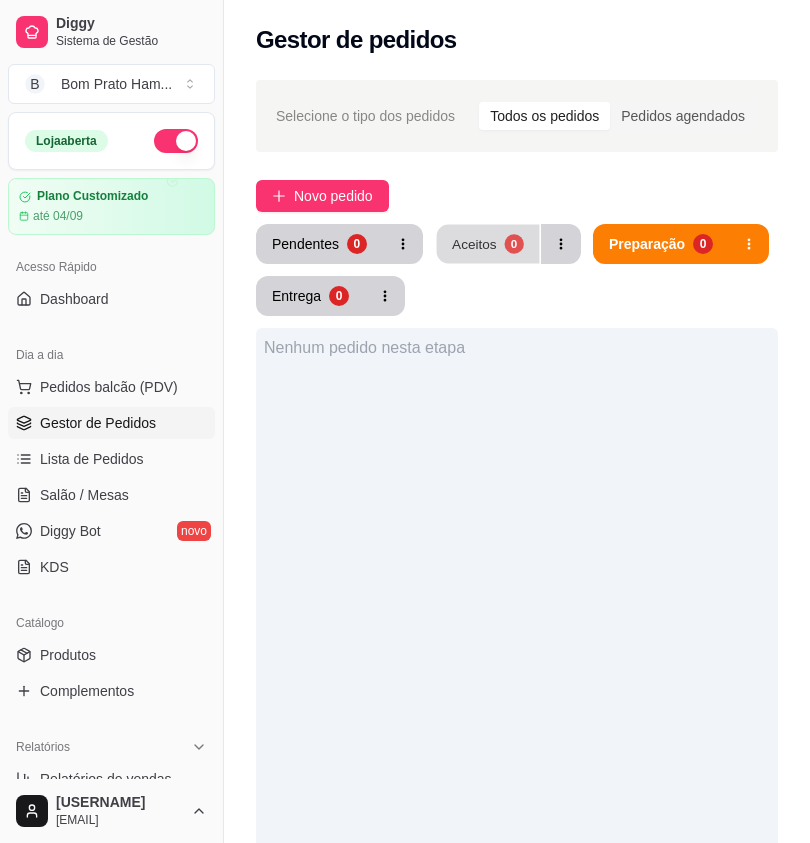 click on "Aceitos" at bounding box center [474, 243] 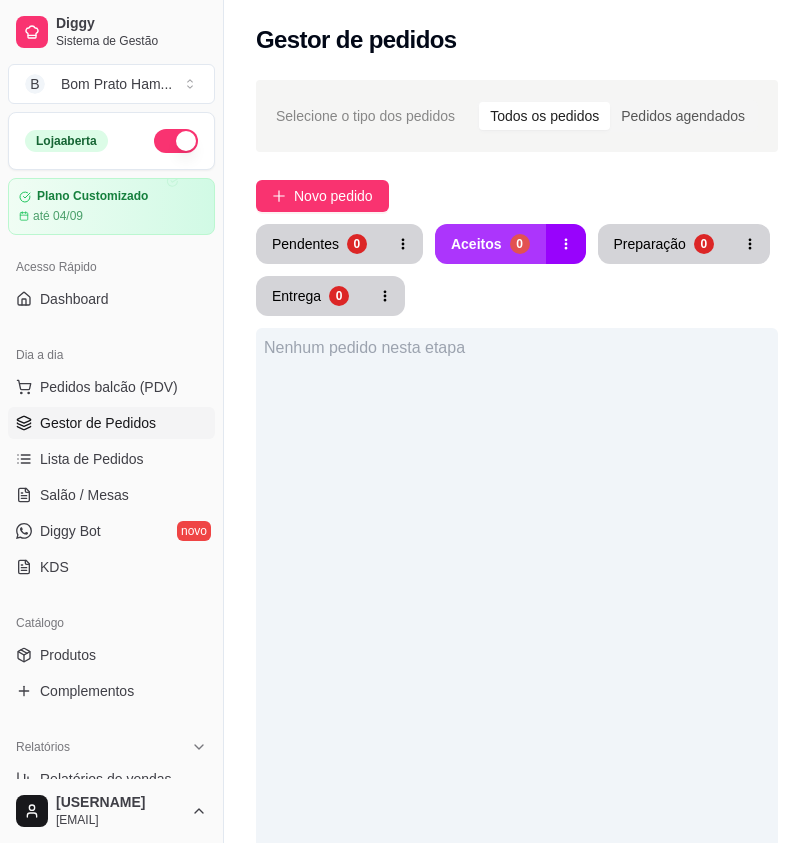 type 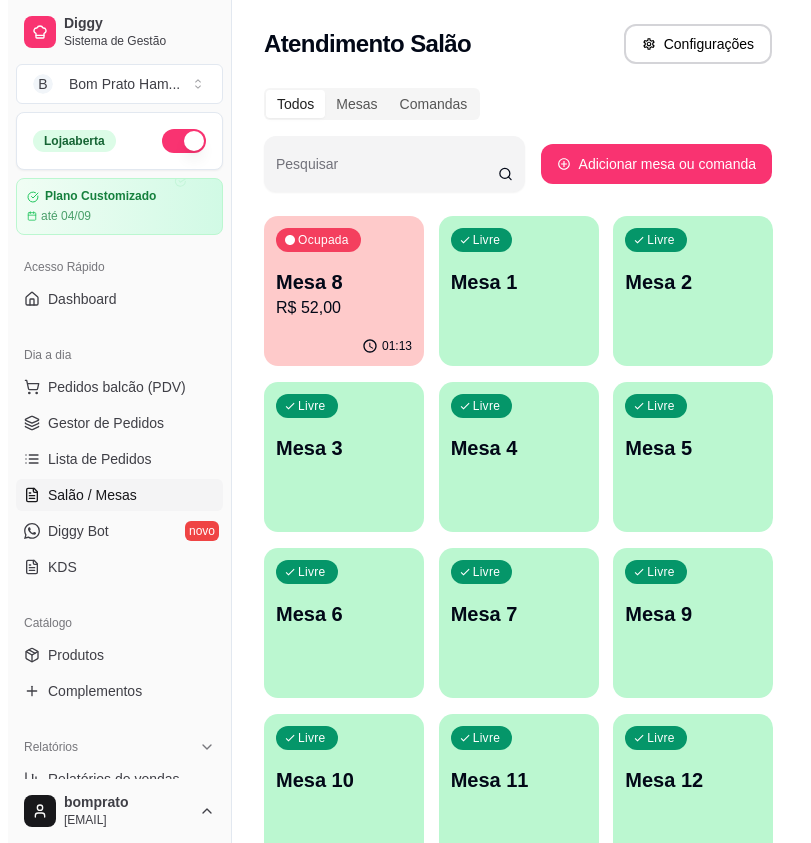 scroll, scrollTop: 0, scrollLeft: 0, axis: both 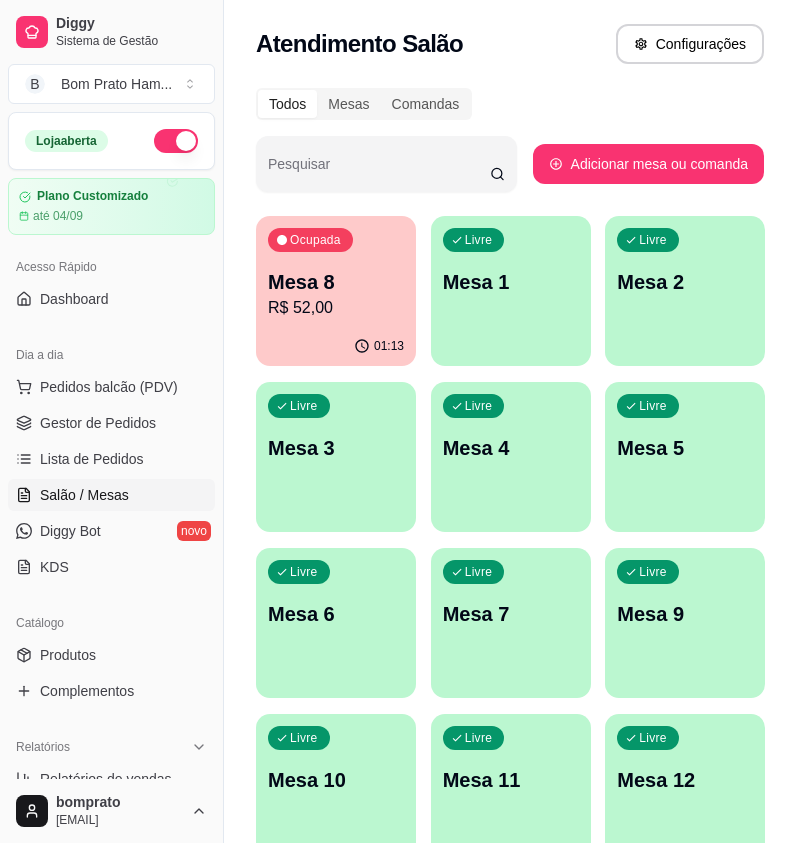 click on "01:13" at bounding box center (336, 346) 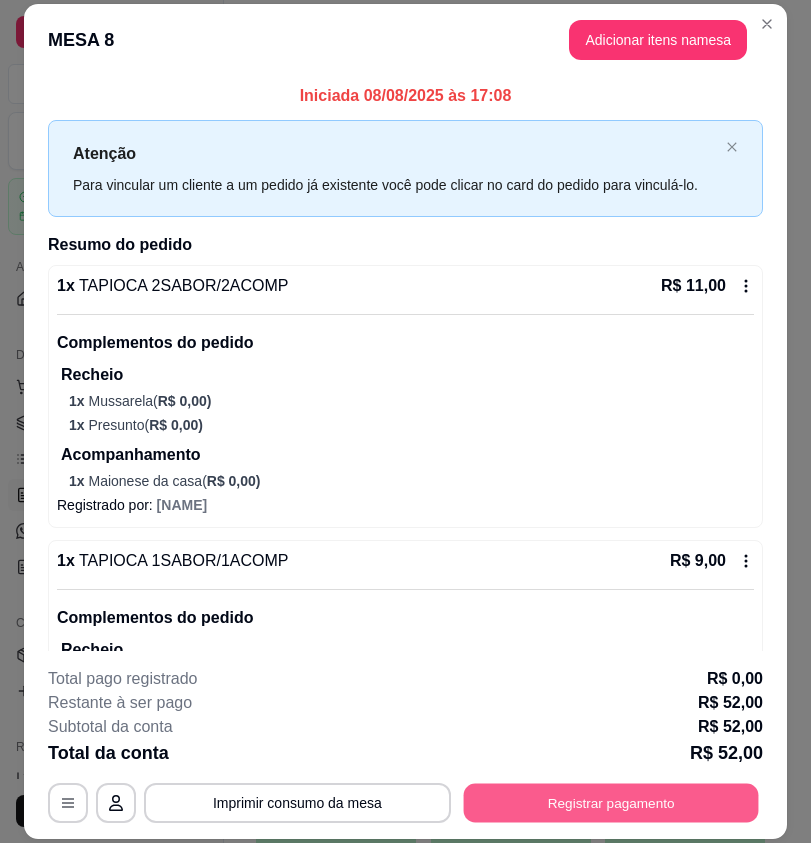 click on "Registrar pagamento" at bounding box center (610, 802) 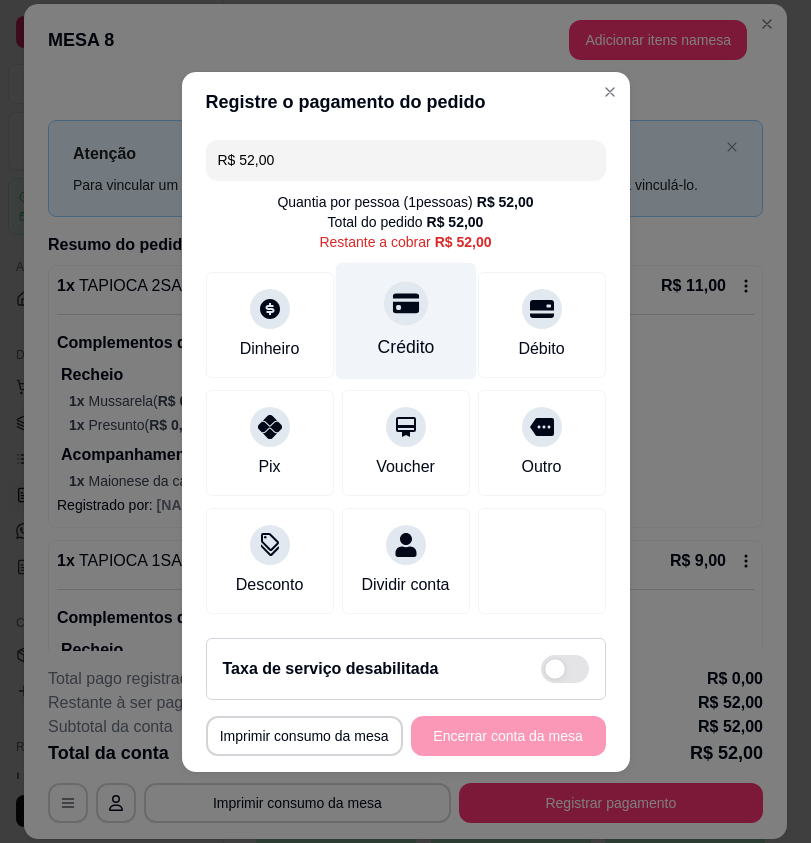 click on "Crédito" at bounding box center [405, 347] 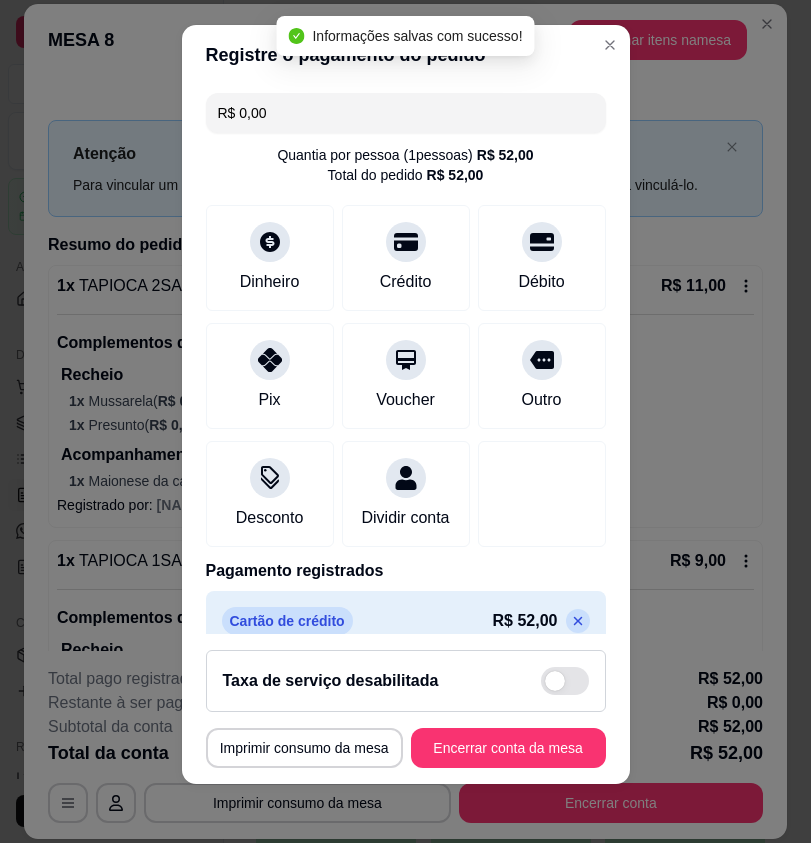 scroll, scrollTop: 22, scrollLeft: 0, axis: vertical 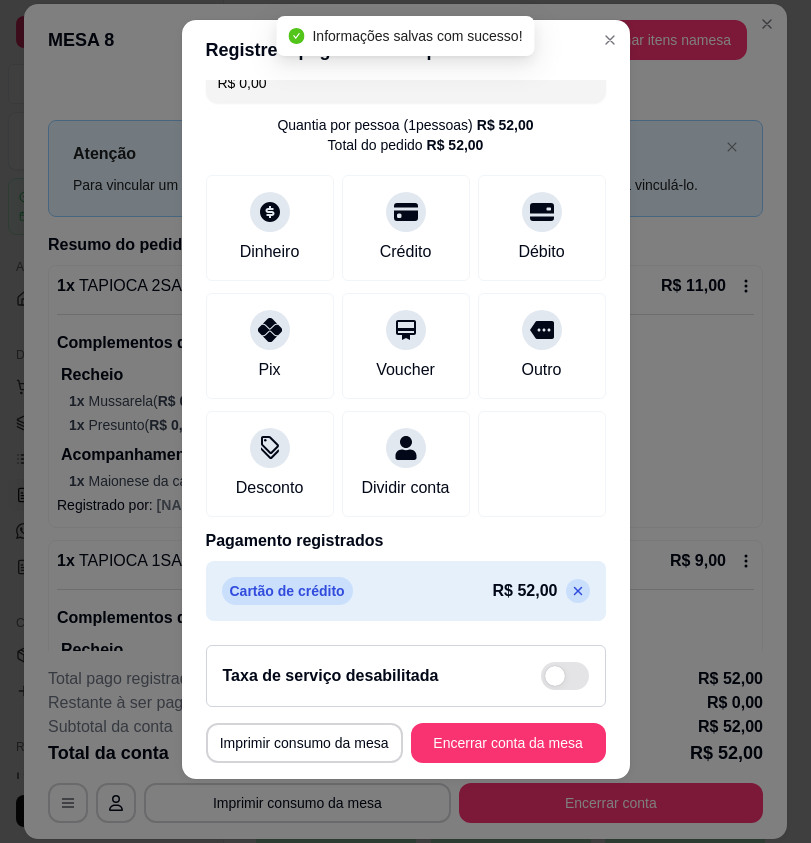 click at bounding box center (578, 591) 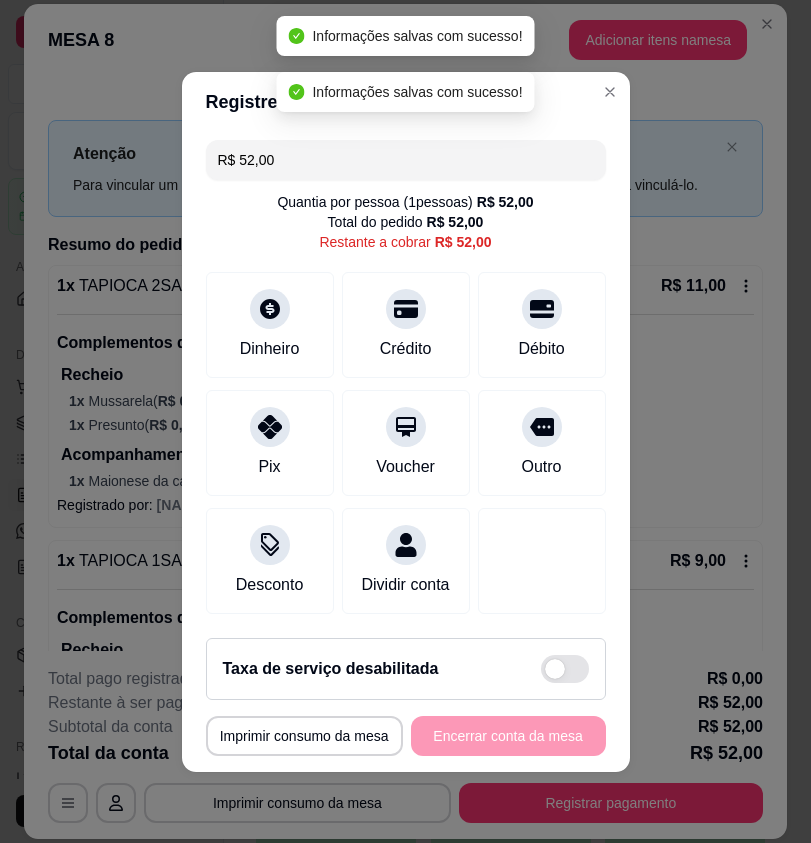 scroll, scrollTop: 0, scrollLeft: 0, axis: both 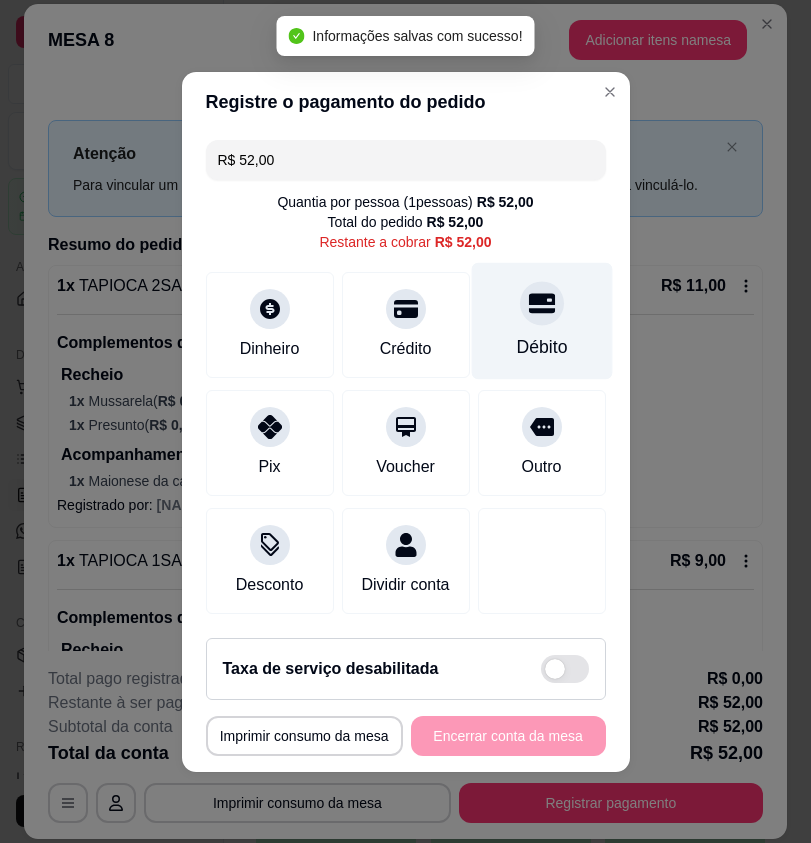 click on "Débito" at bounding box center [541, 320] 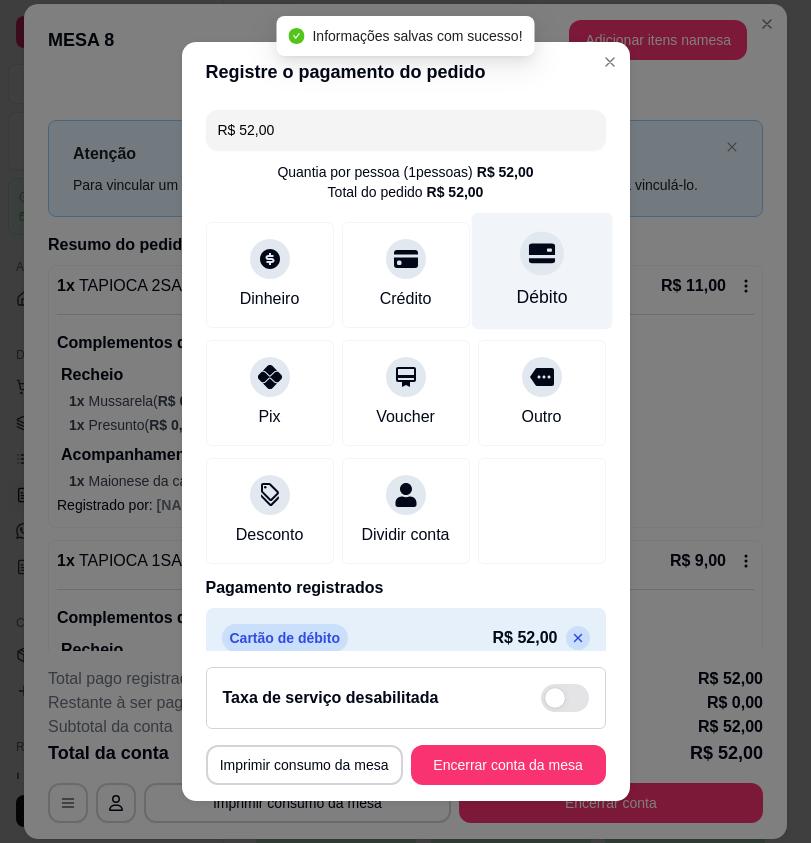 type on "R$ 0,00" 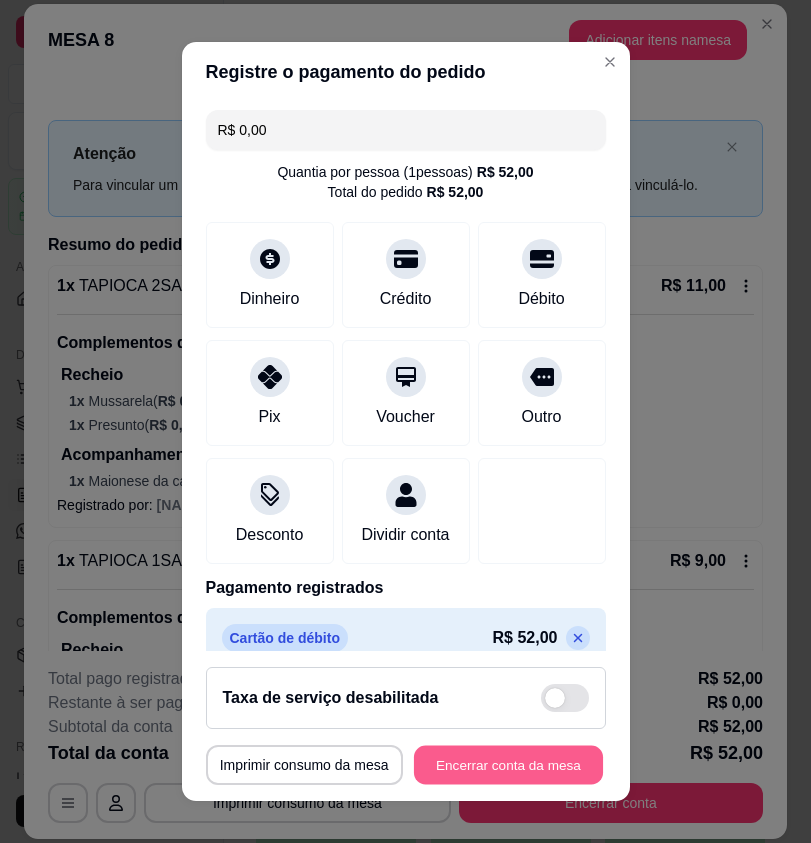 click on "Encerrar conta da mesa" at bounding box center (508, 764) 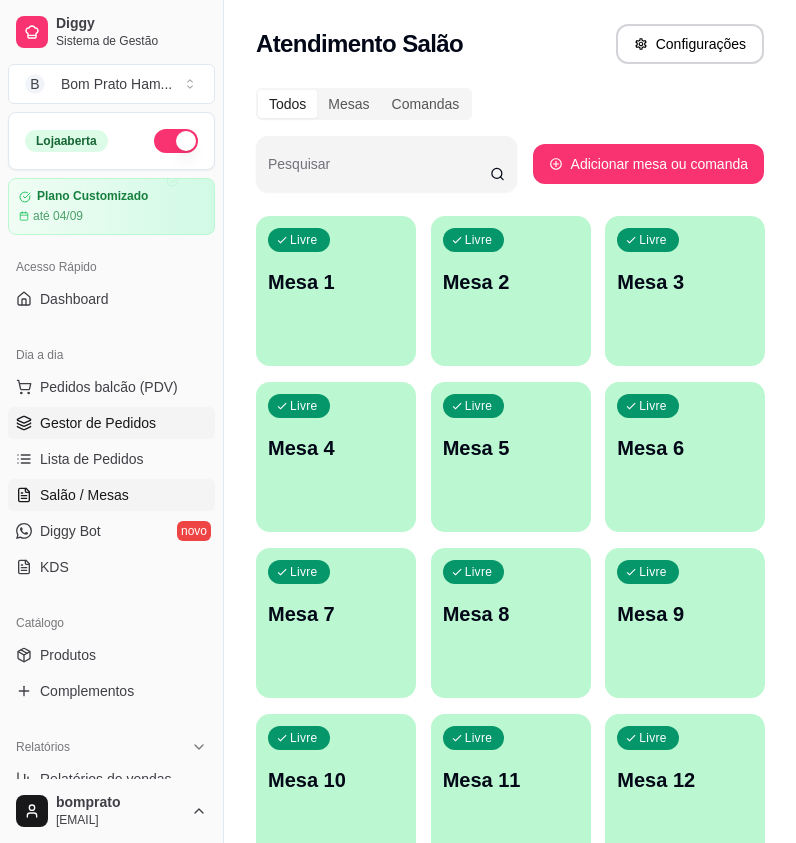 click on "Gestor de Pedidos" at bounding box center (111, 423) 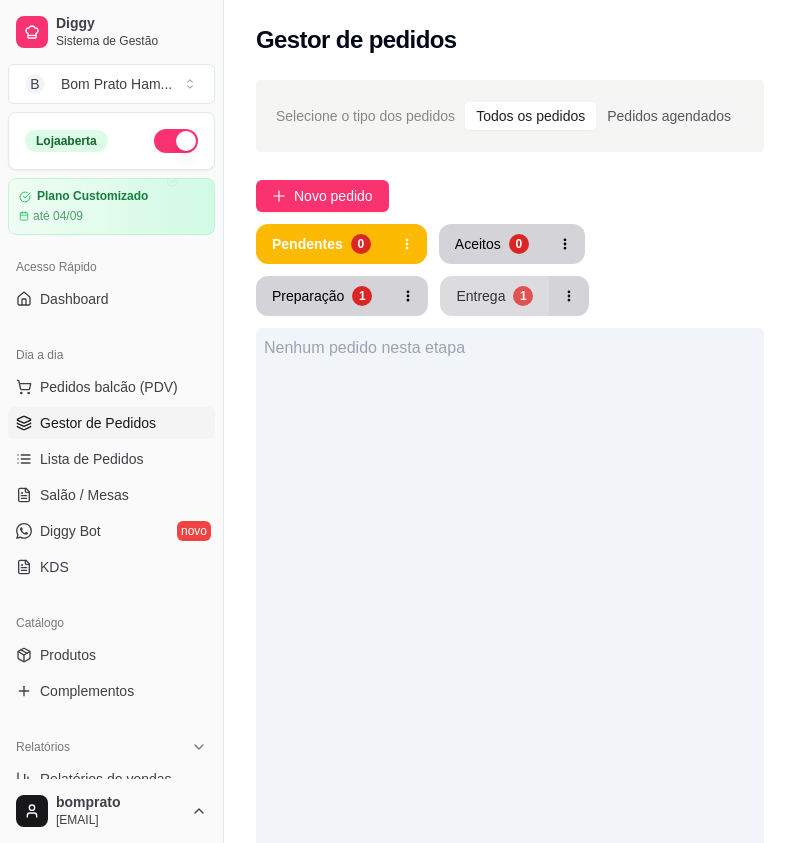click on "Entrega 1" at bounding box center [494, 296] 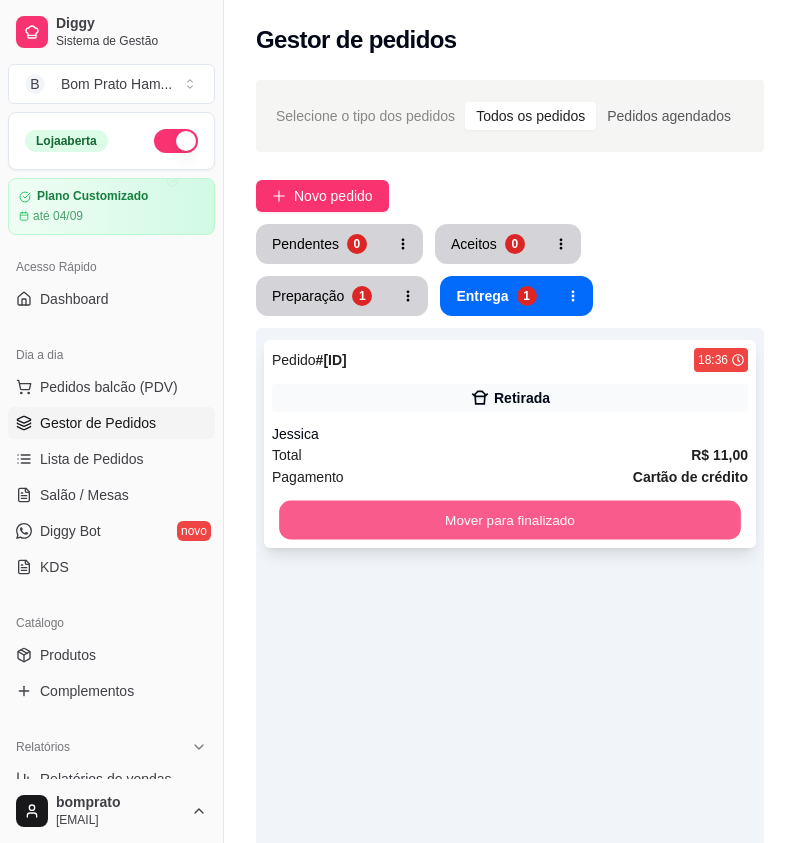 click on "Mover para finalizado" at bounding box center [510, 520] 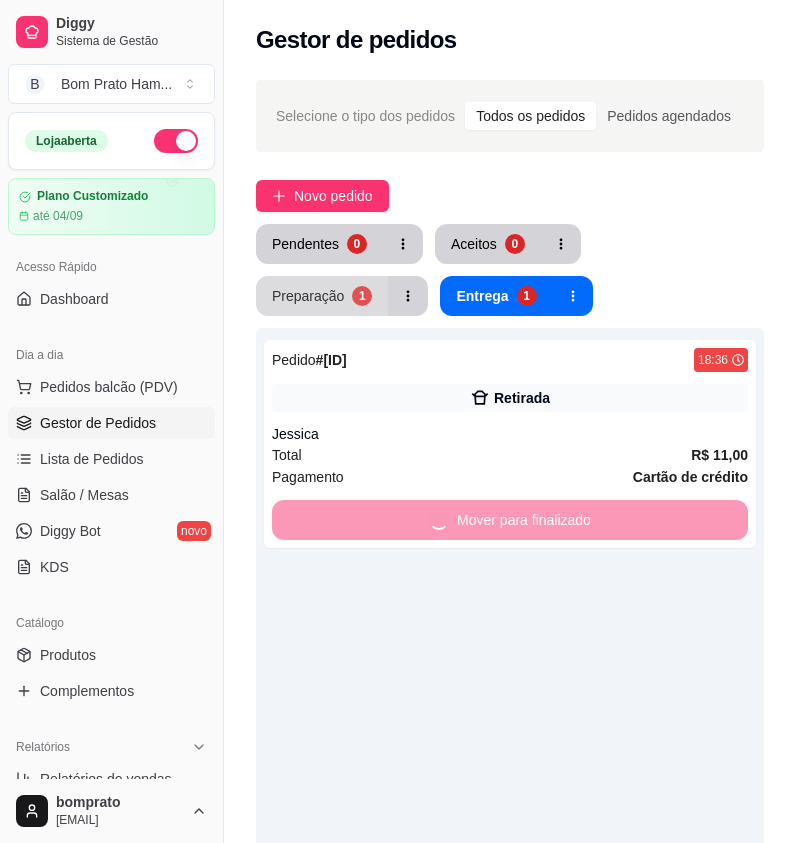 click on "Preparação" at bounding box center [308, 296] 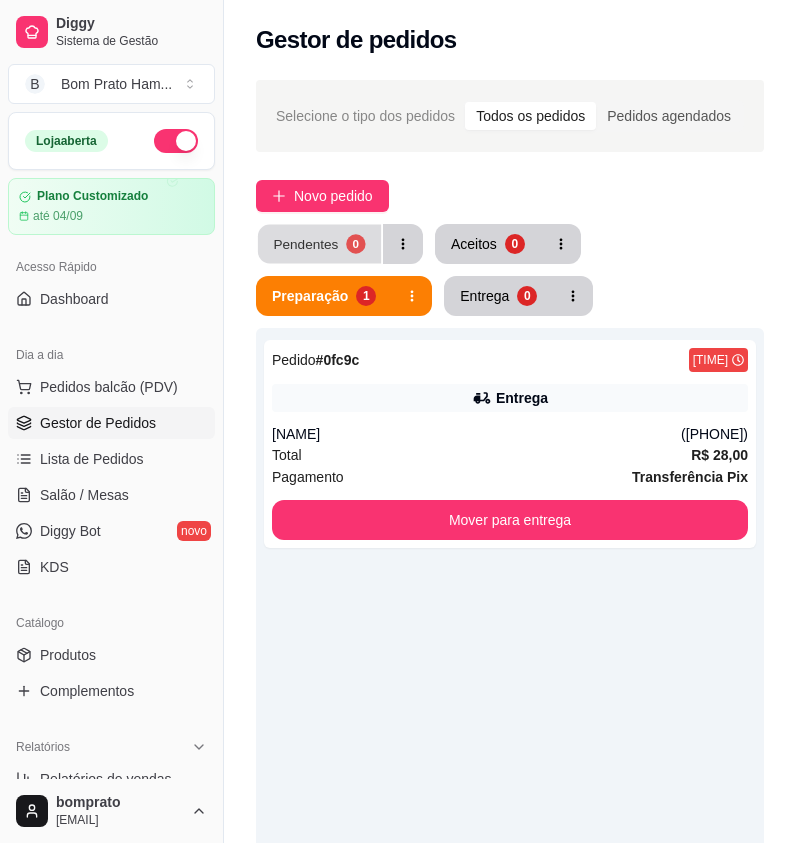 click on "0" at bounding box center (355, 243) 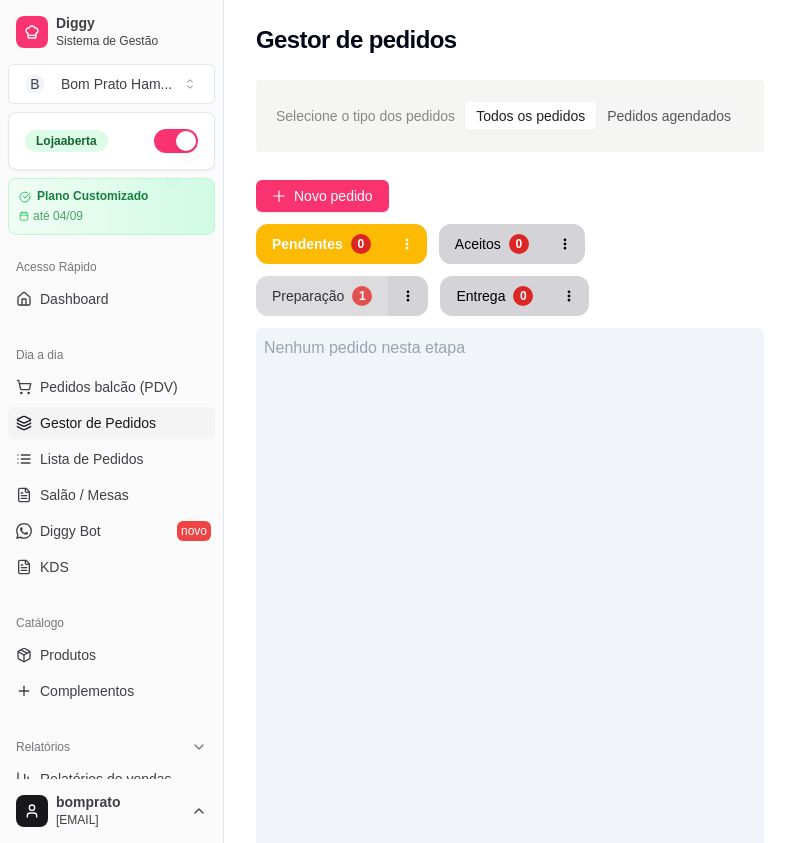 click on "Preparação" at bounding box center [308, 296] 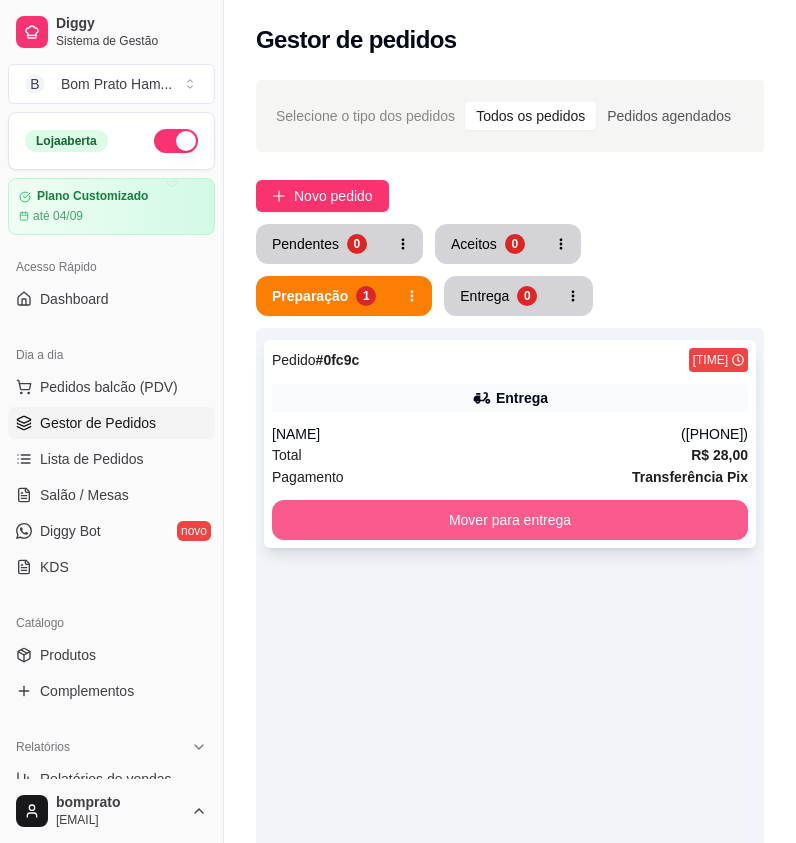 click on "Mover para entrega" at bounding box center [510, 520] 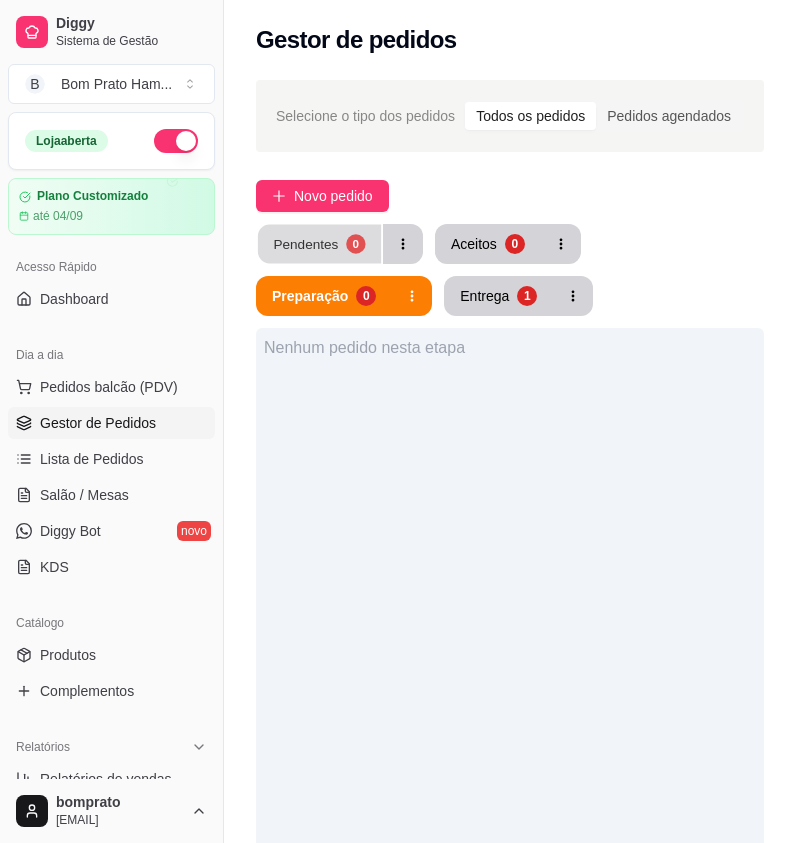 click on "Pendentes 0" at bounding box center (319, 244) 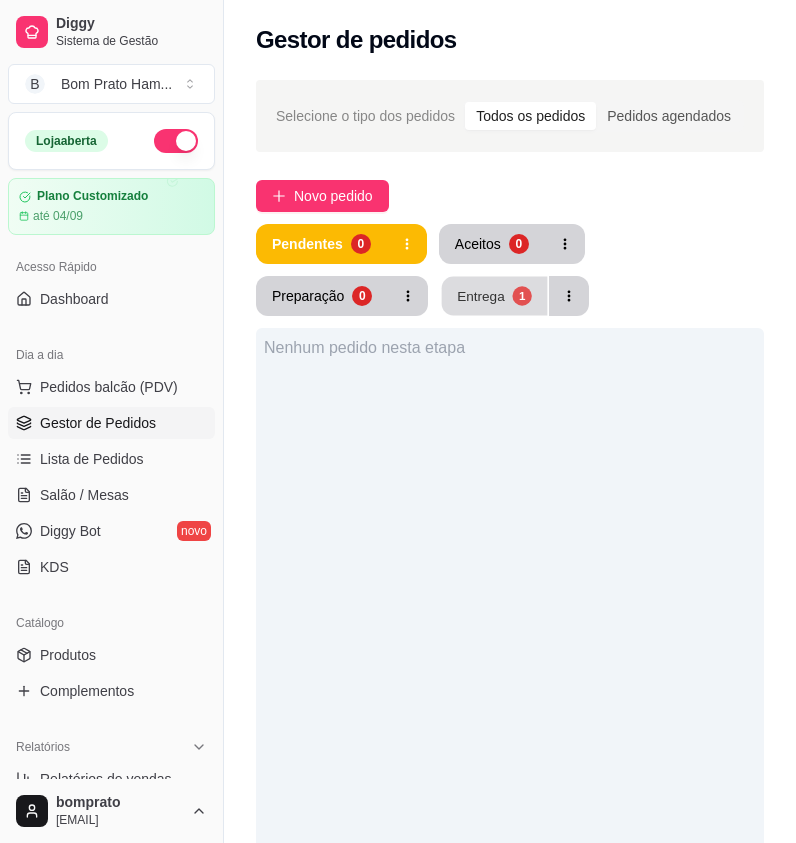 click on "Entrega" at bounding box center [482, 295] 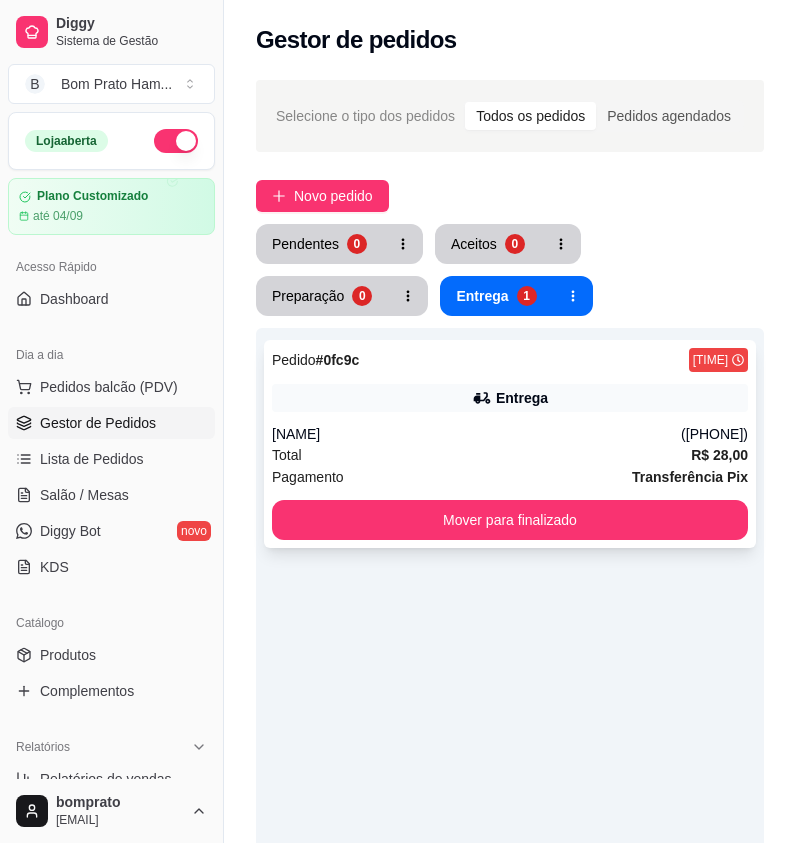 click on "Pedido  # 0fc9c 18:58 Entrega Cecília (87) 9922-6913 Total R$ 28,00 Pagamento Transferência Pix Mover para finalizado" at bounding box center (510, 444) 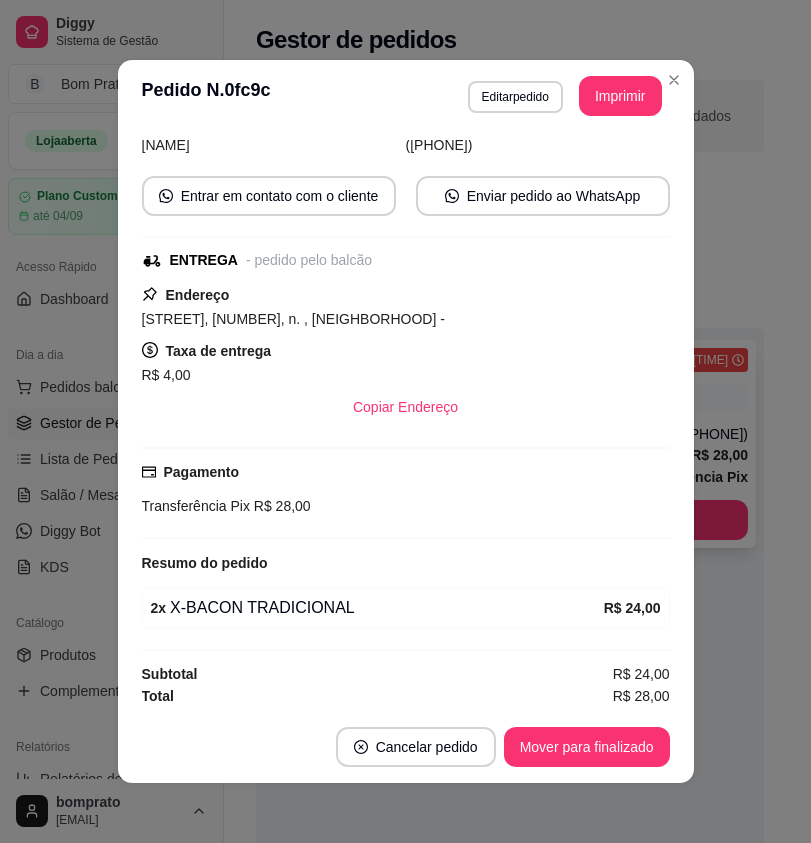 scroll, scrollTop: 154, scrollLeft: 0, axis: vertical 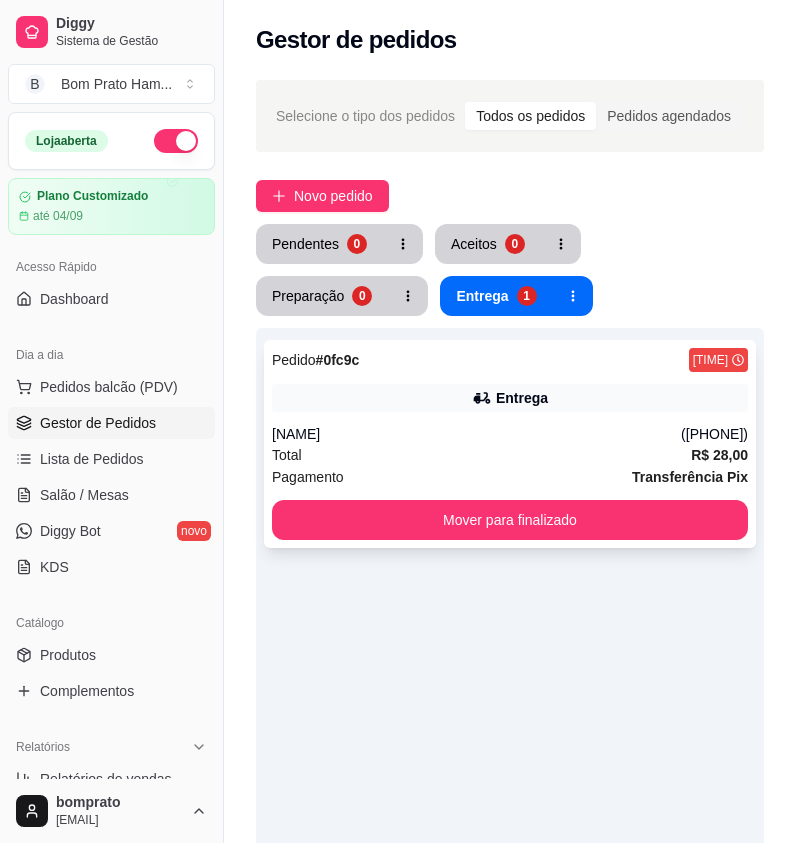 click on "Pedido  # 0fc9c 18:58 Entrega Cecília (87) 9922-6913 Total R$ 28,00 Pagamento Transferência Pix Mover para finalizado" at bounding box center (510, 444) 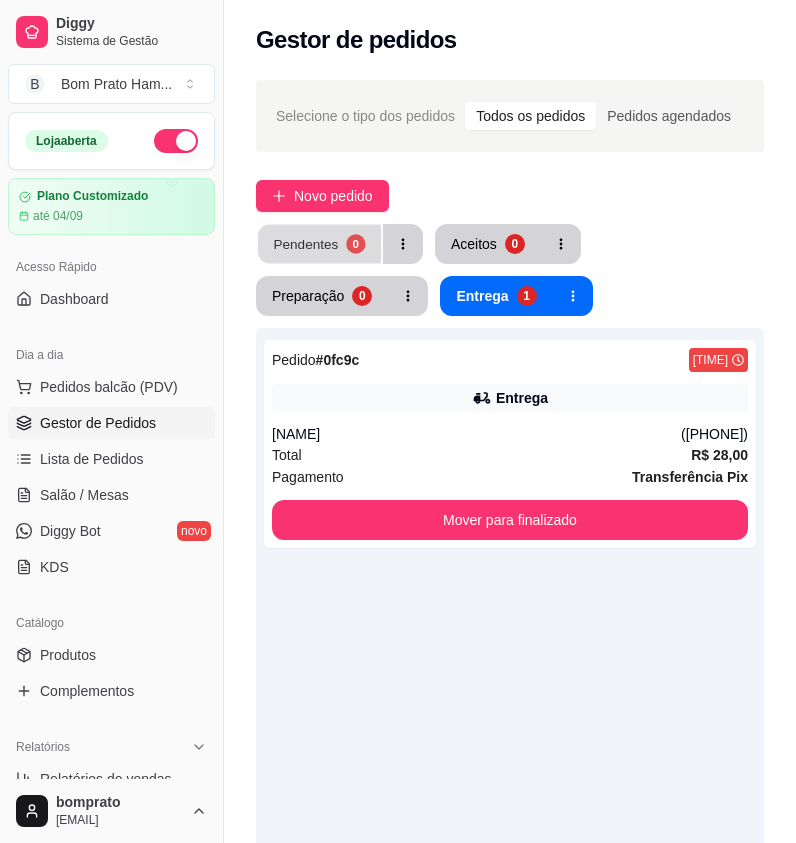 click on "Pendentes 0" at bounding box center (319, 244) 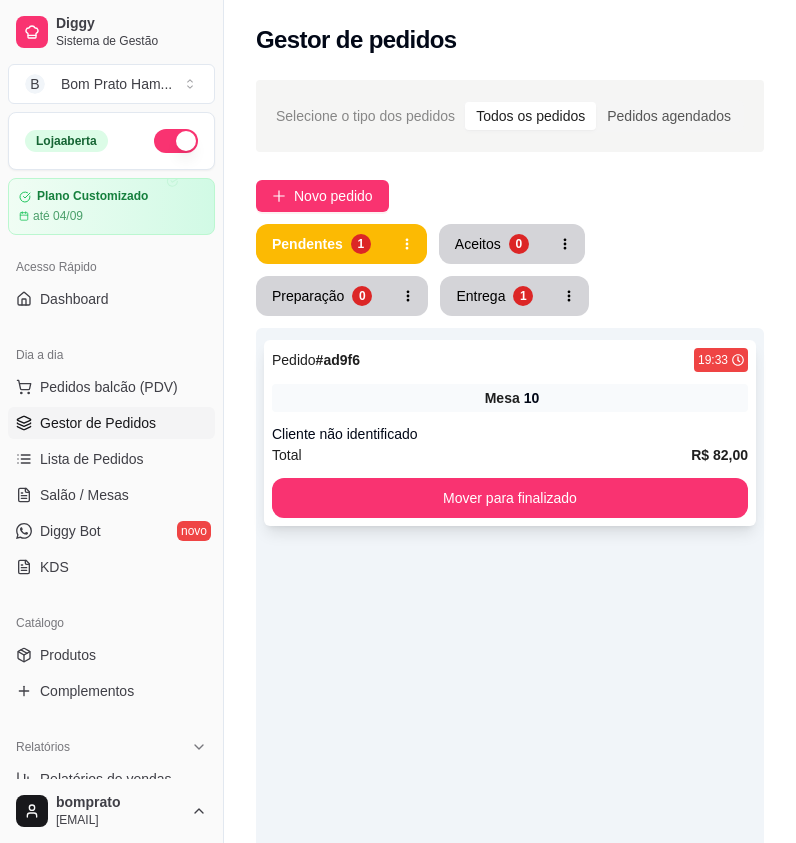 click on "Mesa 10" at bounding box center [510, 398] 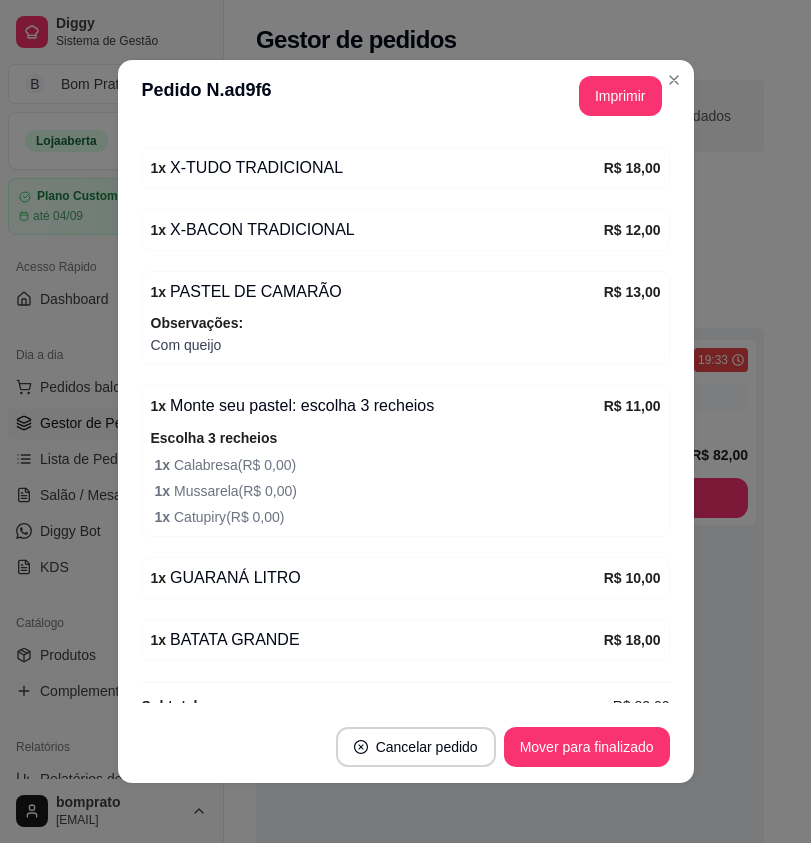 scroll, scrollTop: 318, scrollLeft: 0, axis: vertical 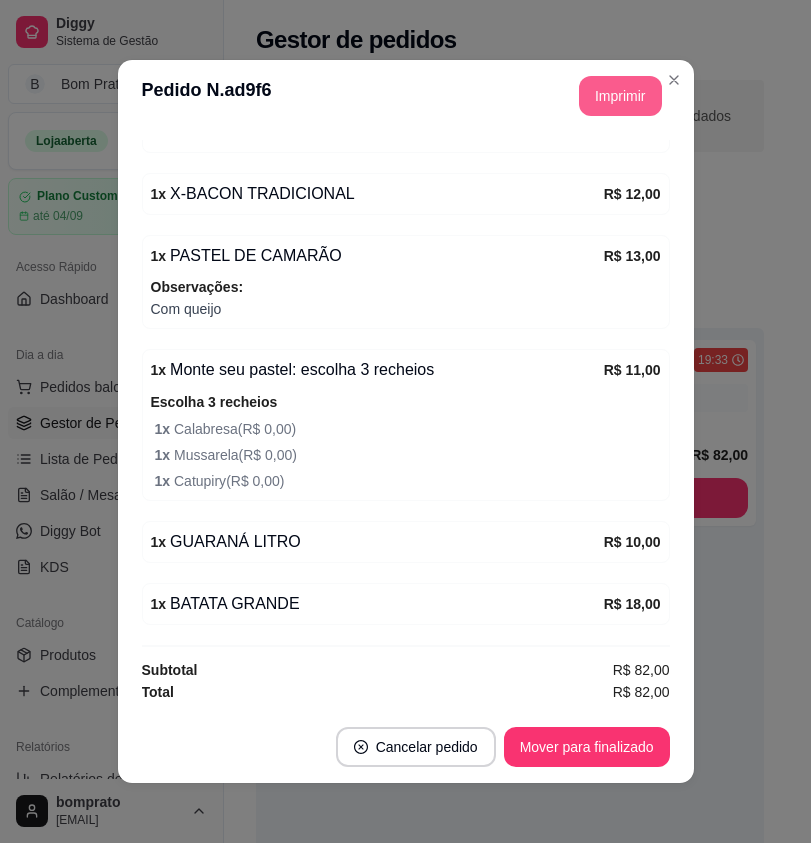 click on "Imprimir" at bounding box center [620, 96] 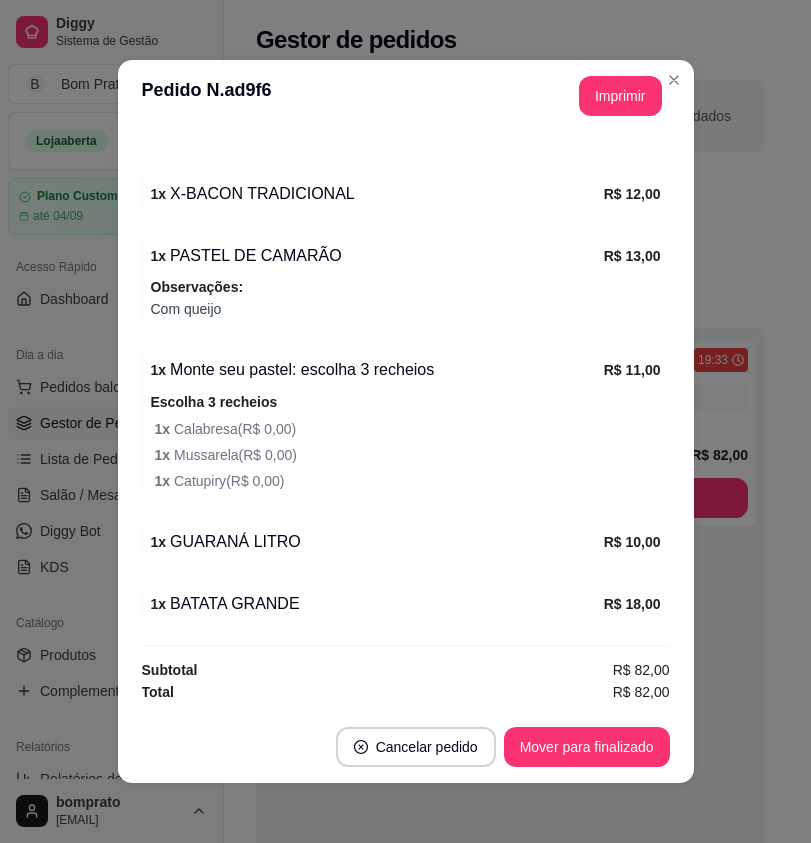 scroll, scrollTop: 0, scrollLeft: 0, axis: both 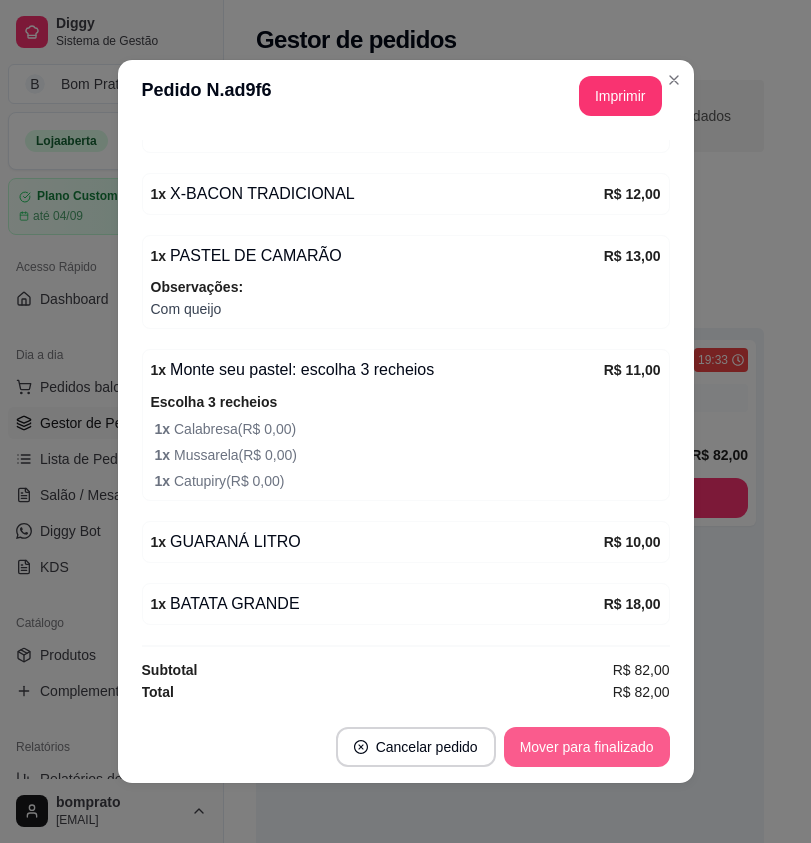 click on "Mover para finalizado" at bounding box center (587, 747) 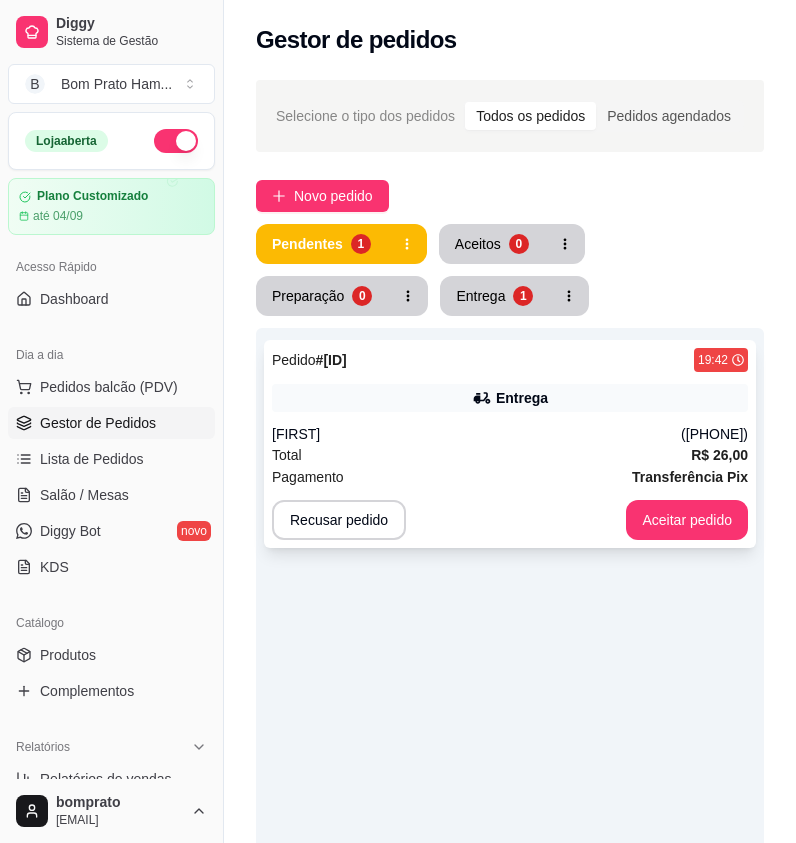 click on "Entrega" at bounding box center (510, 398) 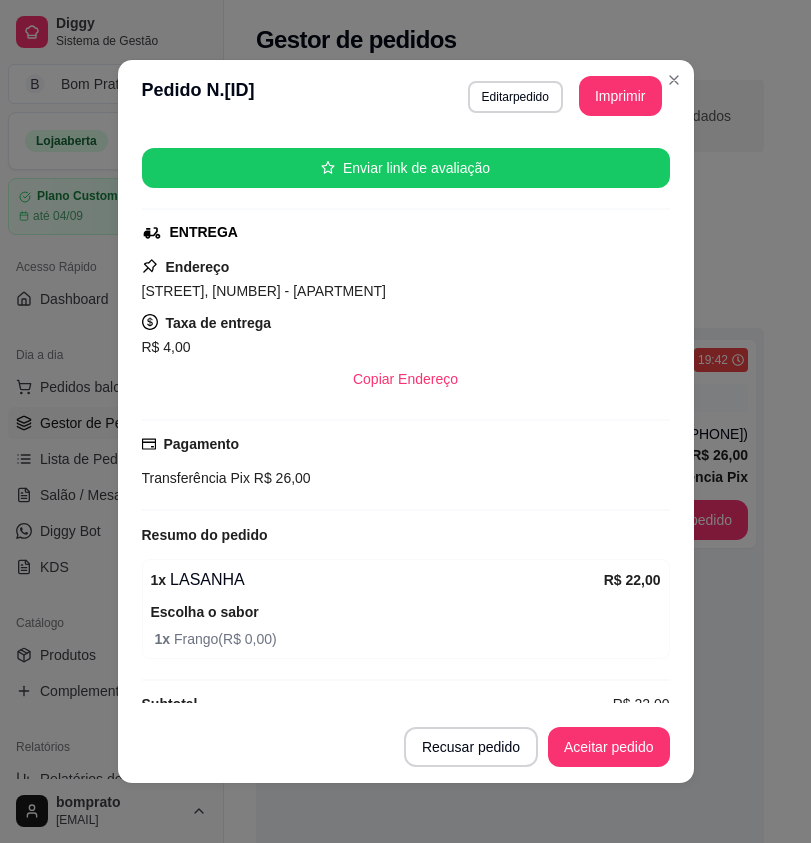 scroll, scrollTop: 272, scrollLeft: 0, axis: vertical 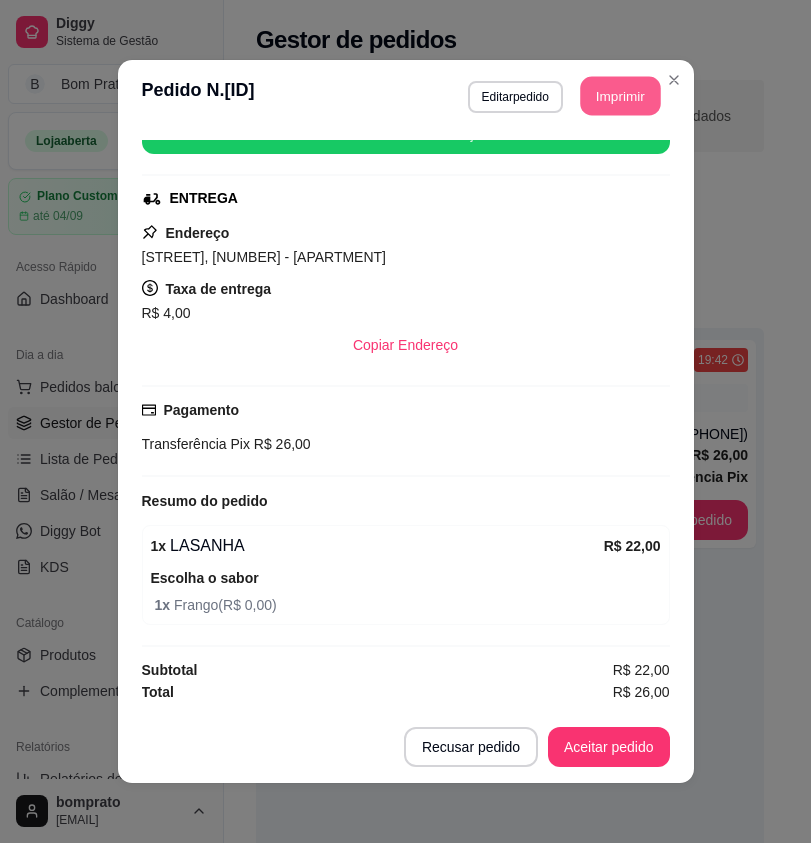 click on "Imprimir" at bounding box center [620, 96] 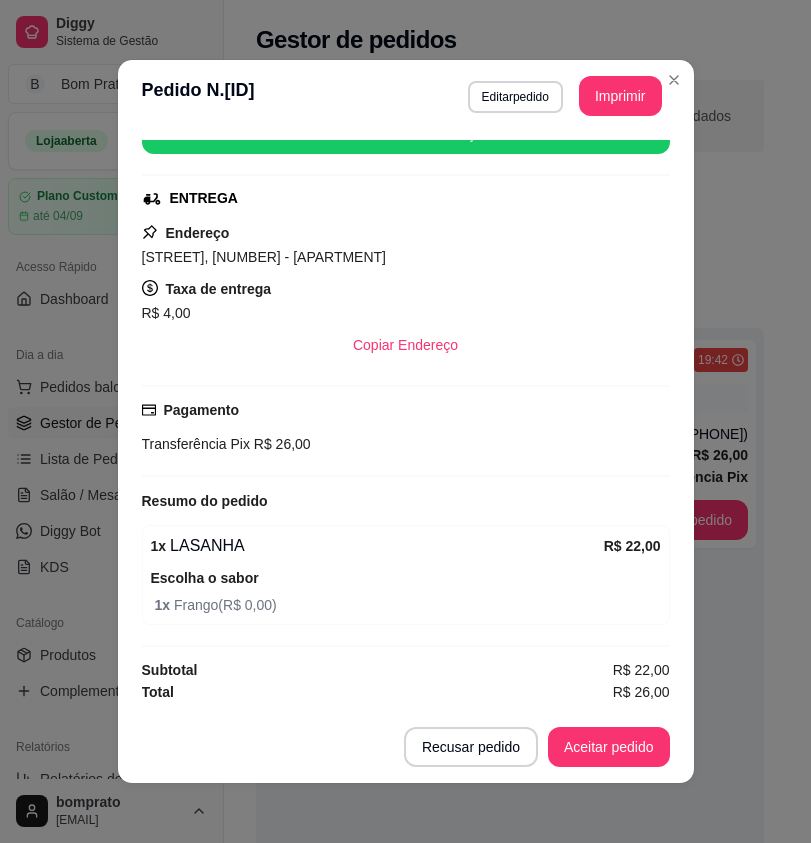 scroll, scrollTop: 0, scrollLeft: 0, axis: both 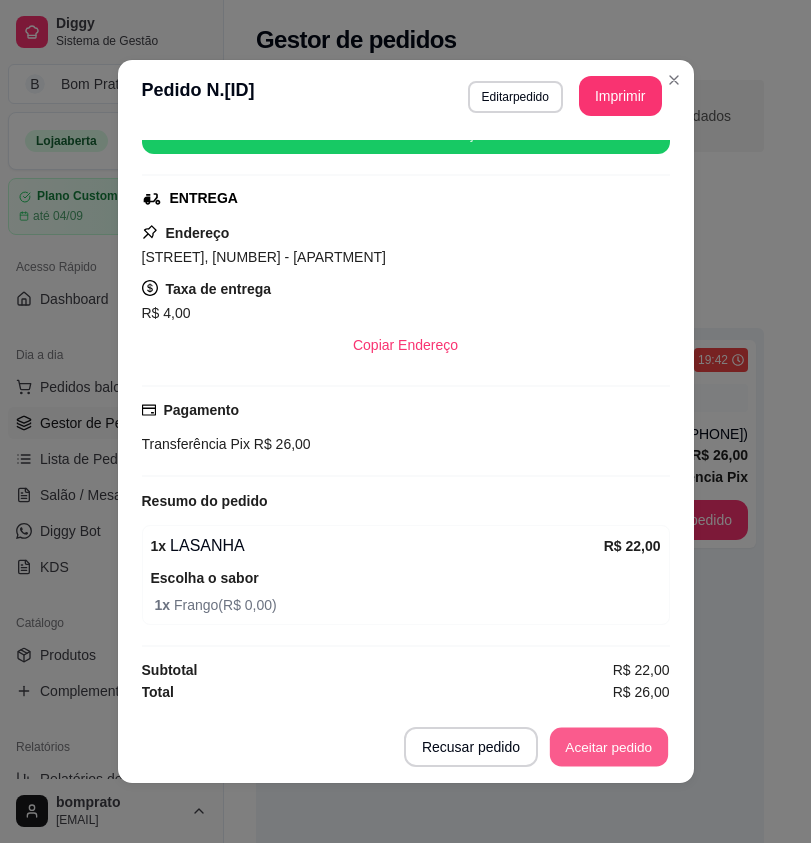 click on "Aceitar pedido" at bounding box center [609, 747] 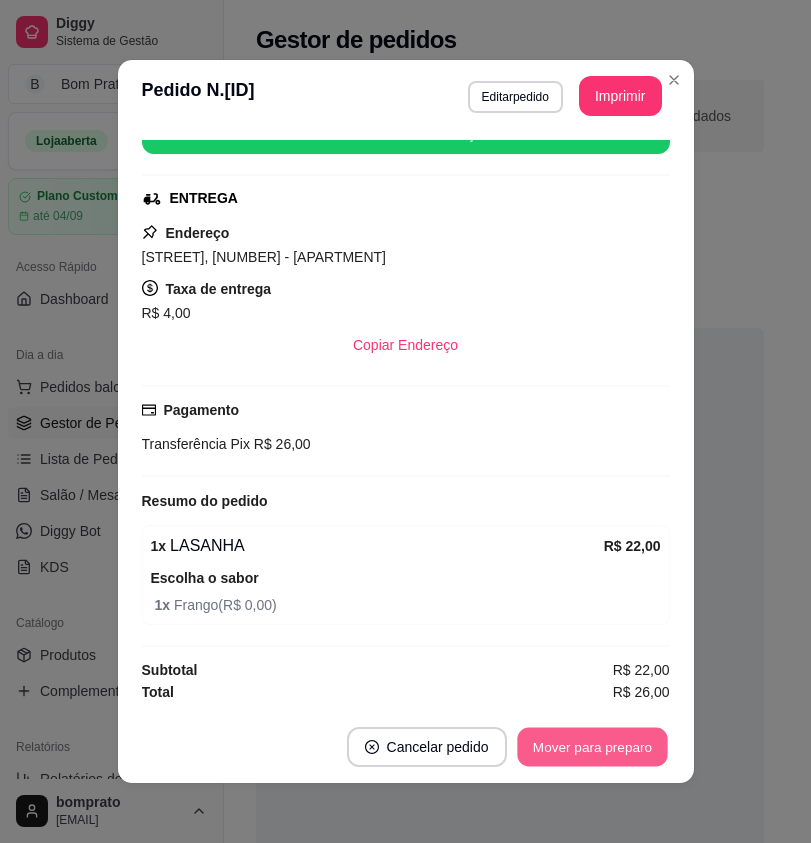 click on "Mover para preparo" at bounding box center [592, 747] 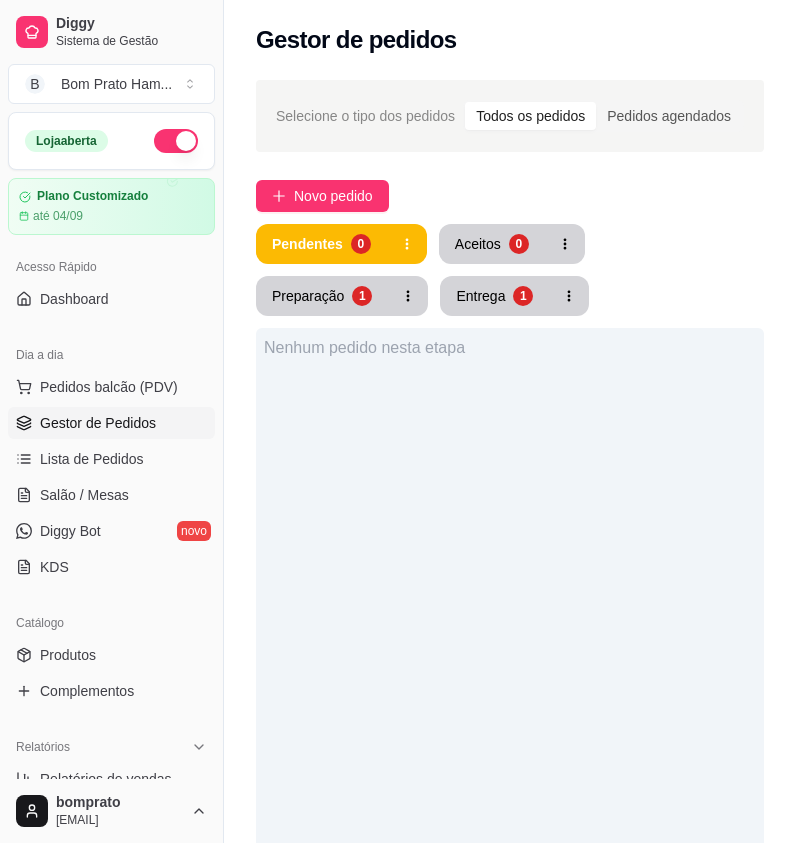 click on "Pendentes 0 Aceitos 0 Preparação 1 Entrega 1 Nenhum pedido nesta etapa" at bounding box center (510, 697) 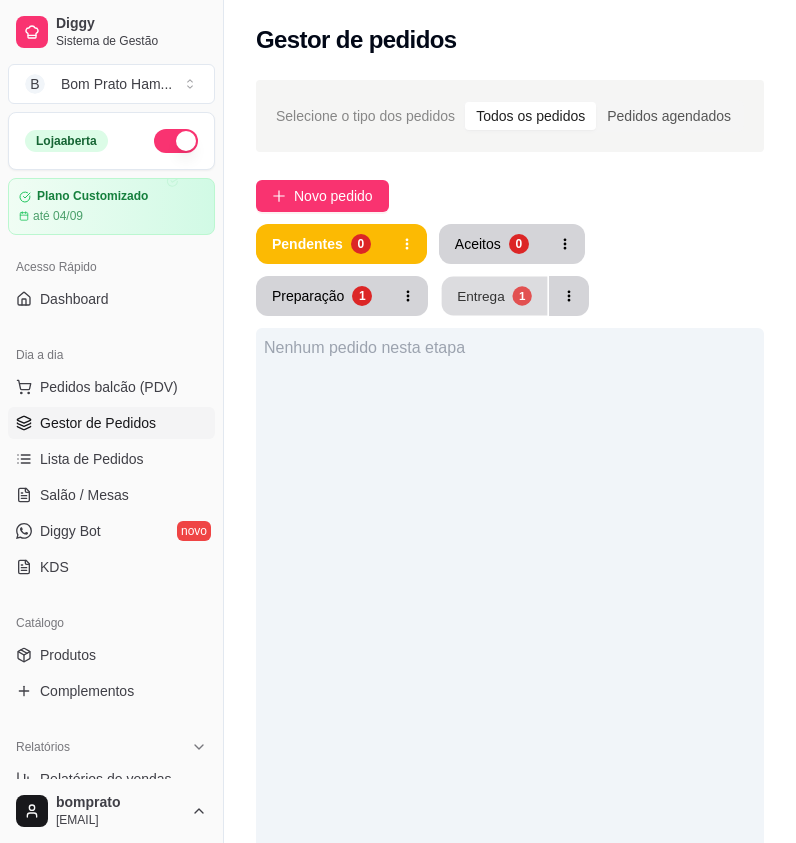 click on "Entrega" at bounding box center (482, 295) 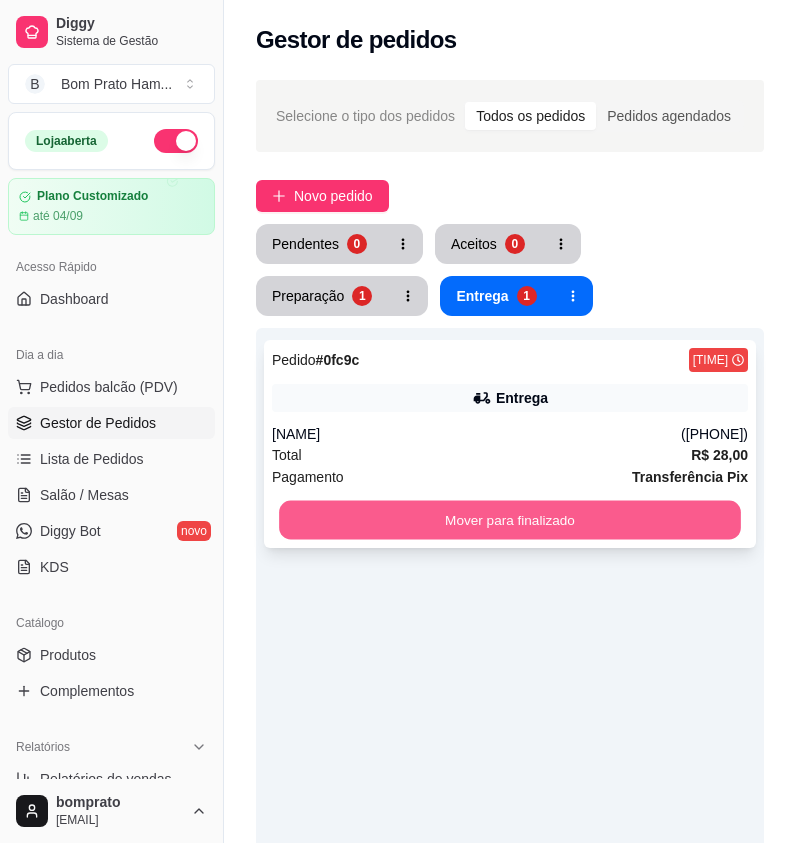 click on "Mover para finalizado" at bounding box center [510, 520] 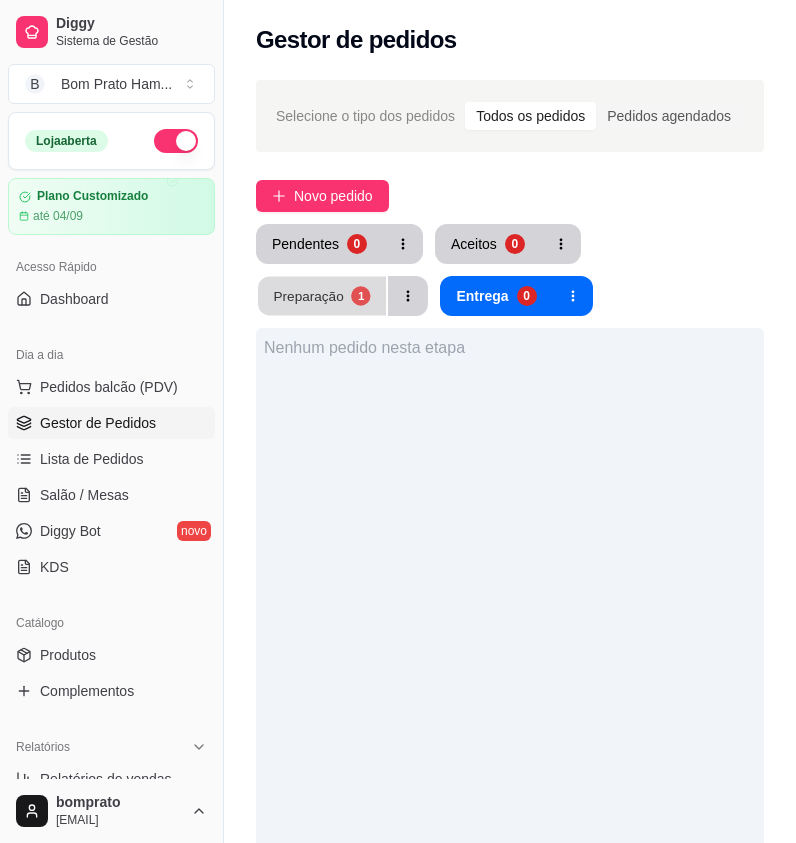click on "Preparação 1" at bounding box center [322, 296] 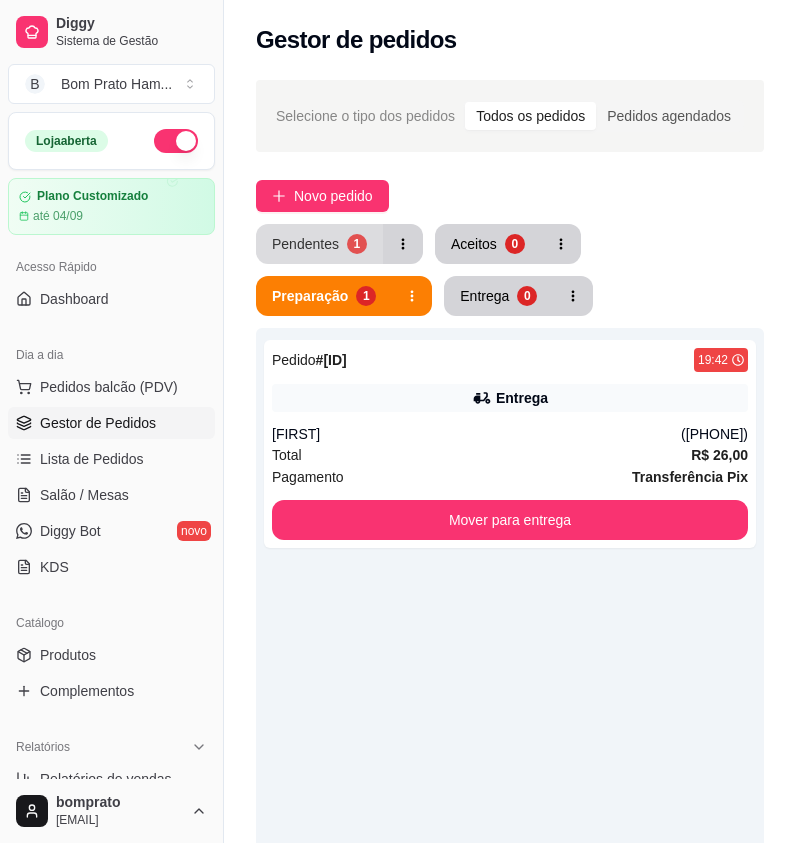 click on "Pendentes" at bounding box center (305, 244) 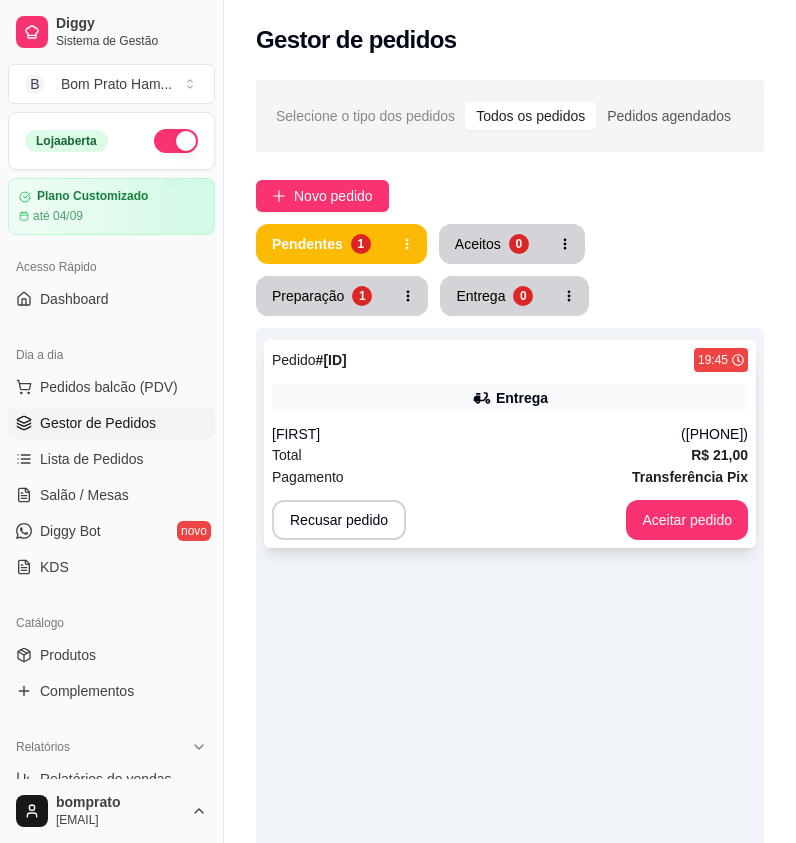 click on "Pedido  # f6afe53e 19:45 Entrega Maria Luisa (87) 99125-2865 Total R$ 21,00 Pagamento Transferência Pix Recusar pedido Aceitar pedido" at bounding box center (510, 444) 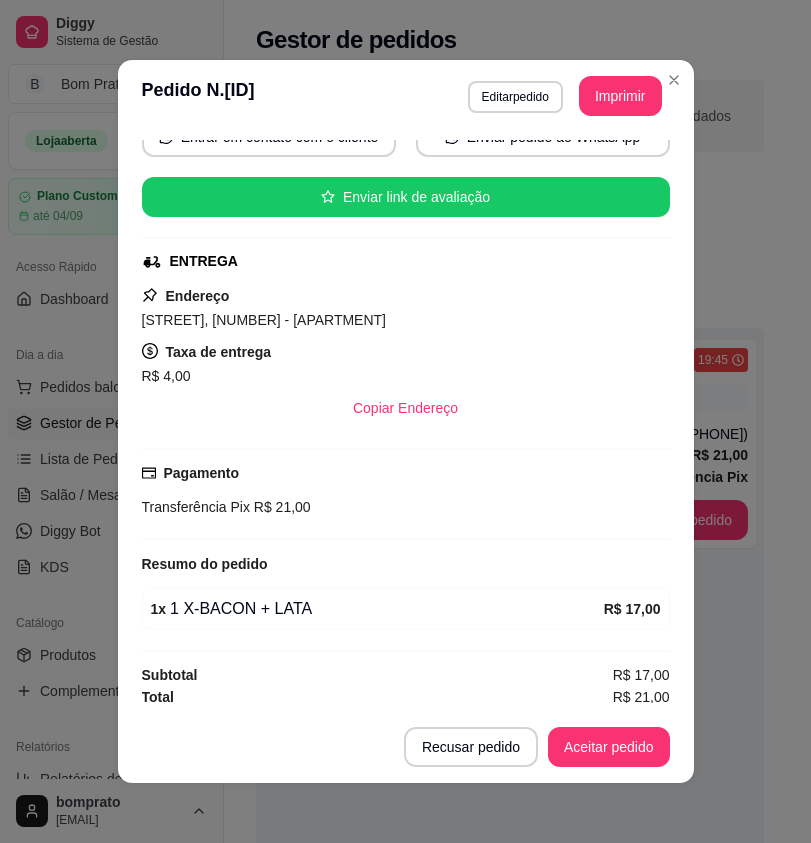 scroll, scrollTop: 214, scrollLeft: 0, axis: vertical 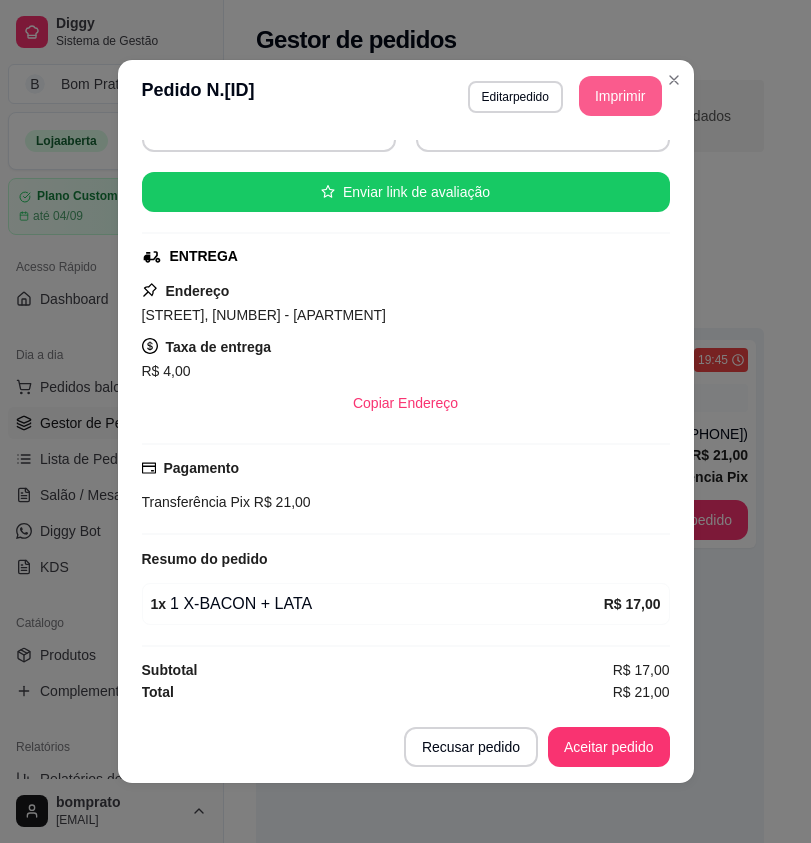 click on "Imprimir" at bounding box center (620, 96) 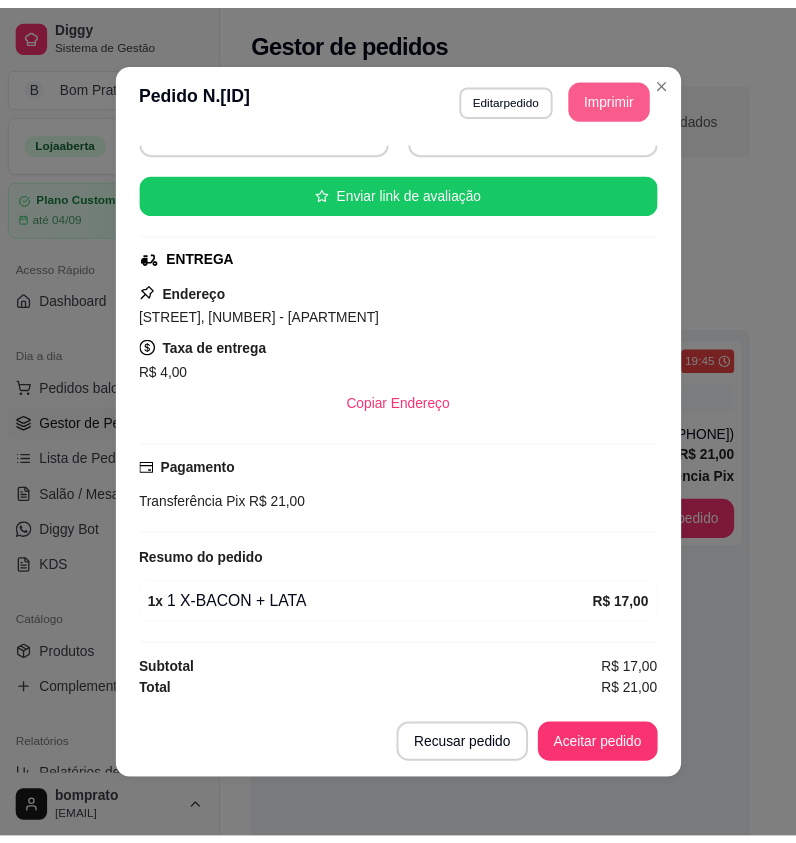 scroll, scrollTop: 0, scrollLeft: 0, axis: both 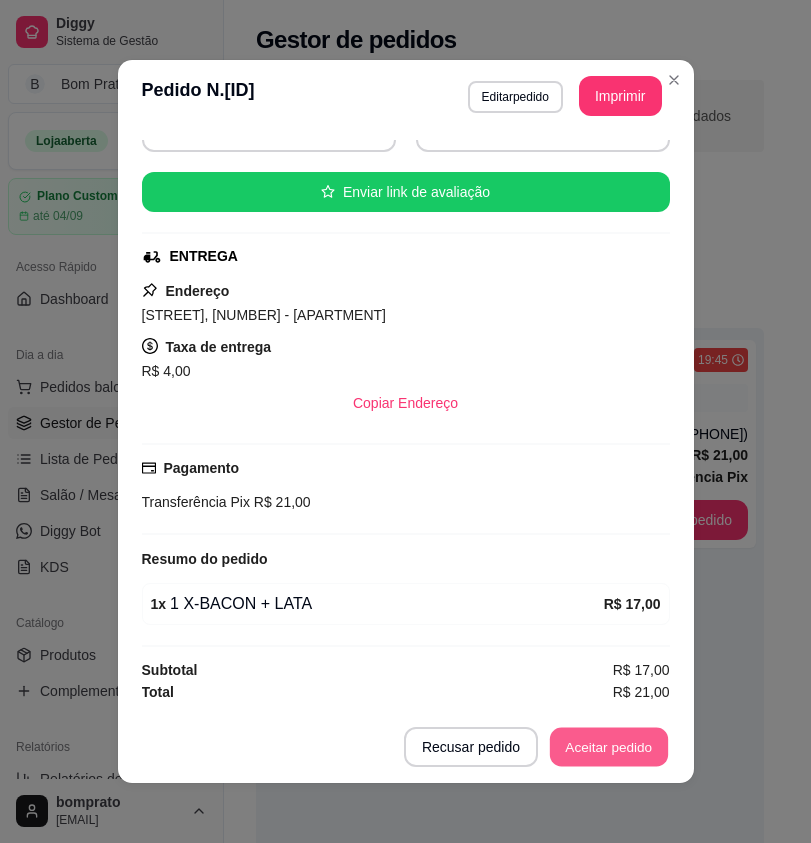 click on "Aceitar pedido" at bounding box center [609, 747] 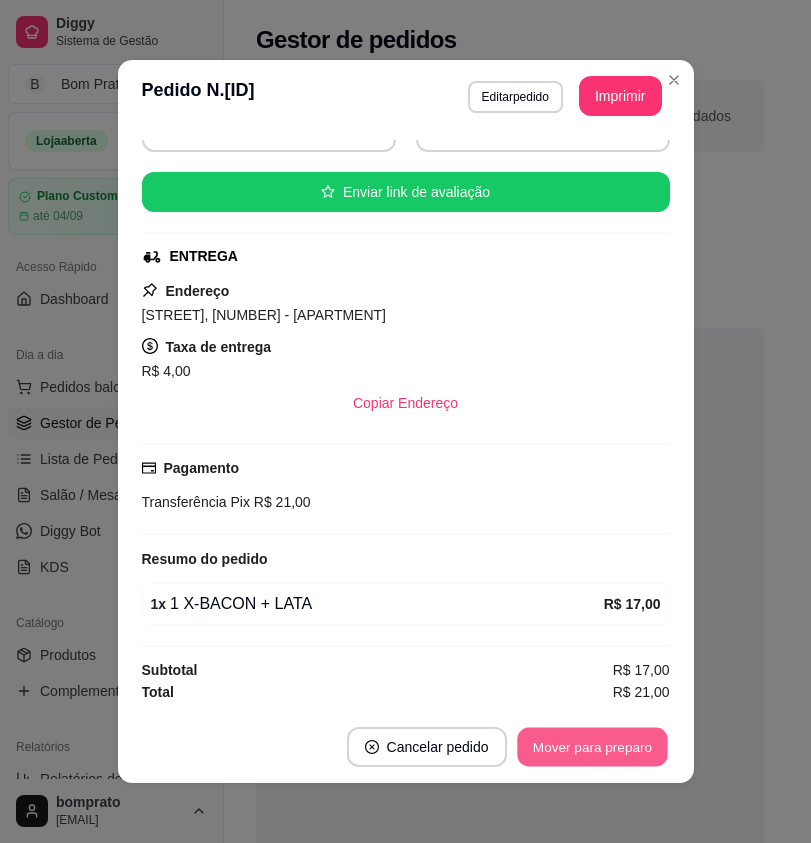 click on "Mover para preparo" at bounding box center (592, 747) 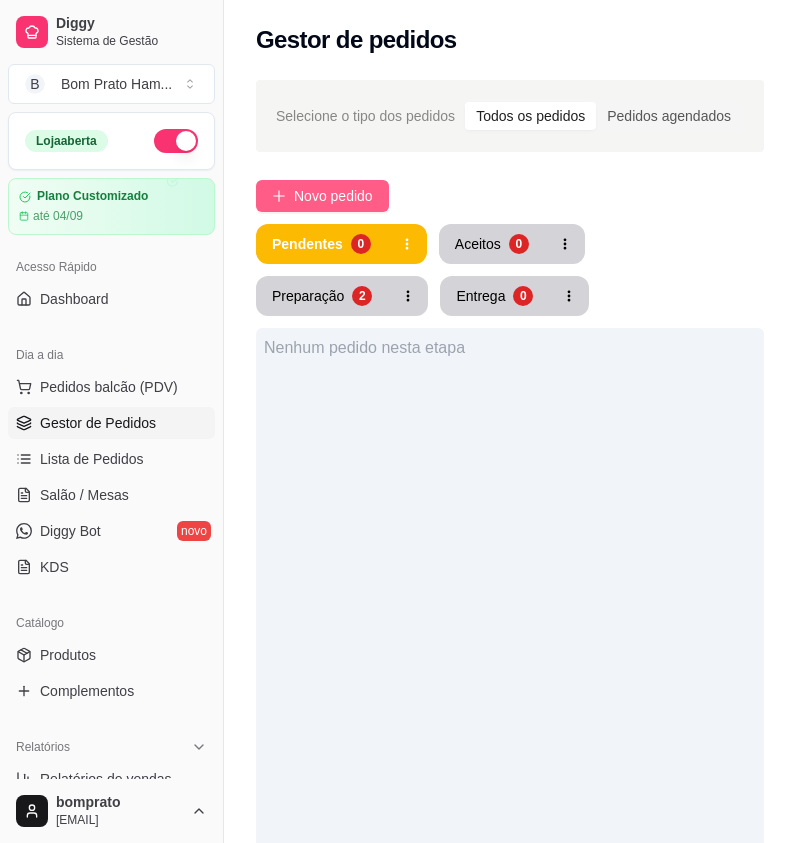 click on "Novo pedido" at bounding box center [333, 196] 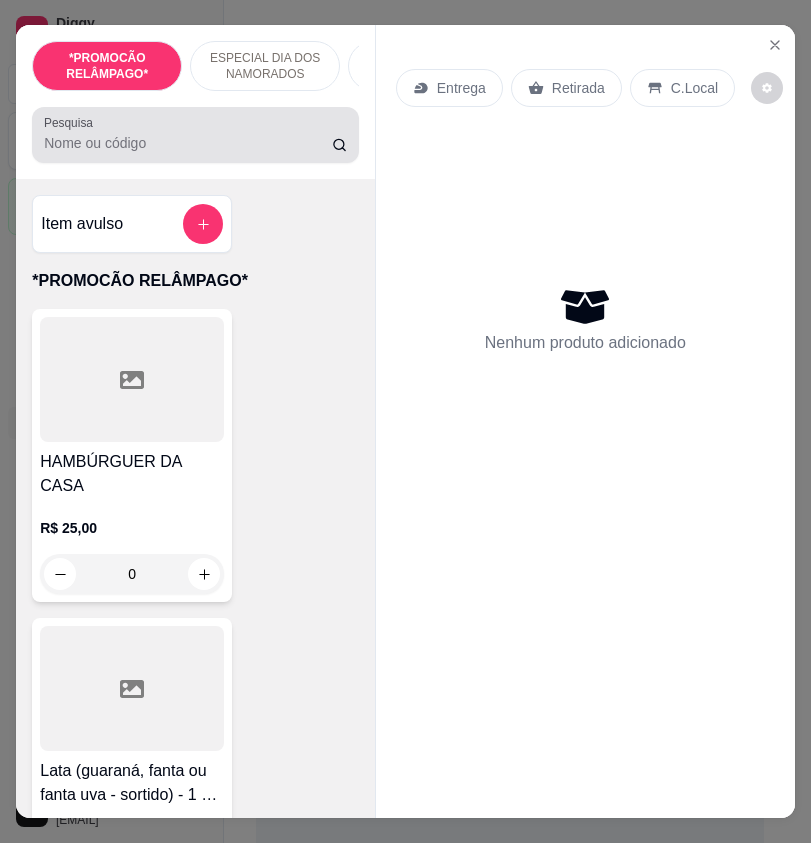 click on "Pesquisa" at bounding box center [187, 143] 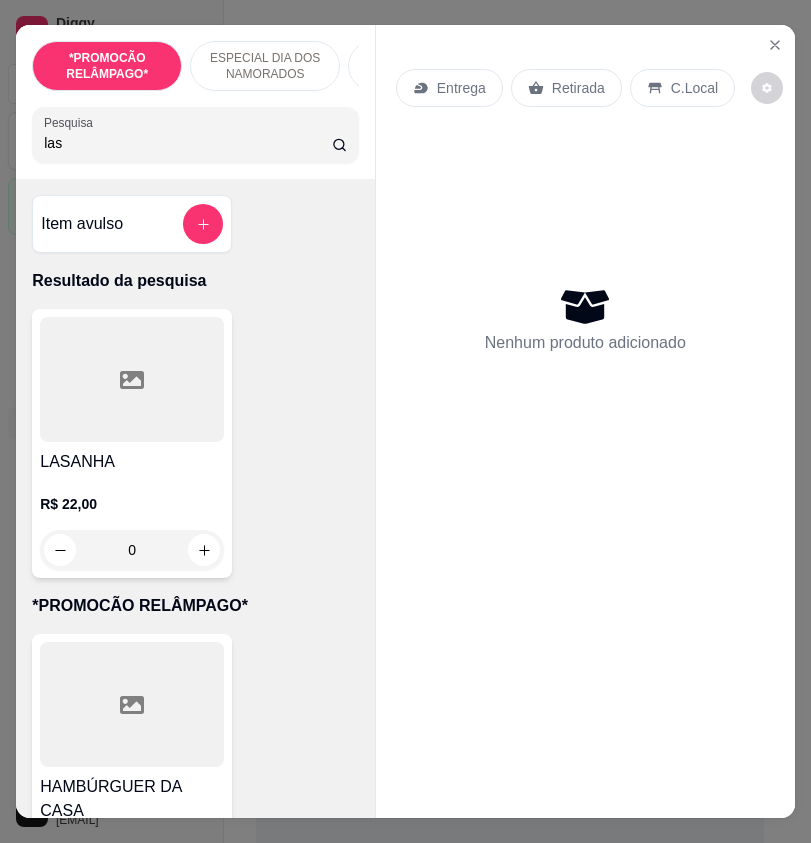 type on "las" 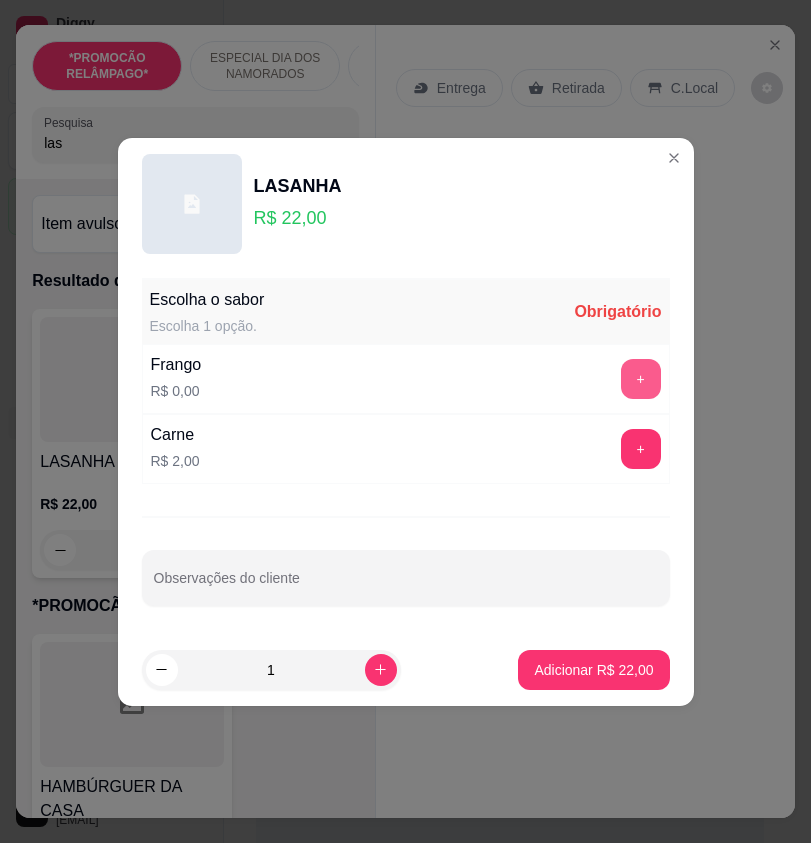 click on "+" at bounding box center [641, 379] 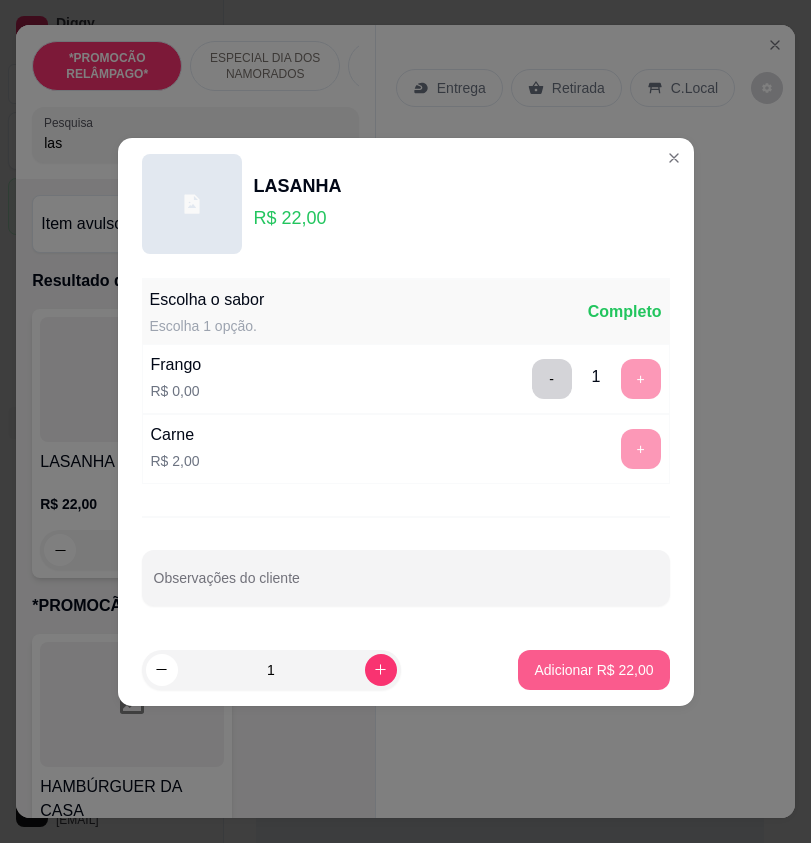 click on "Adicionar   R$ 22,00" at bounding box center (593, 670) 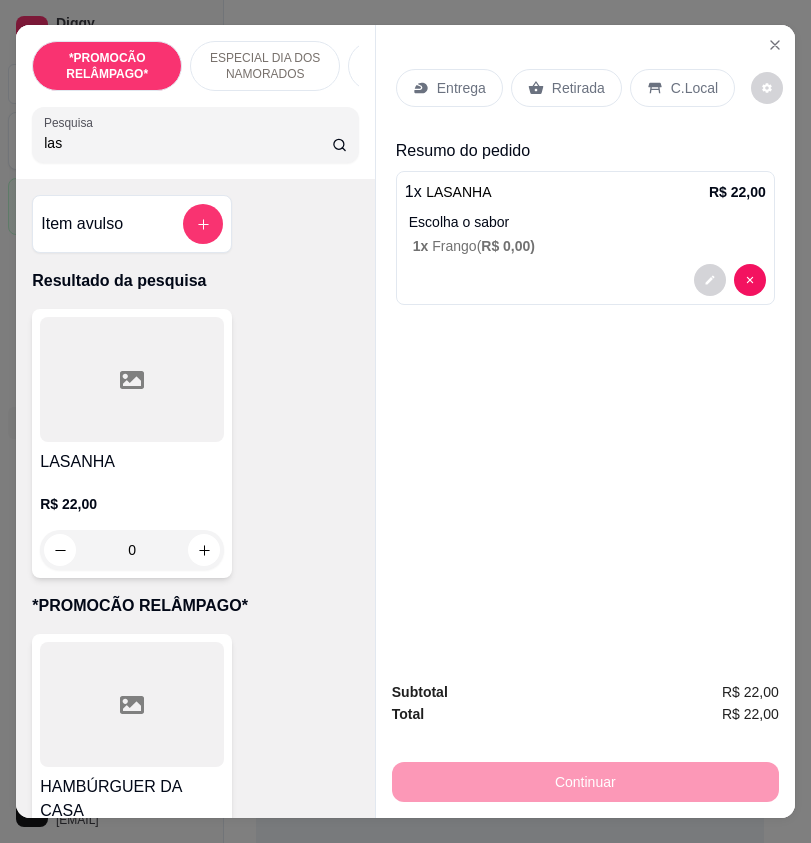 click on "C.Local" at bounding box center (694, 88) 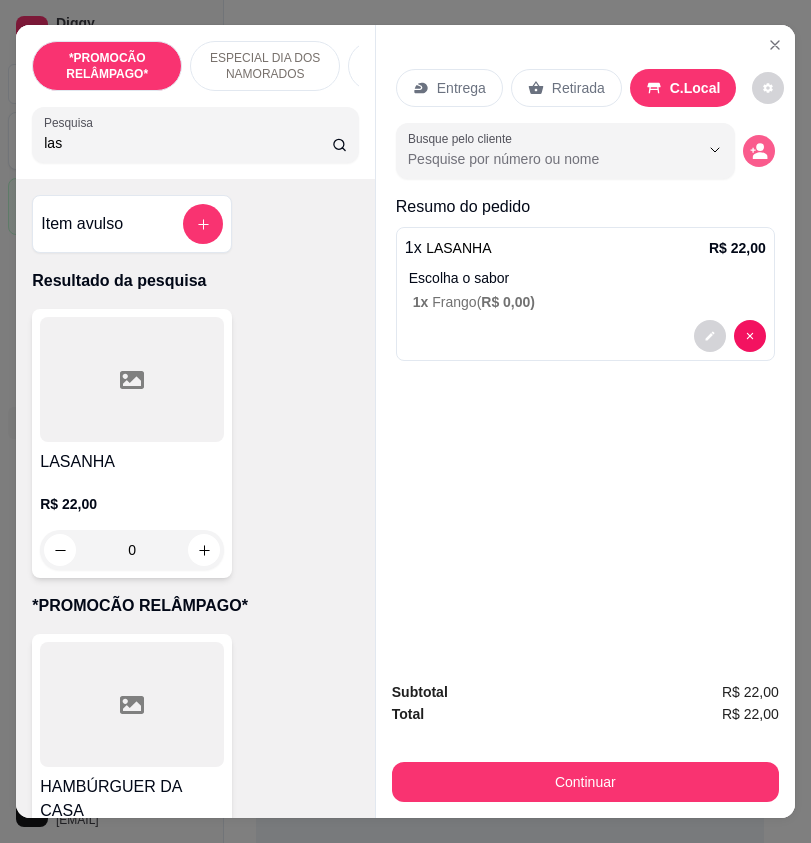 click 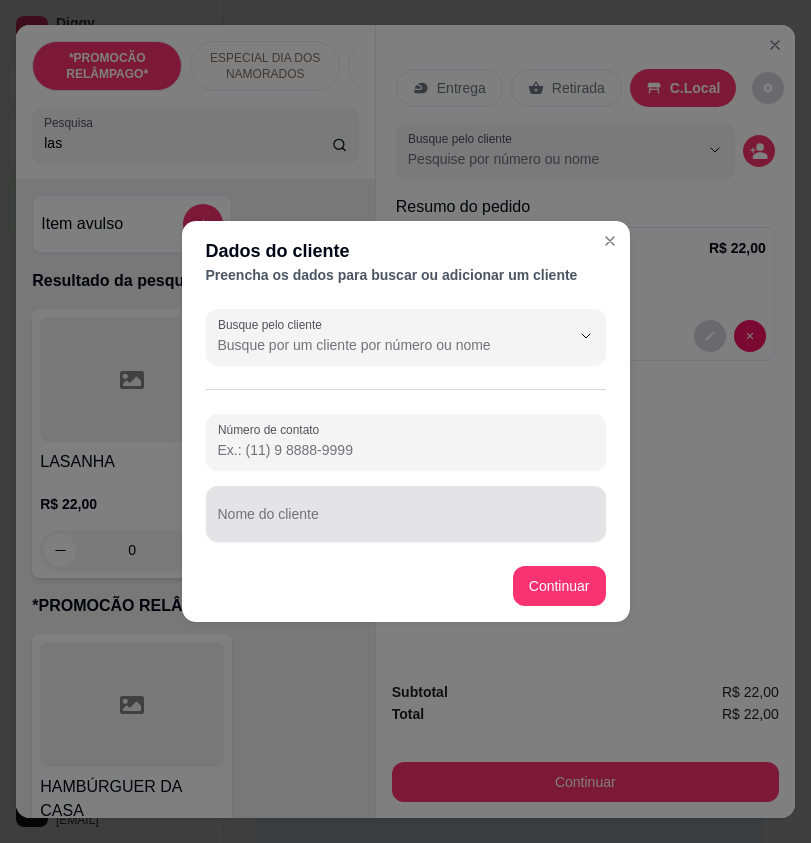 click on "Nome do cliente" at bounding box center (406, 522) 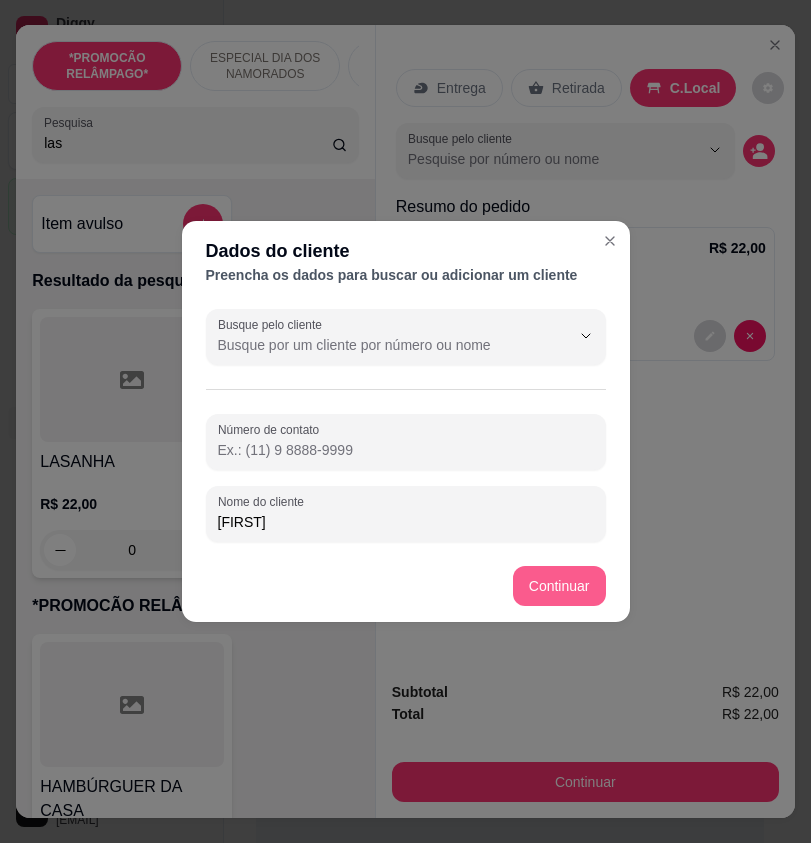 type on "JAILMA" 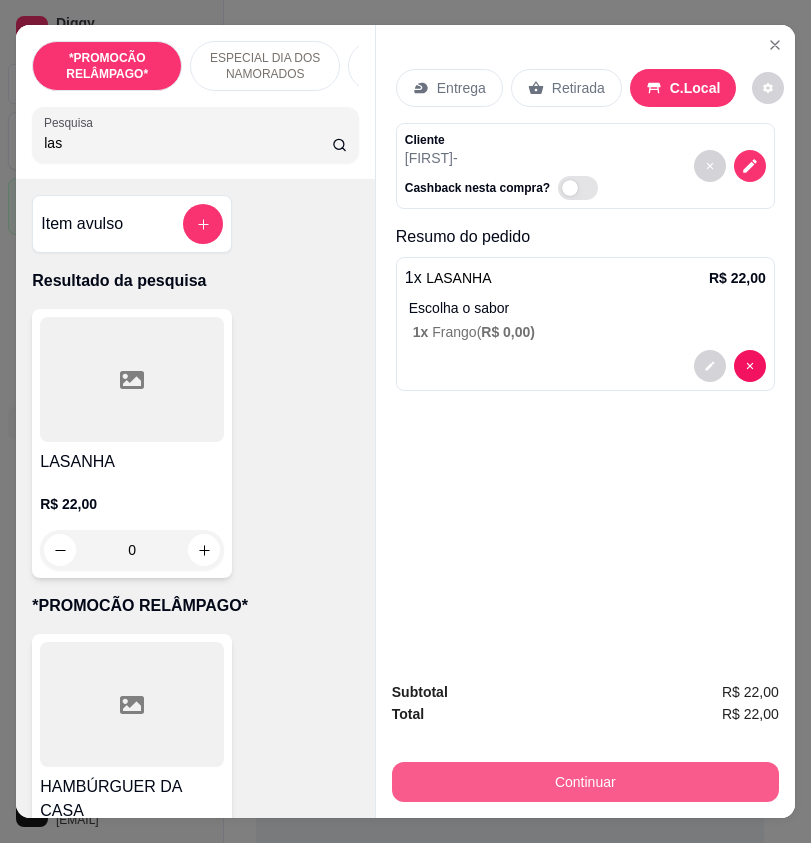 click on "Continuar" at bounding box center (585, 779) 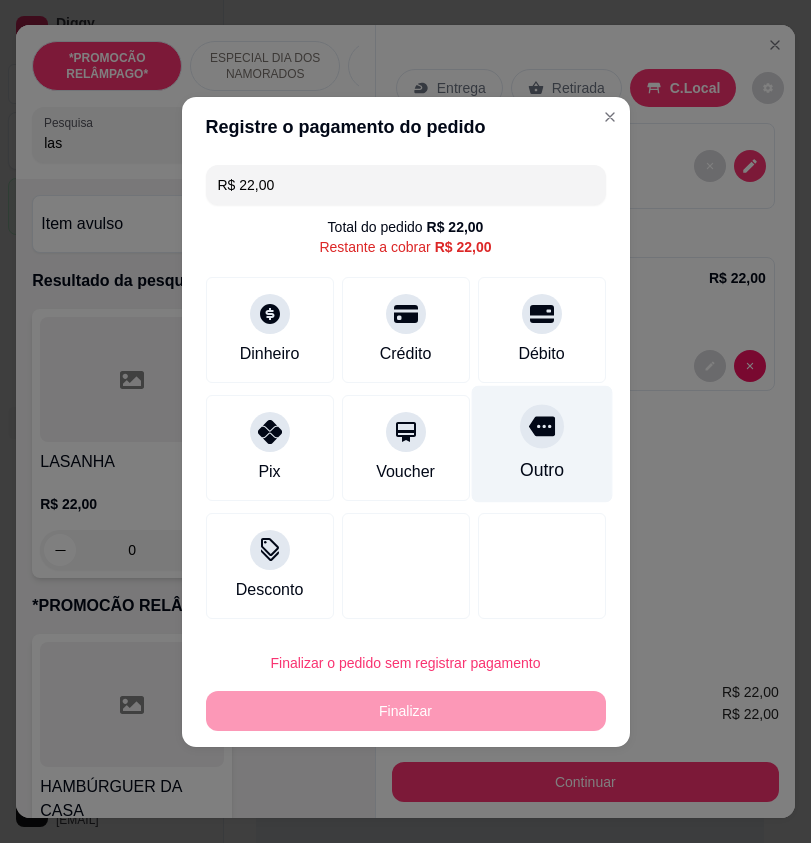 click on "Outro" at bounding box center [541, 443] 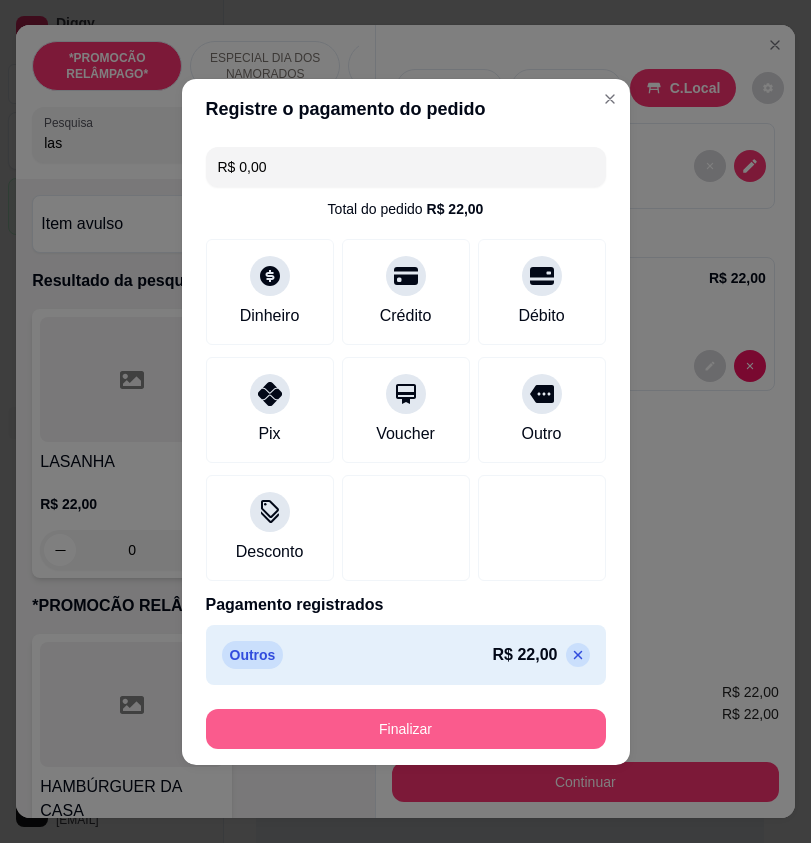 click on "Finalizar" at bounding box center (406, 729) 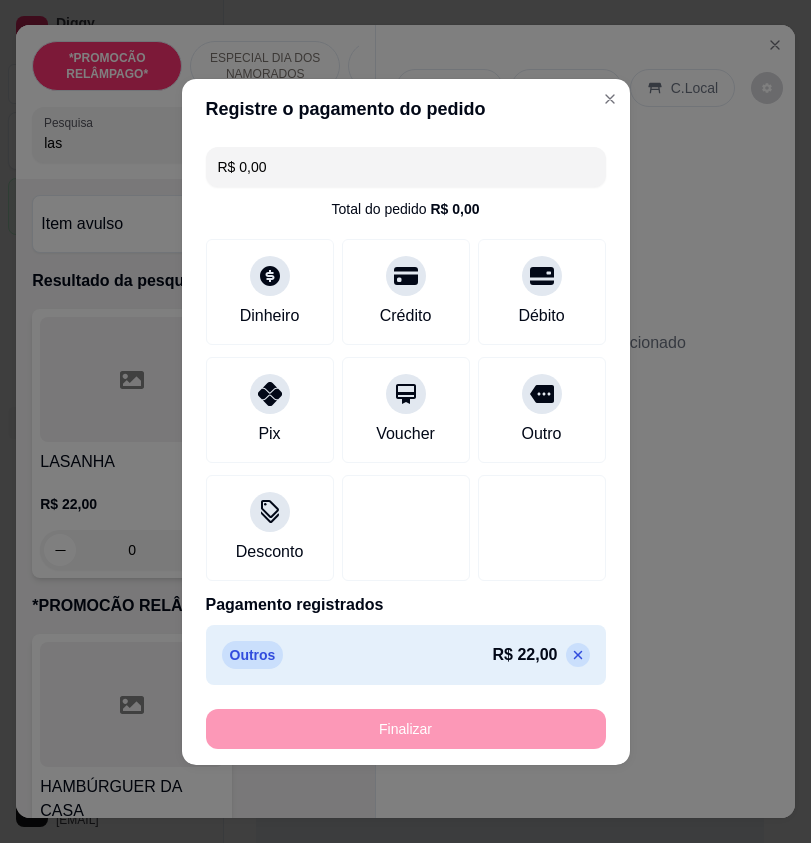 type on "-R$ 22,00" 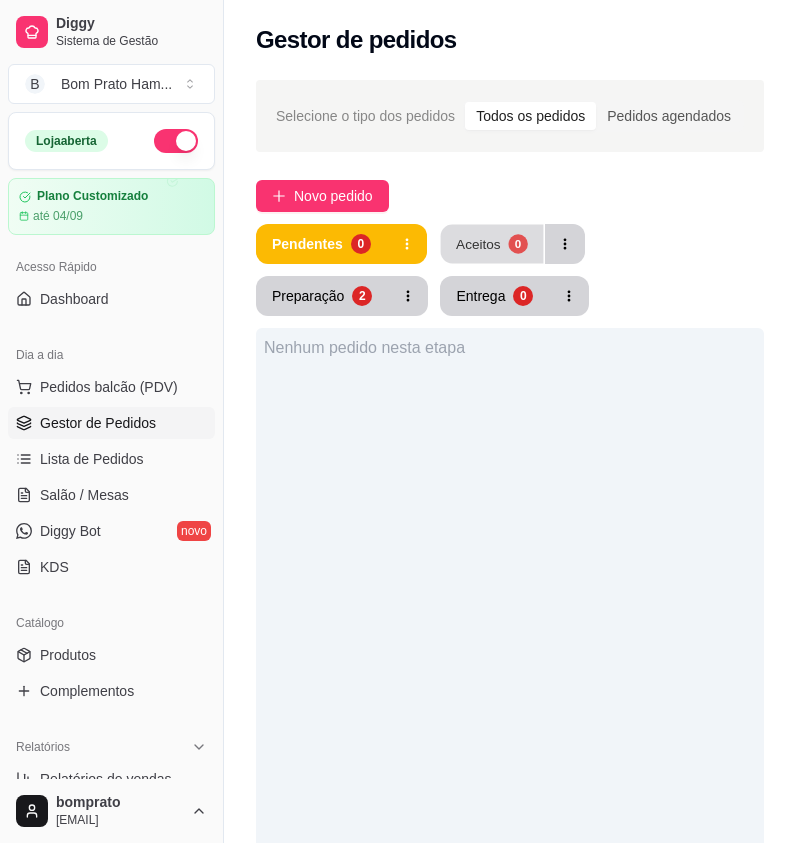click on "Aceitos 0" at bounding box center (491, 244) 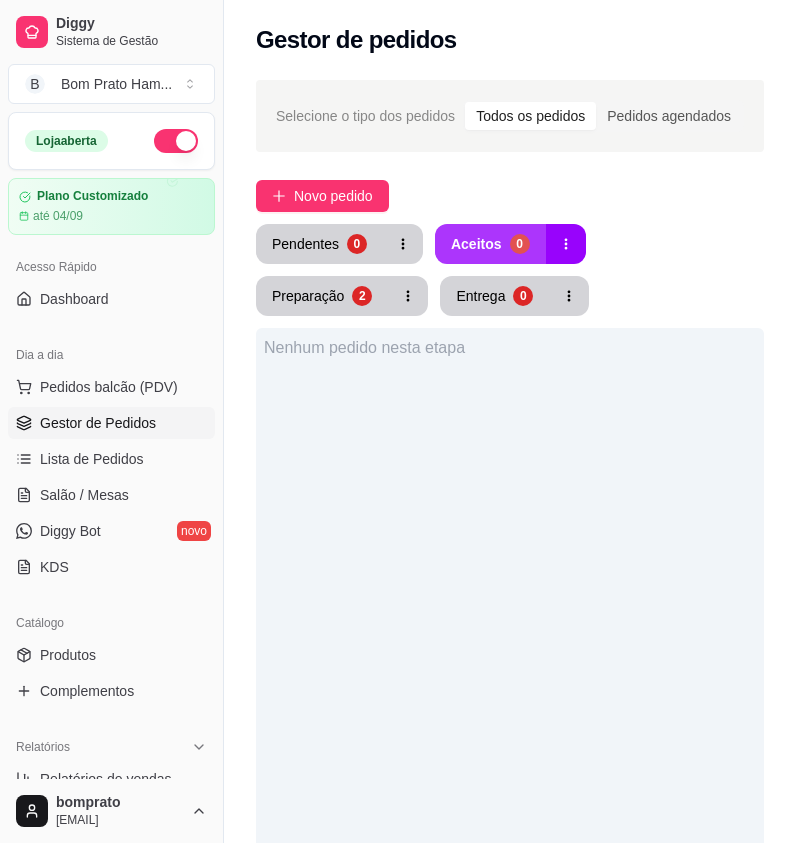 type 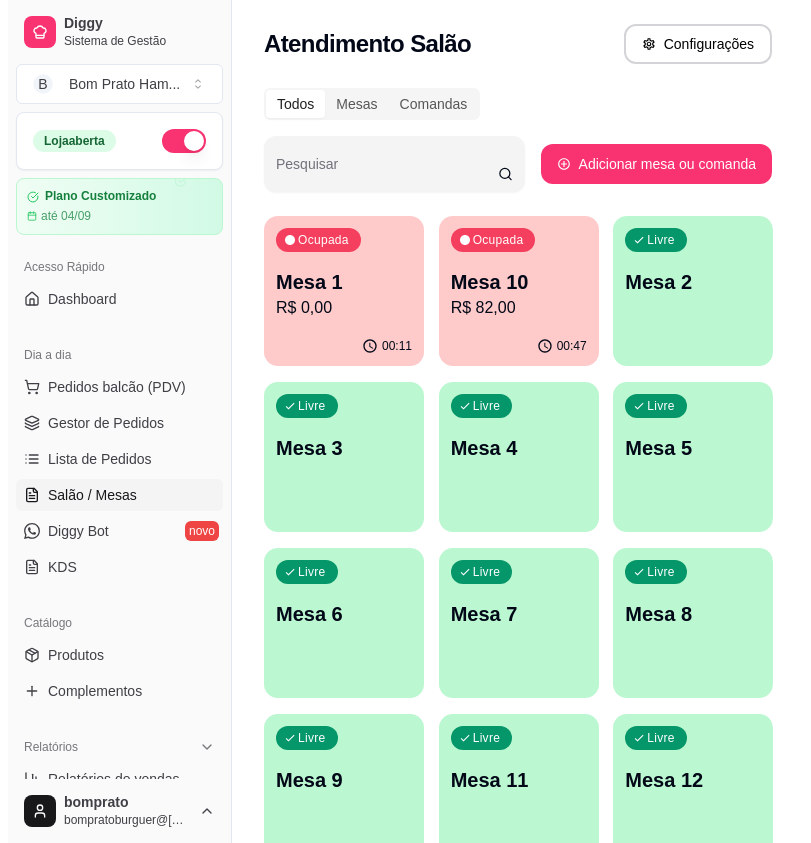 scroll, scrollTop: 0, scrollLeft: 0, axis: both 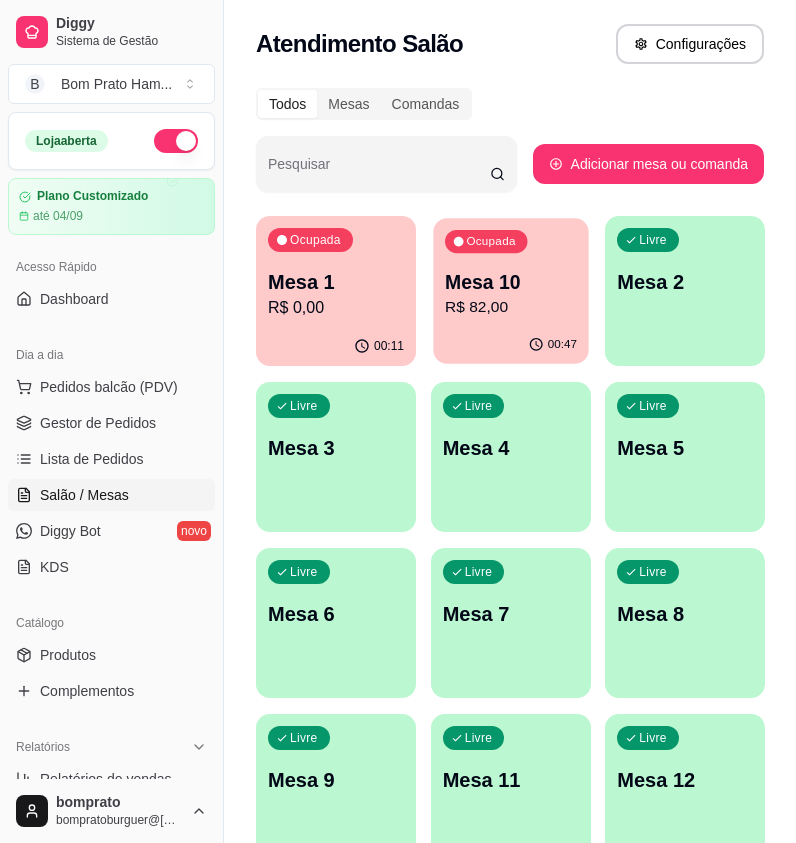 click on "Mesa 10" at bounding box center [511, 282] 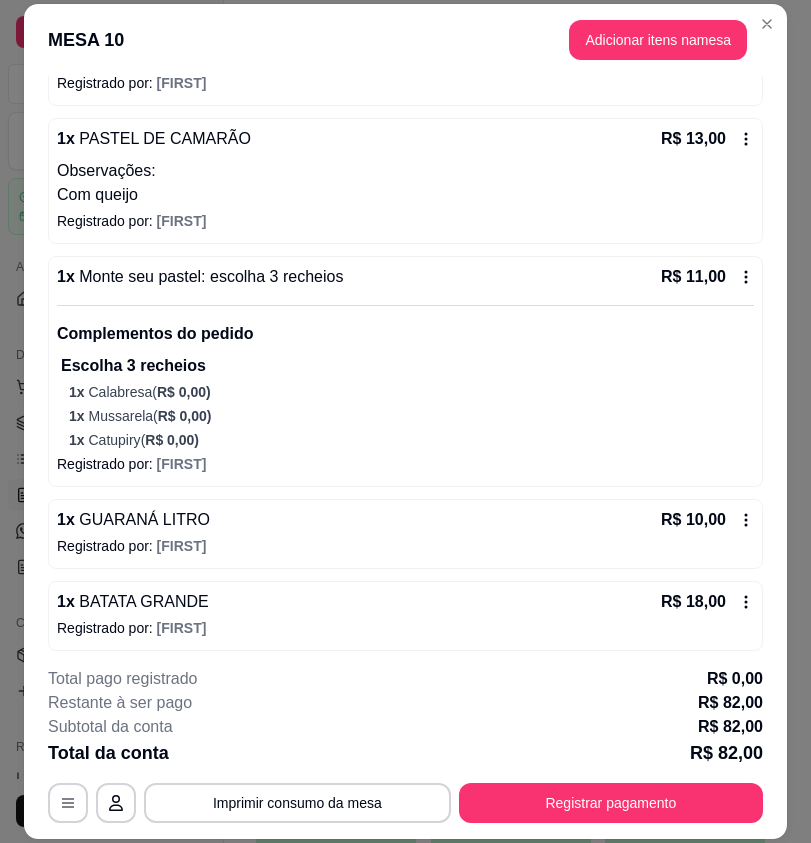 scroll, scrollTop: 341, scrollLeft: 0, axis: vertical 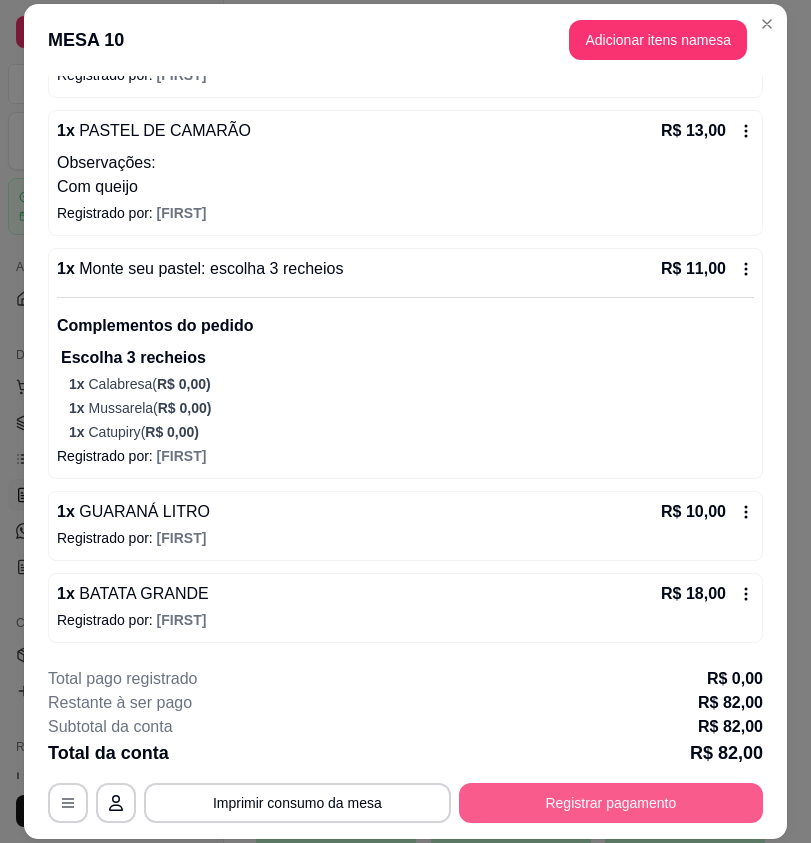 click on "Registrar pagamento" at bounding box center (611, 803) 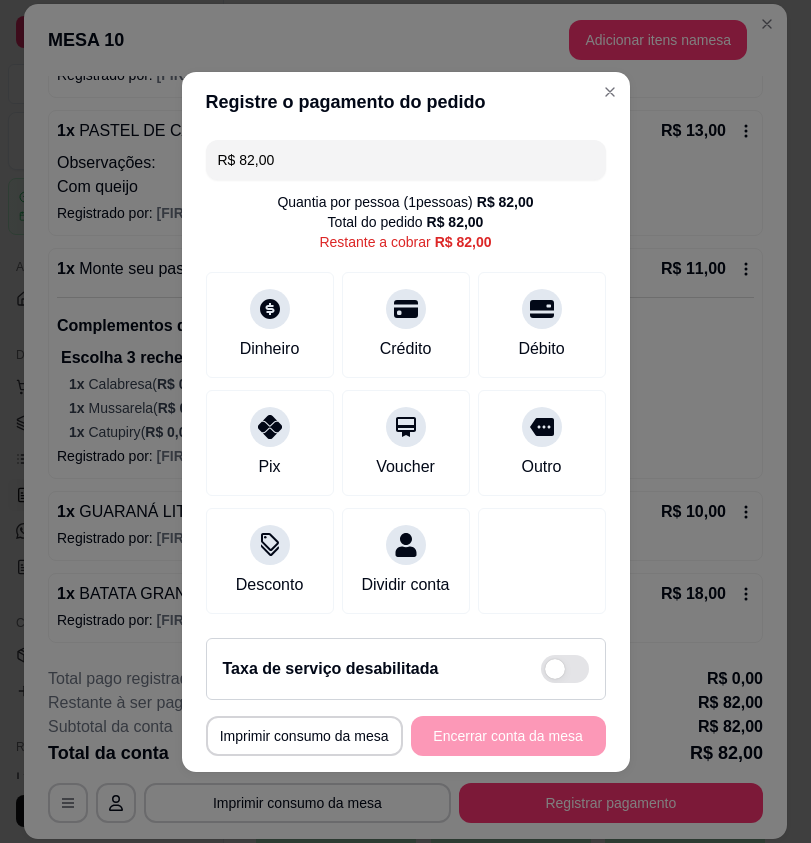 drag, startPoint x: 275, startPoint y: 147, endPoint x: 211, endPoint y: 138, distance: 64.629715 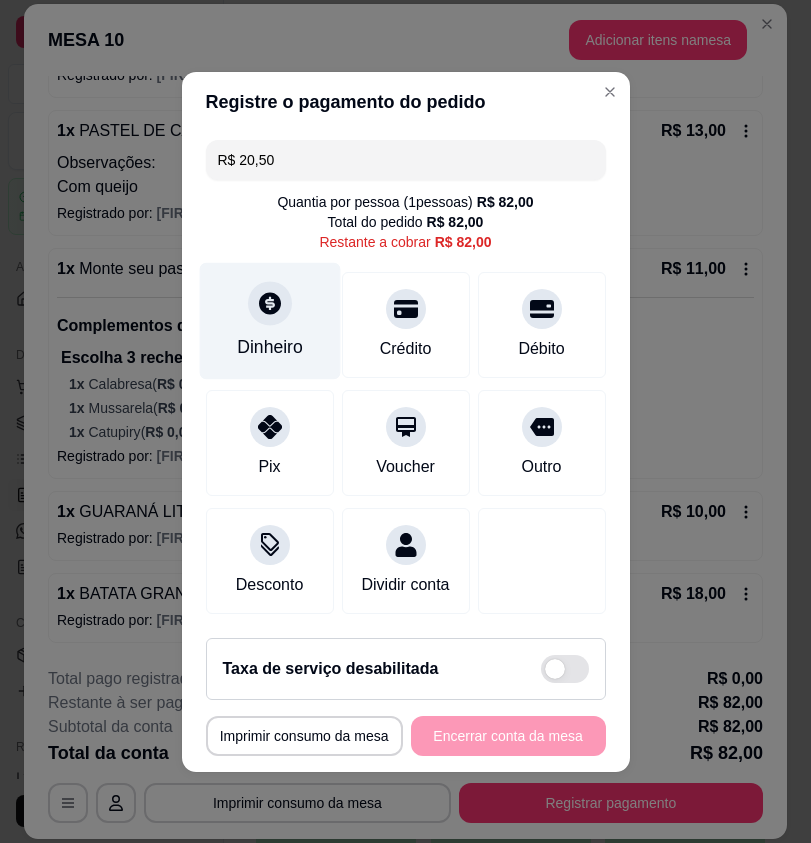 type on "R$ 20,50" 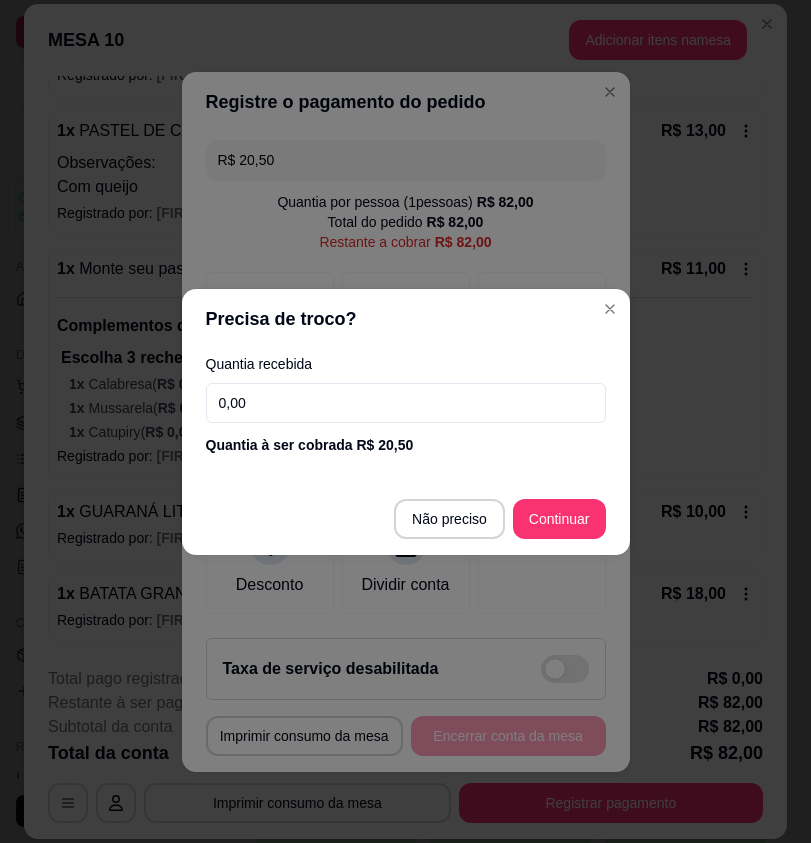 click on "0,00" at bounding box center (406, 403) 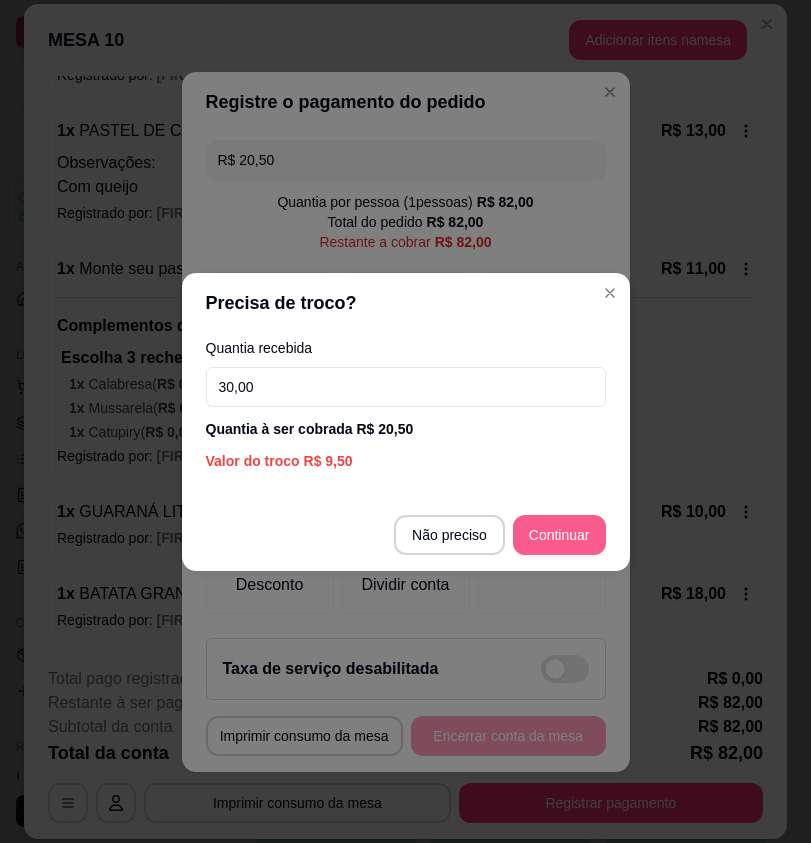 type on "30,00" 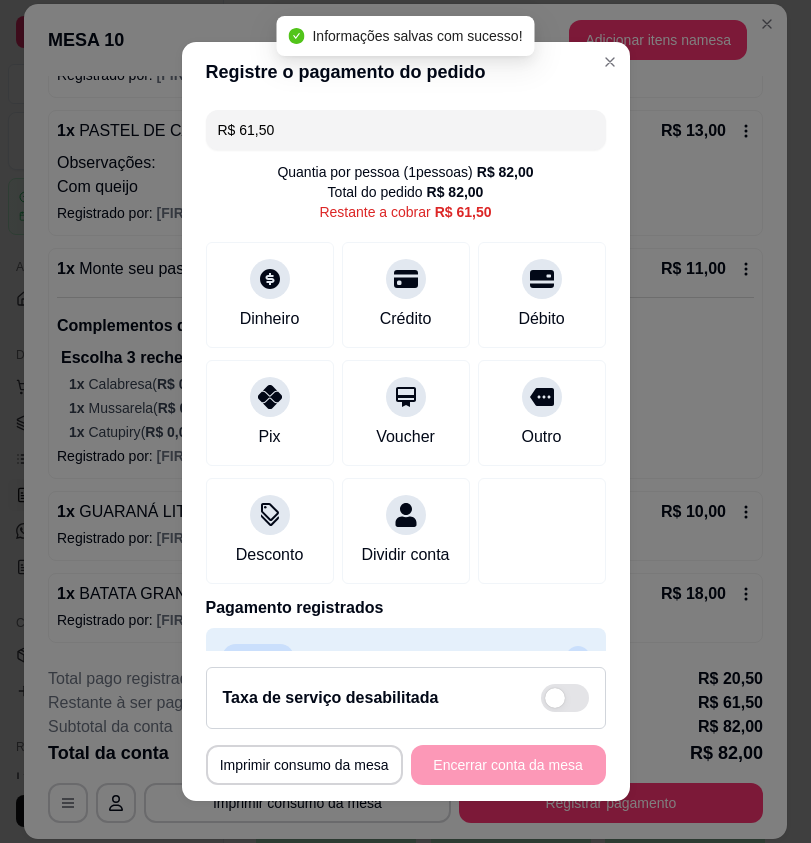 drag, startPoint x: 275, startPoint y: 133, endPoint x: 172, endPoint y: 128, distance: 103.121284 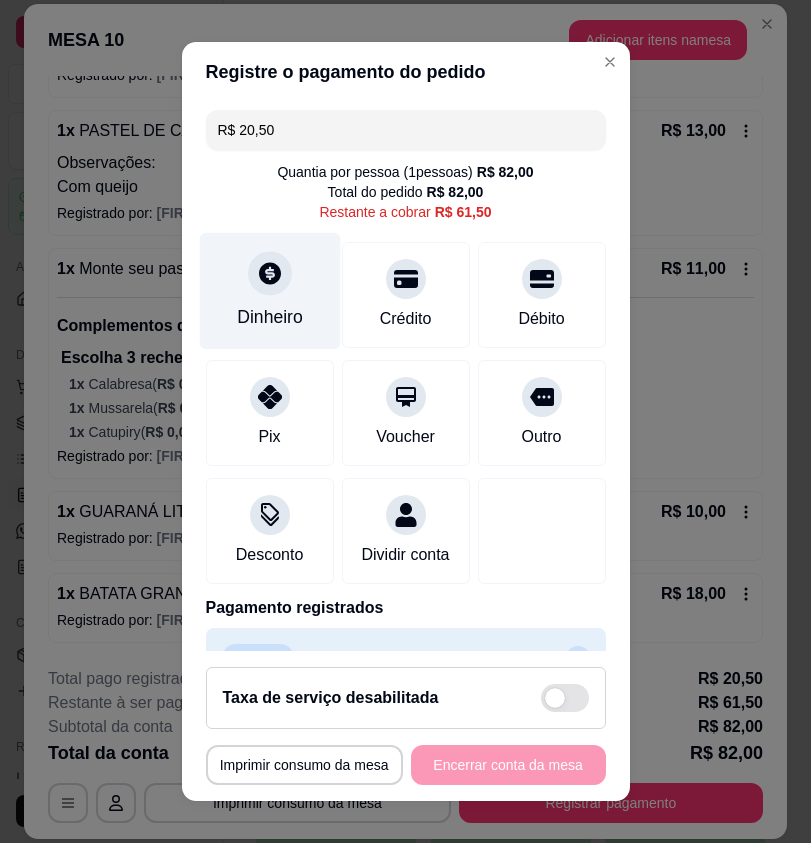 type on "R$ 20,50" 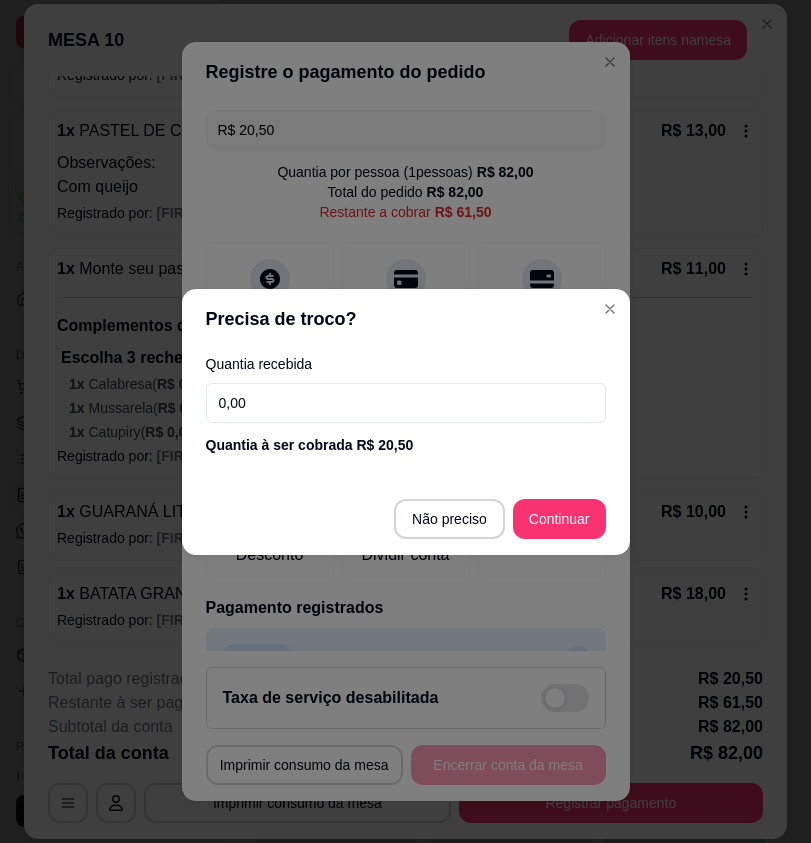 click on "0,00" at bounding box center (406, 403) 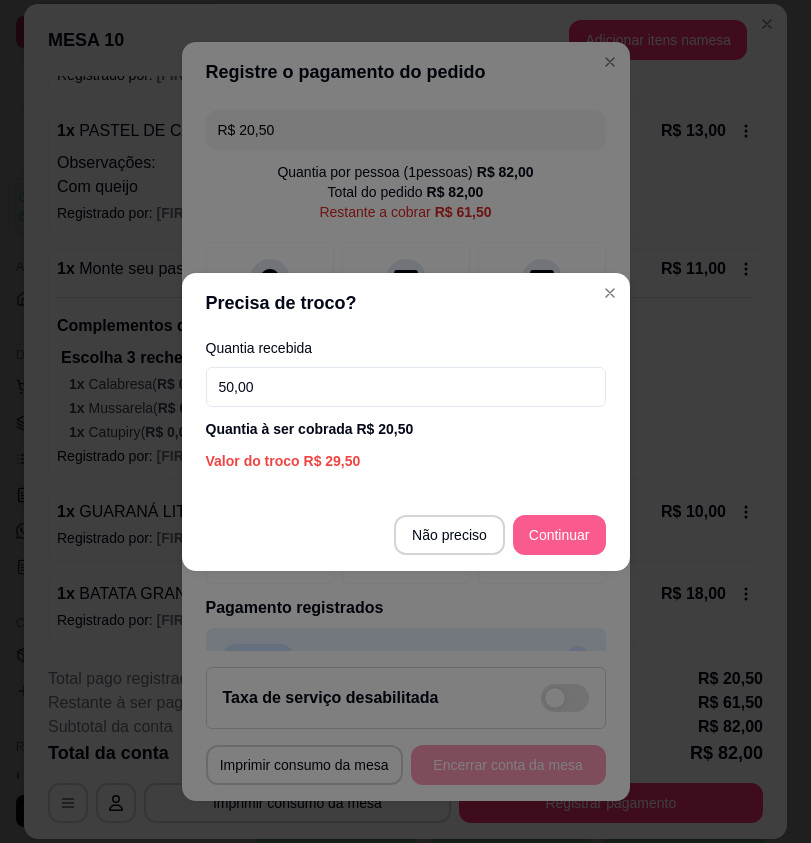 type on "50,00" 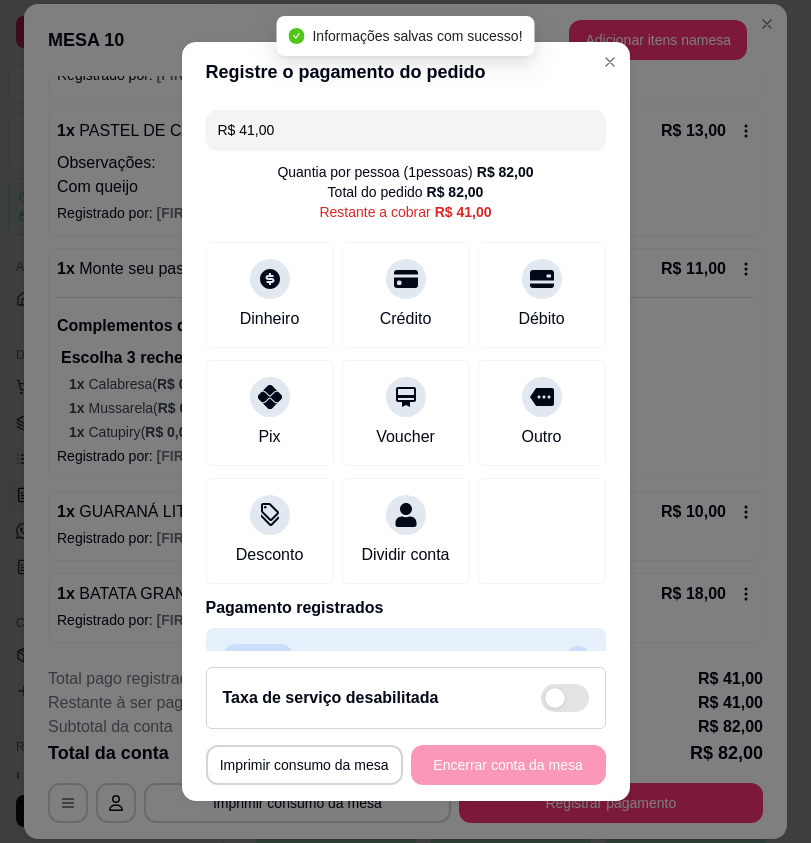 drag, startPoint x: 282, startPoint y: 130, endPoint x: 140, endPoint y: 134, distance: 142.05632 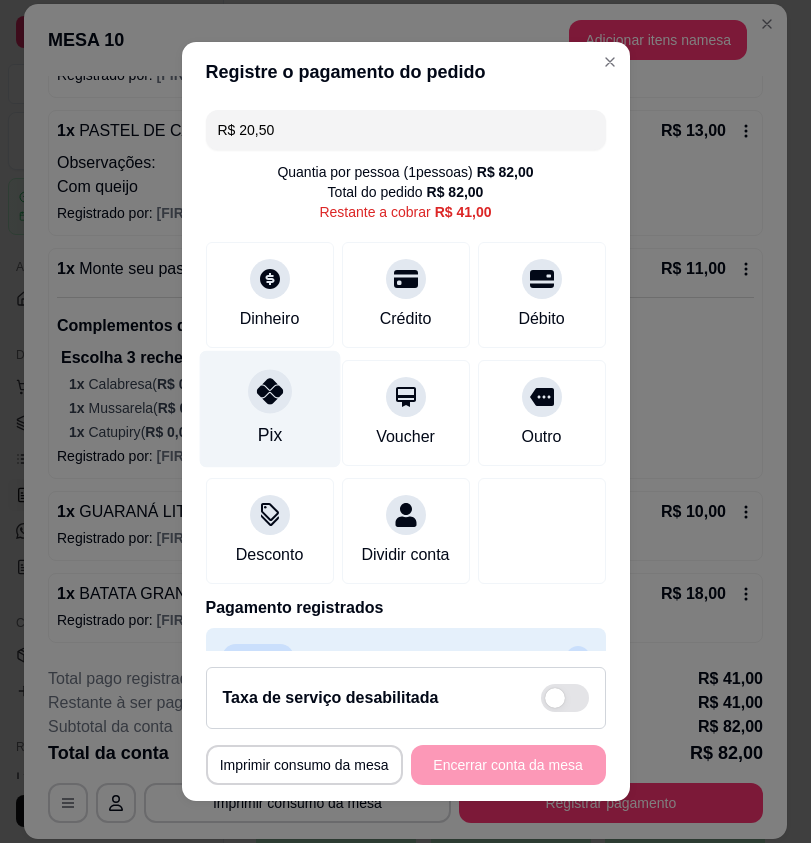 type on "R$ 20,50" 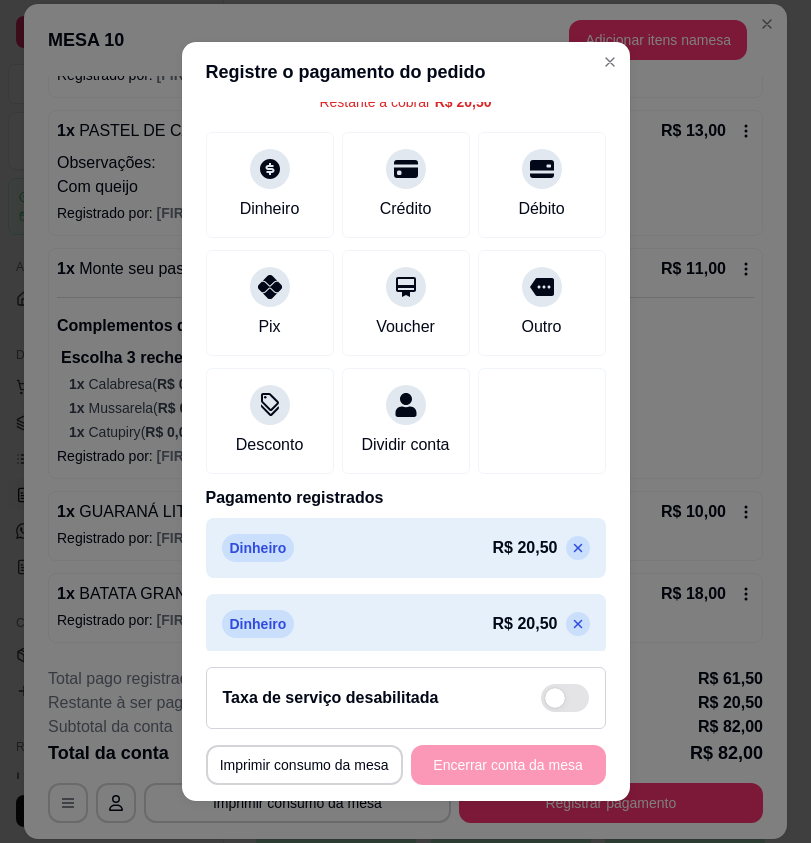 scroll, scrollTop: 0, scrollLeft: 0, axis: both 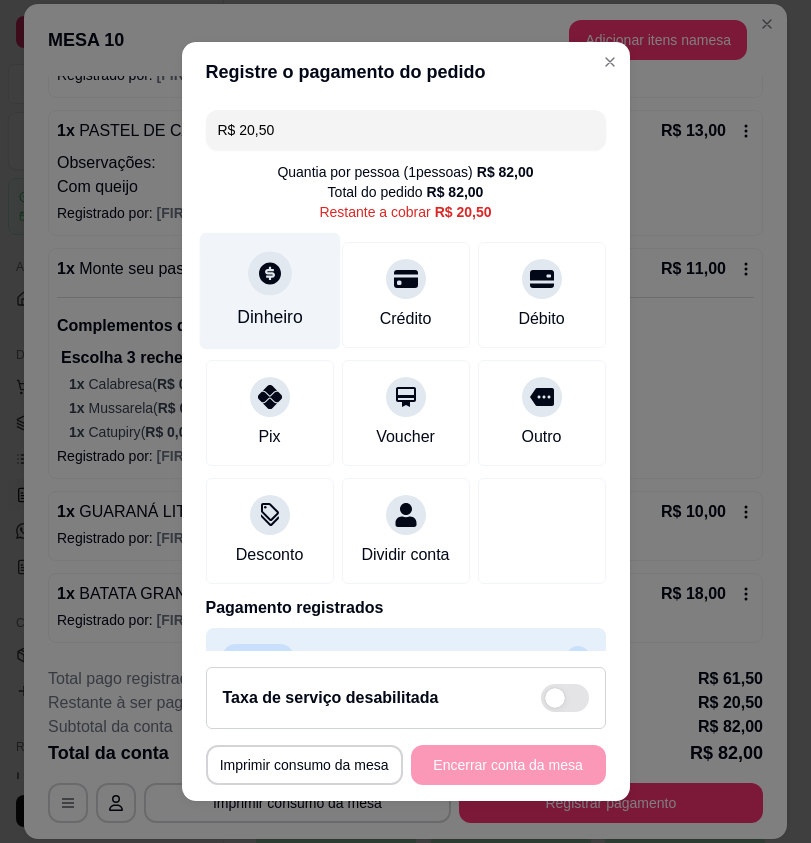 click at bounding box center (270, 274) 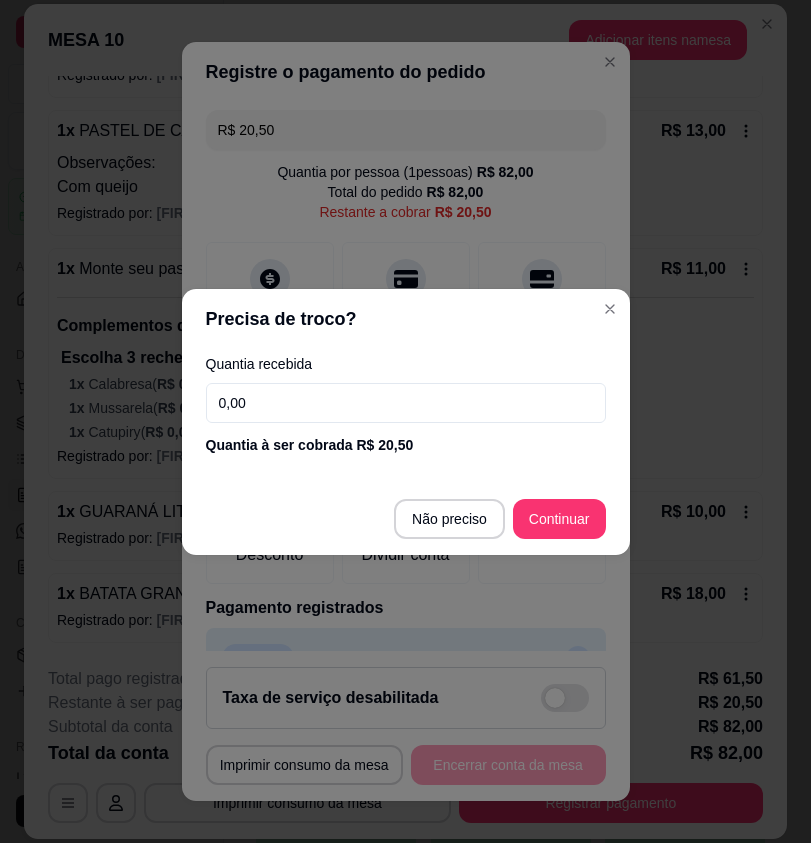 click on "0,00" at bounding box center (406, 403) 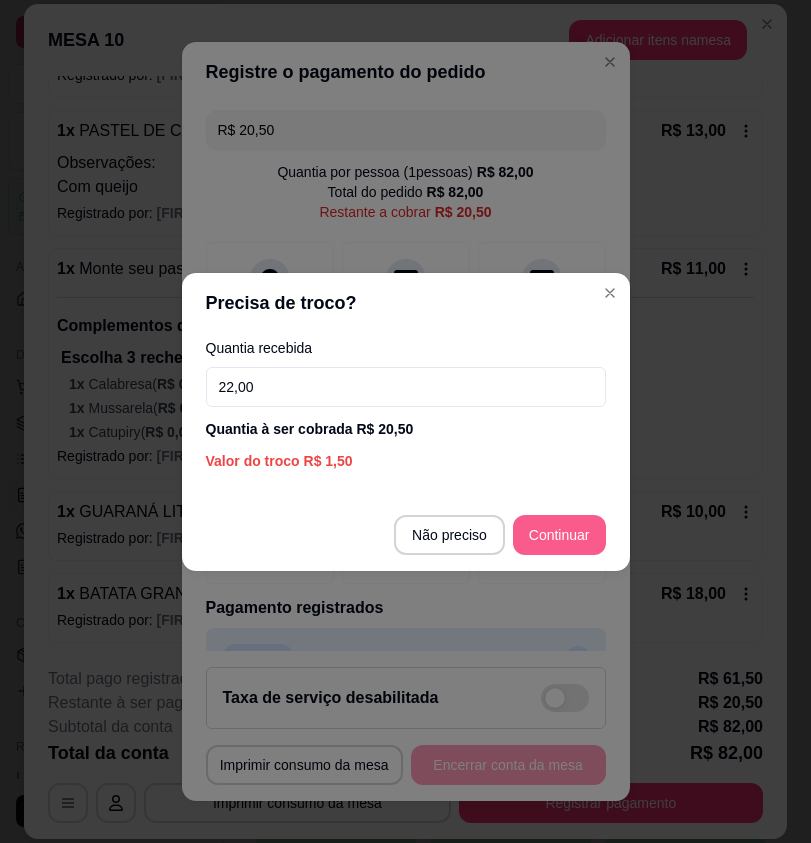 type on "22,00" 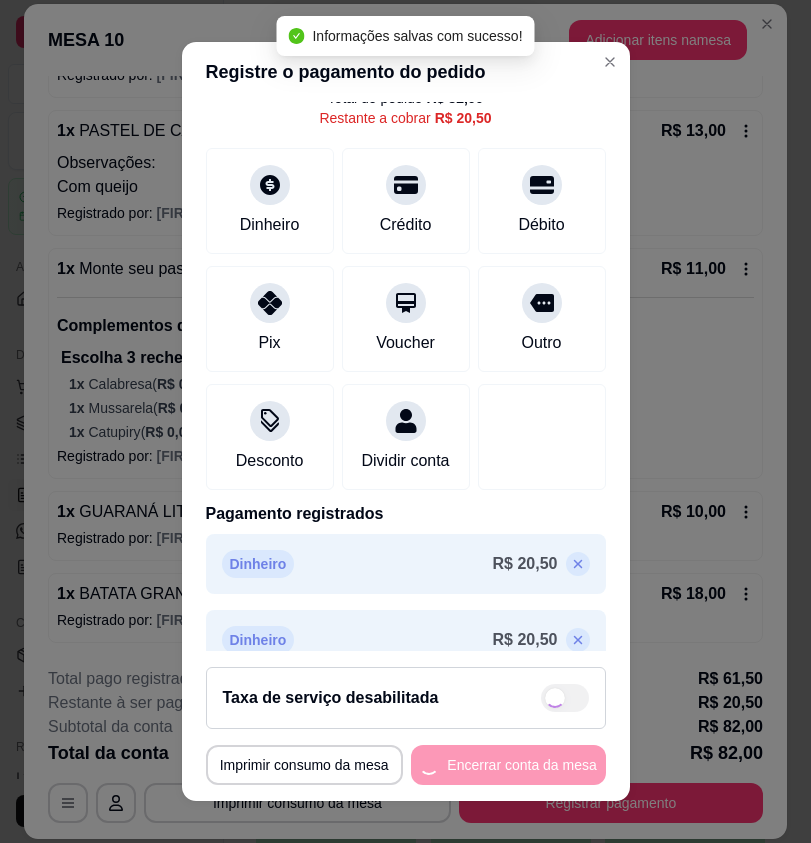 type on "R$ 0,00" 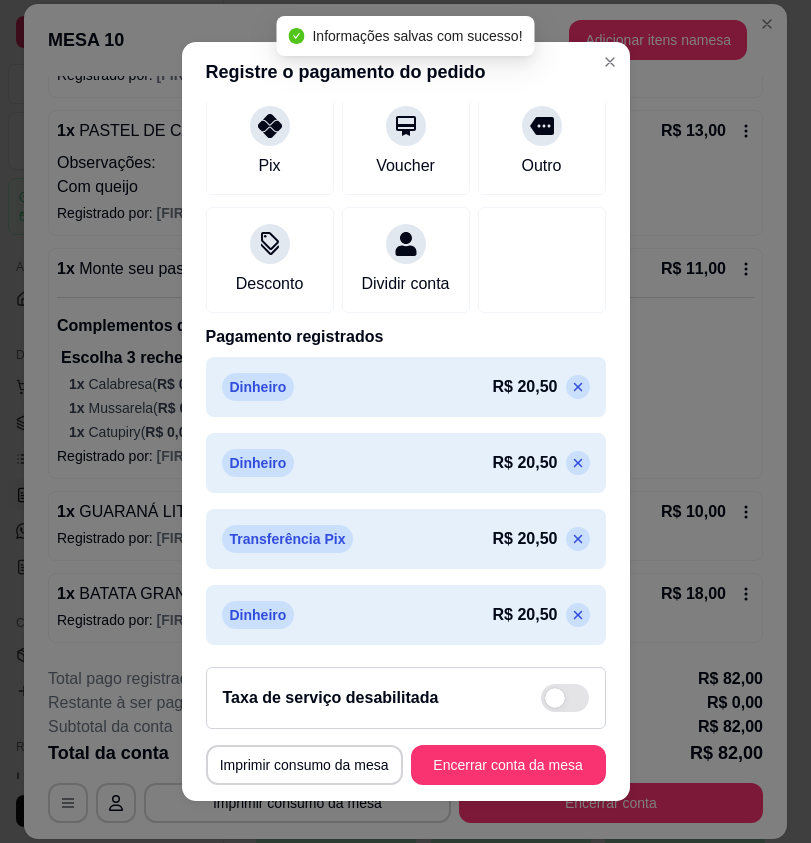 scroll, scrollTop: 277, scrollLeft: 0, axis: vertical 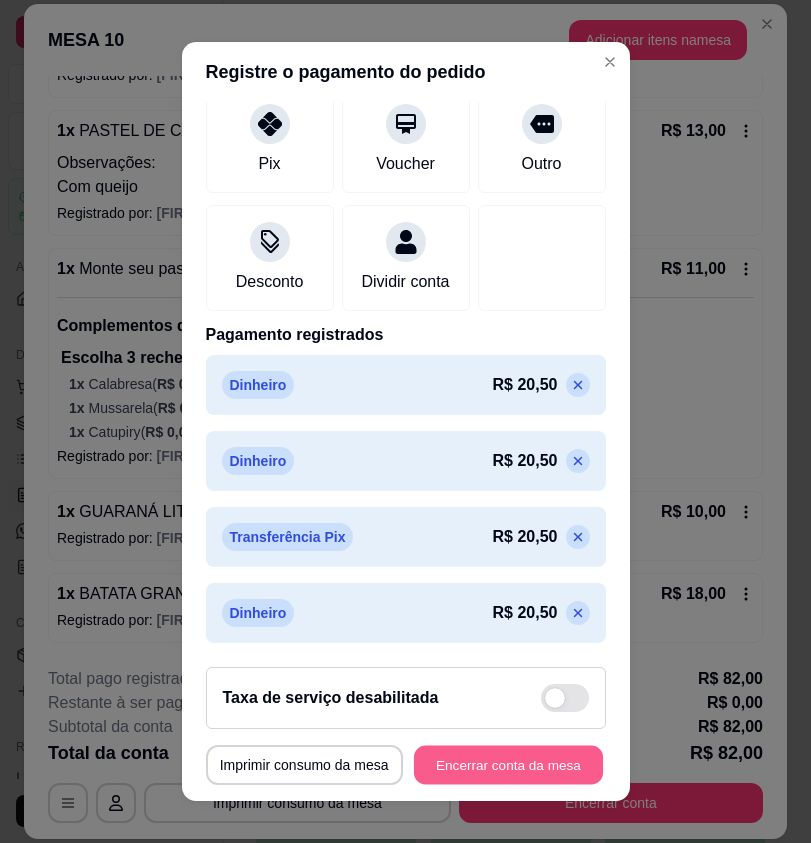 click on "Encerrar conta da mesa" at bounding box center (508, 764) 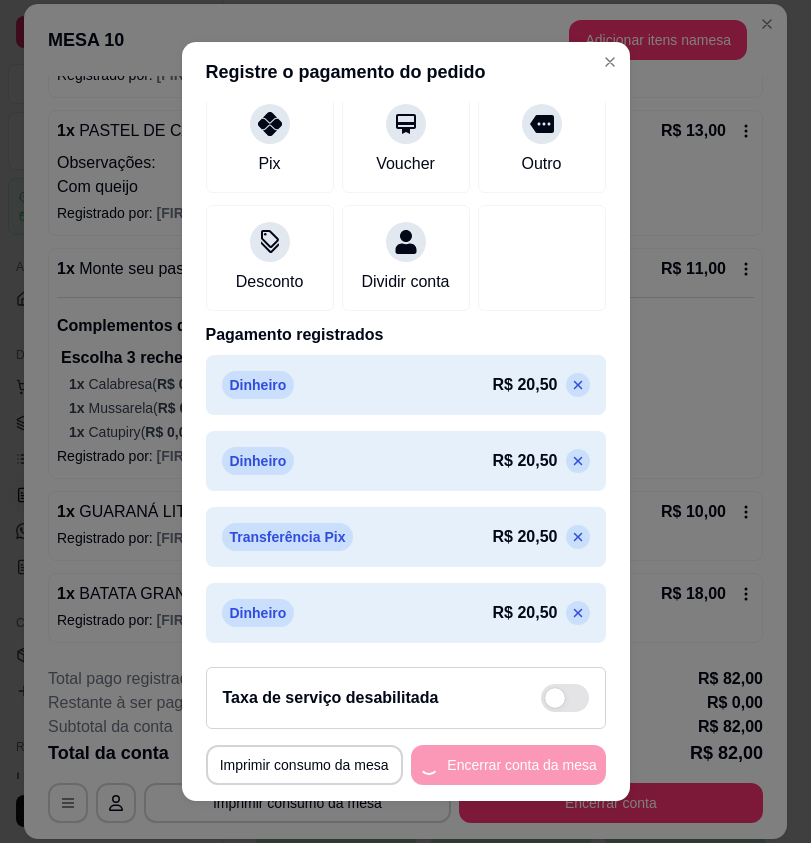scroll, scrollTop: 0, scrollLeft: 0, axis: both 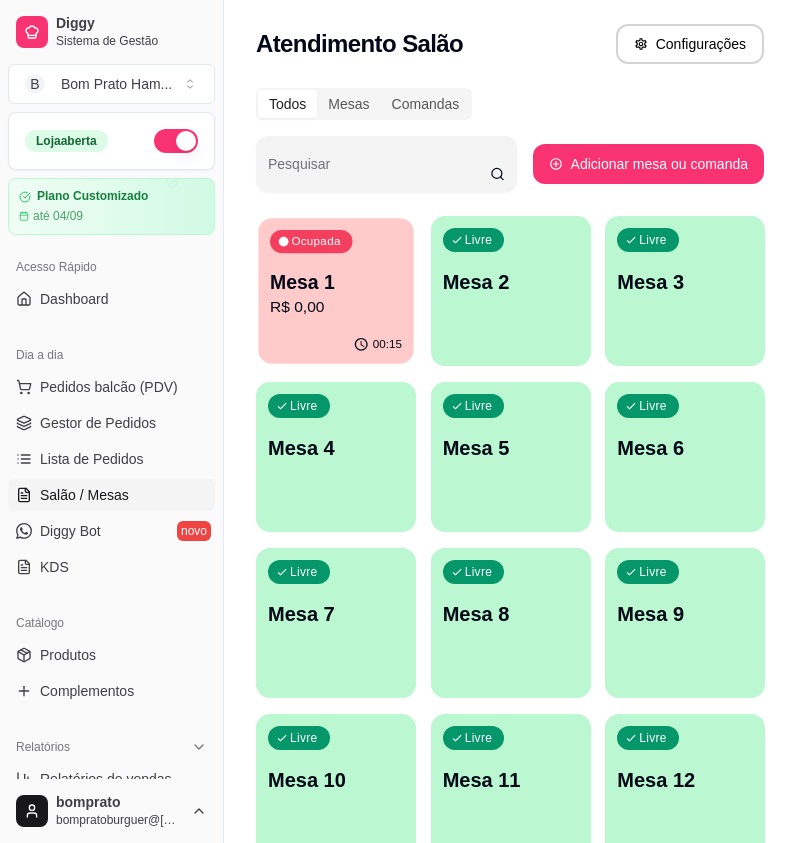 click on "Ocupada Mesa 1 R$ 0,00" at bounding box center (335, 272) 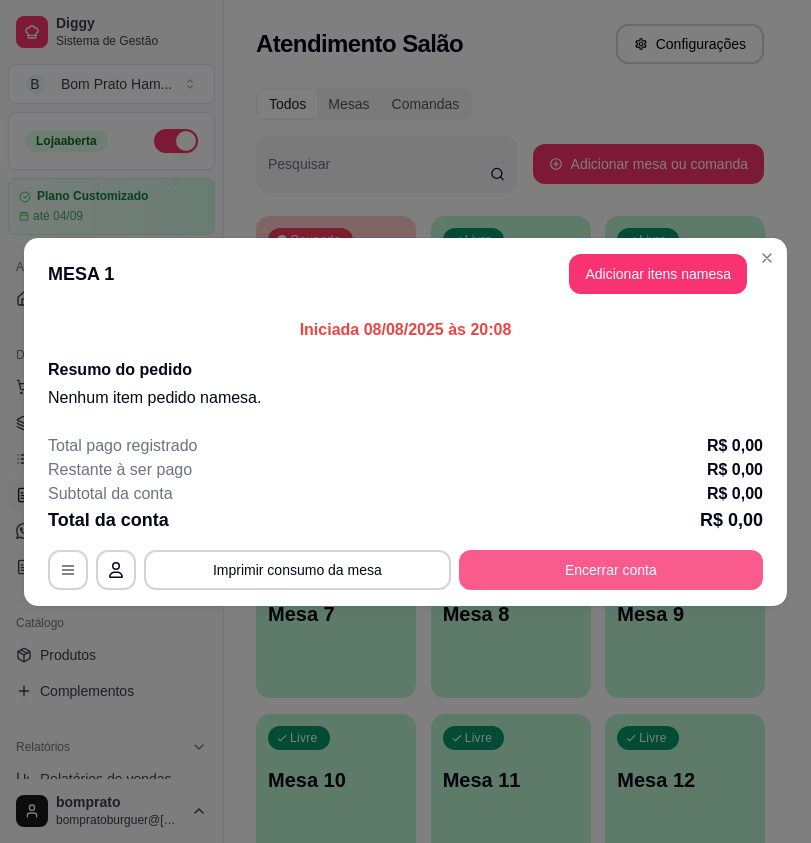 click on "Encerrar conta" at bounding box center [611, 570] 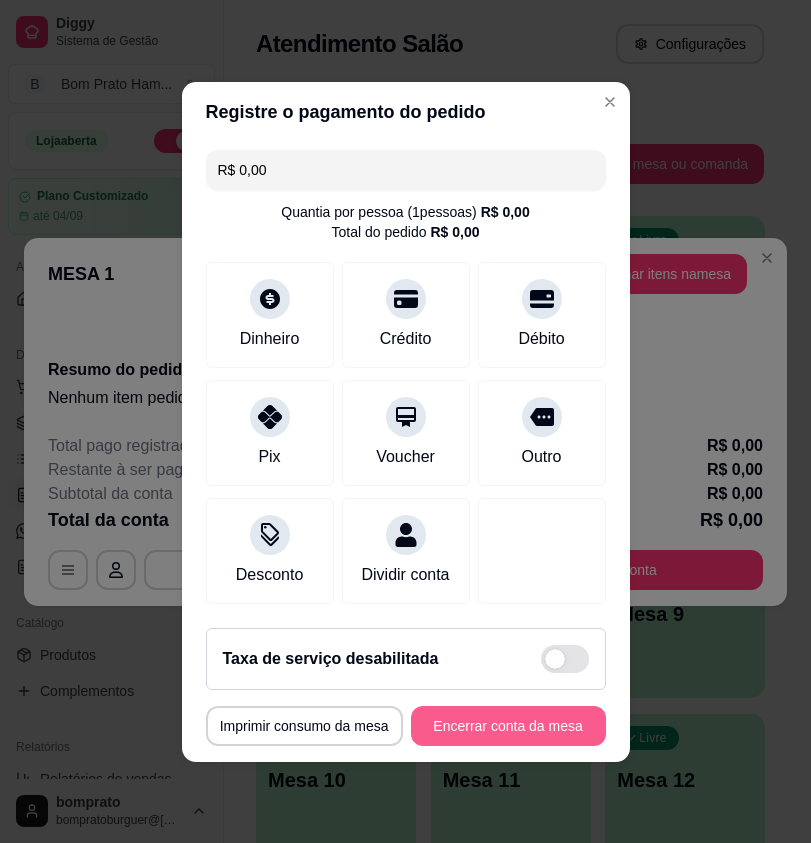 click on "Encerrar conta da mesa" at bounding box center (508, 726) 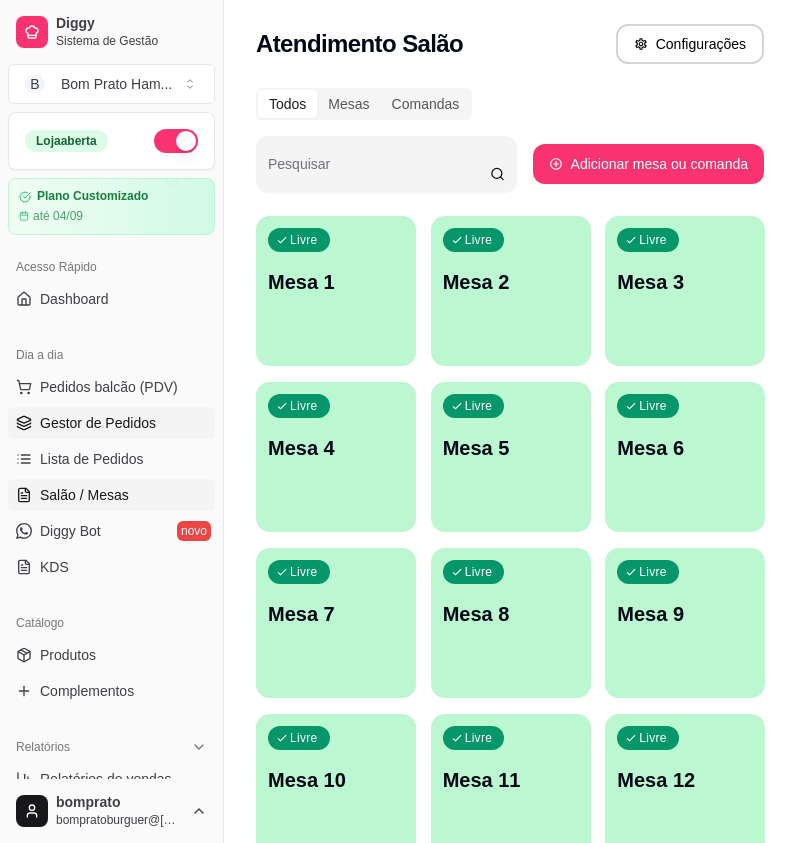 click on "Gestor de Pedidos" at bounding box center [111, 423] 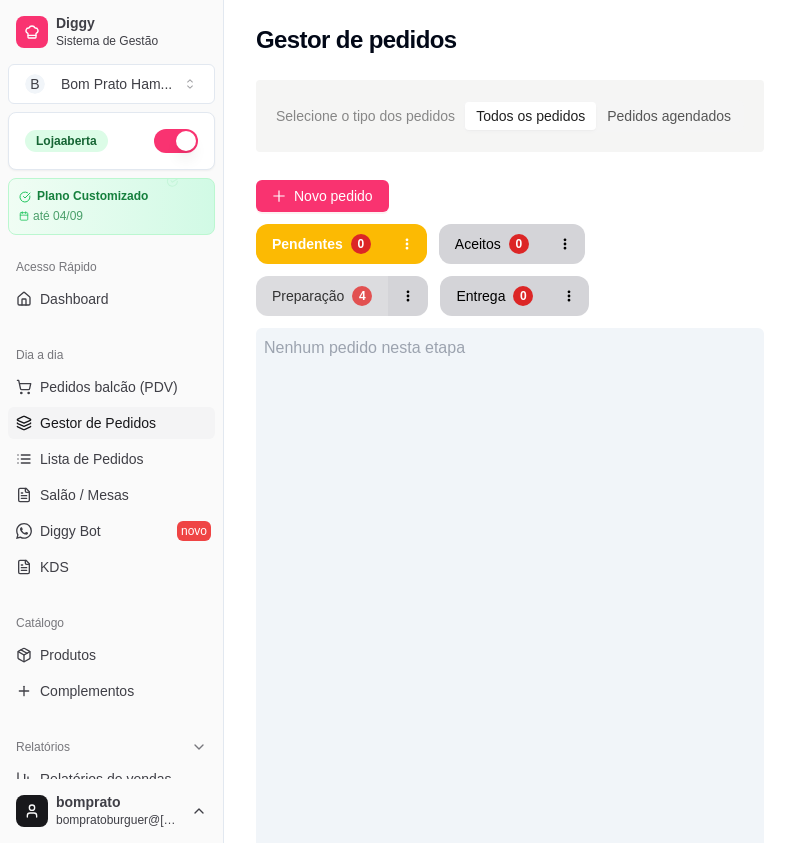 click on "Preparação 4" at bounding box center [322, 296] 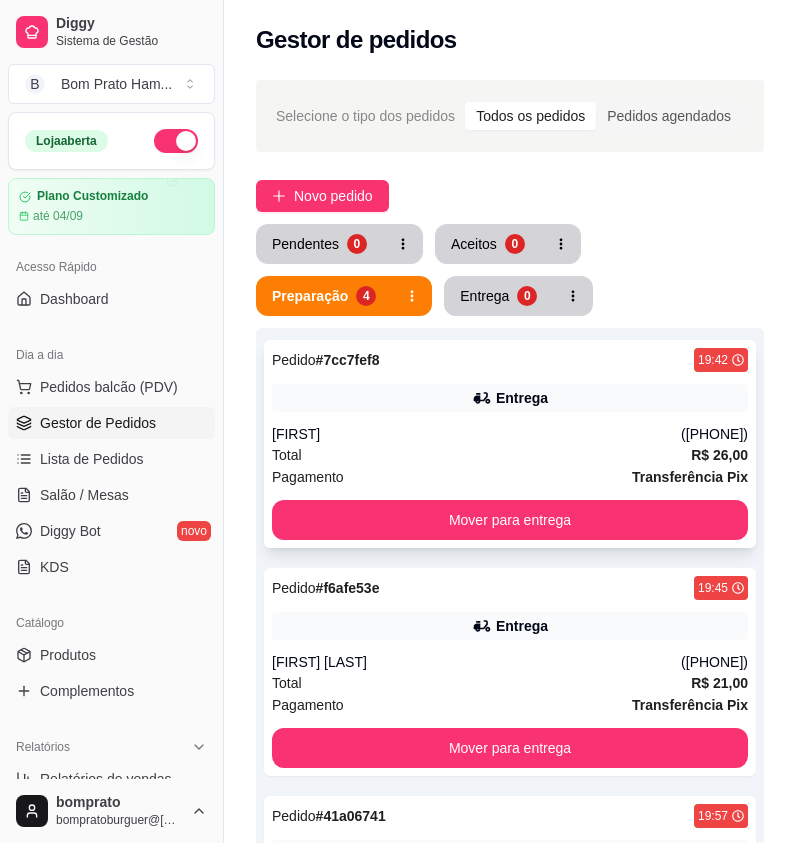 click on "Total R$ 26,00" at bounding box center (510, 455) 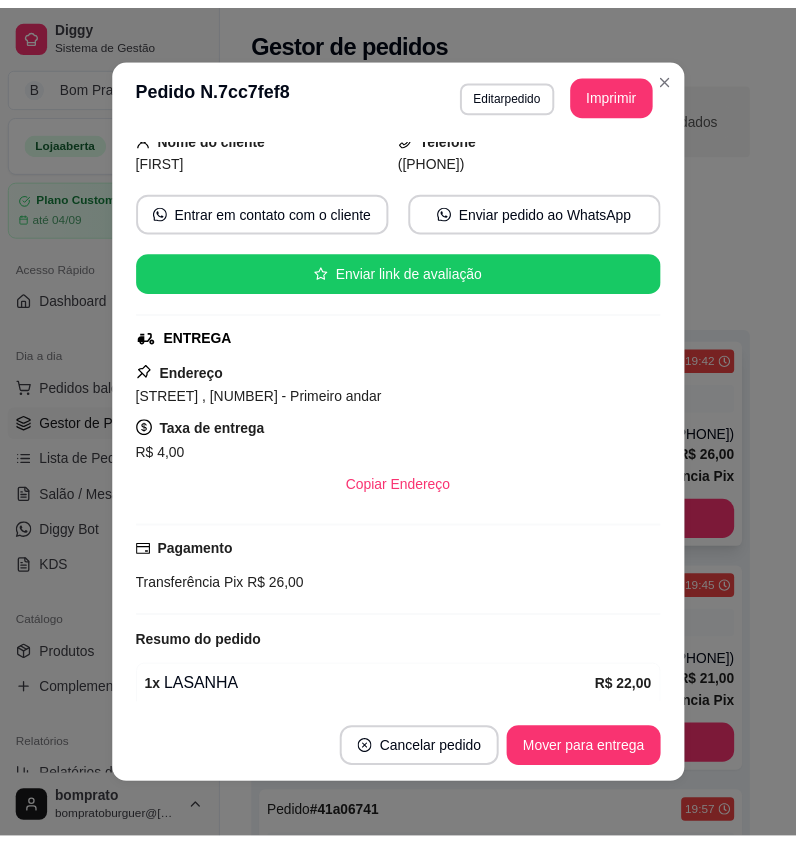 scroll, scrollTop: 272, scrollLeft: 0, axis: vertical 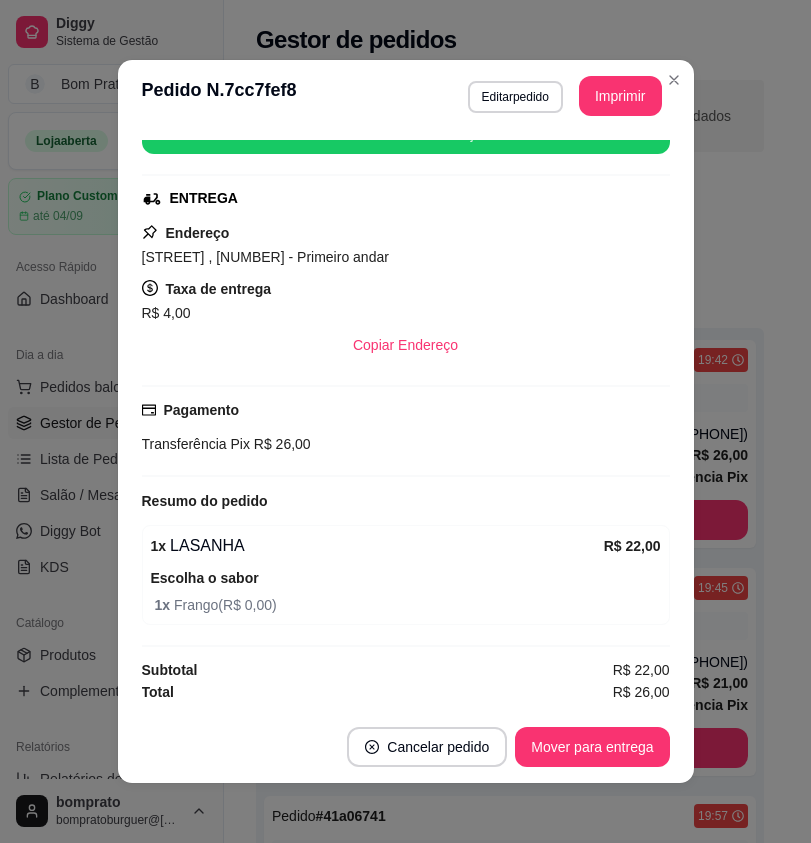 click on "feito há  37   minutos Horário do pedido 08/08/2025 19:42 Status do pedido PREPARANDO Nome do cliente [FIRST] Telefone ([PHONE]) Entrar em contato com o cliente Enviar pedido ao WhatsApp Enviar link de avaliação ENTREGA Endereço  [STREET] , [NUMBER]  - Primeiro andar  Taxa de entrega  R$ 4,00 Copiar Endereço Pagamento Transferência Pix   R$ 26,00 Resumo do pedido 1 x     LASANHA R$ 22,00 Escolha o sabor    1 x   Frango  ( R$ 0,00 ) Subtotal R$ 22,00 Total R$ 26,00" at bounding box center (406, 421) 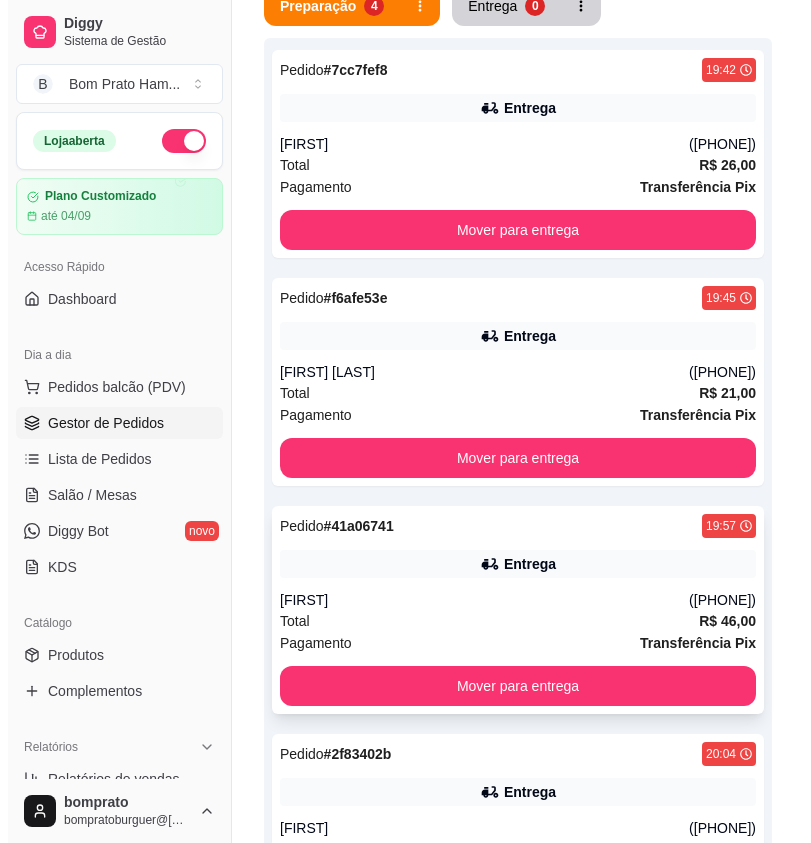 scroll, scrollTop: 300, scrollLeft: 0, axis: vertical 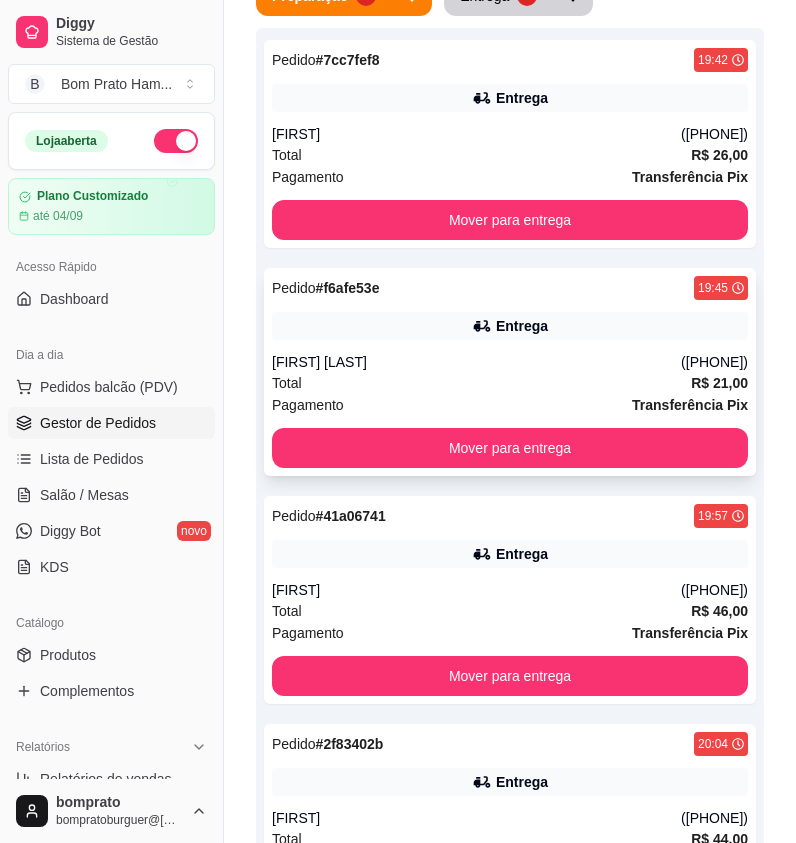 click on "[FIRST] [LAST]" at bounding box center (476, 362) 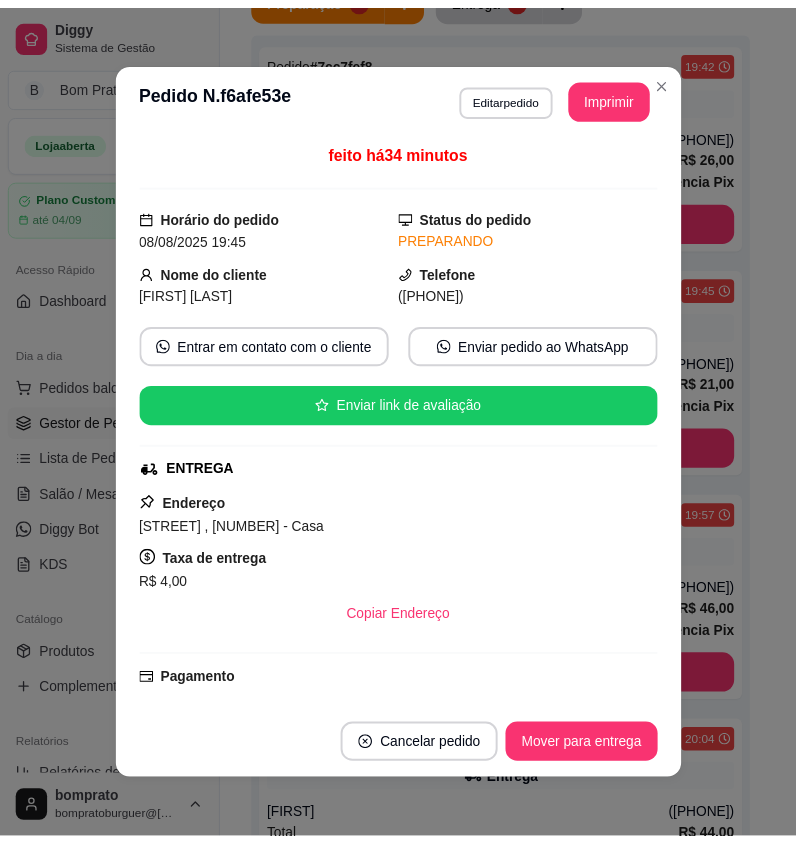 scroll, scrollTop: 0, scrollLeft: 0, axis: both 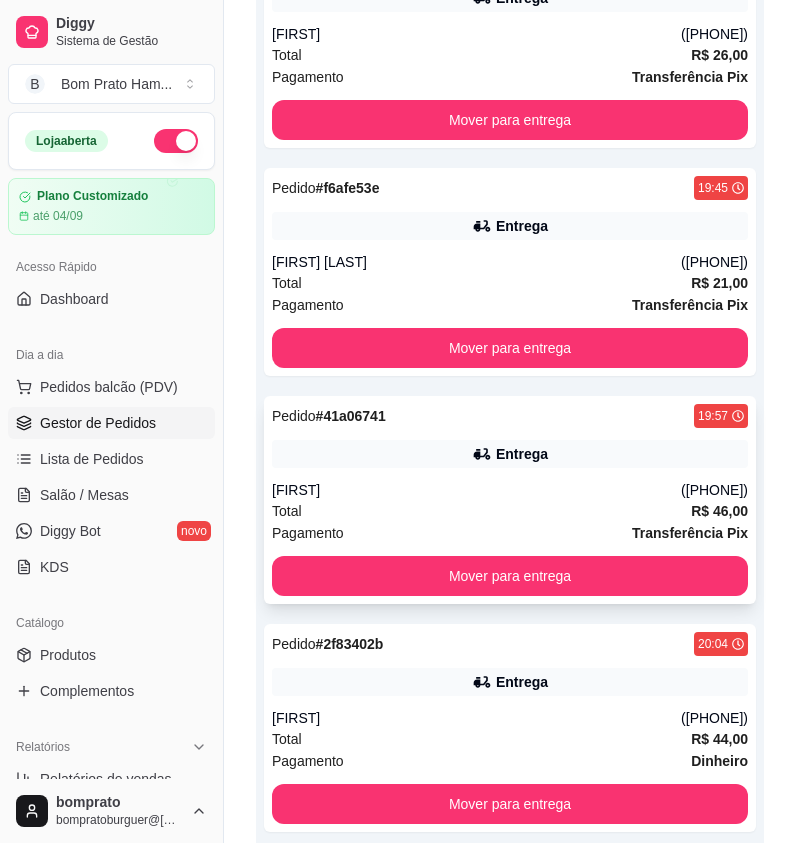 click on "Total R$ 46,00" at bounding box center [510, 511] 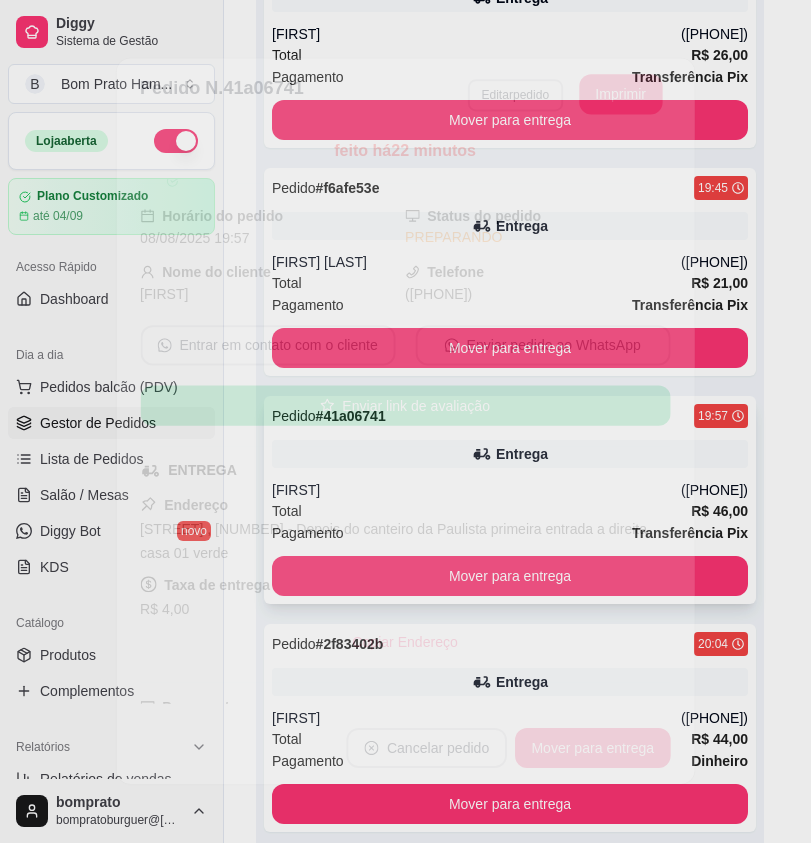 scroll, scrollTop: 238, scrollLeft: 0, axis: vertical 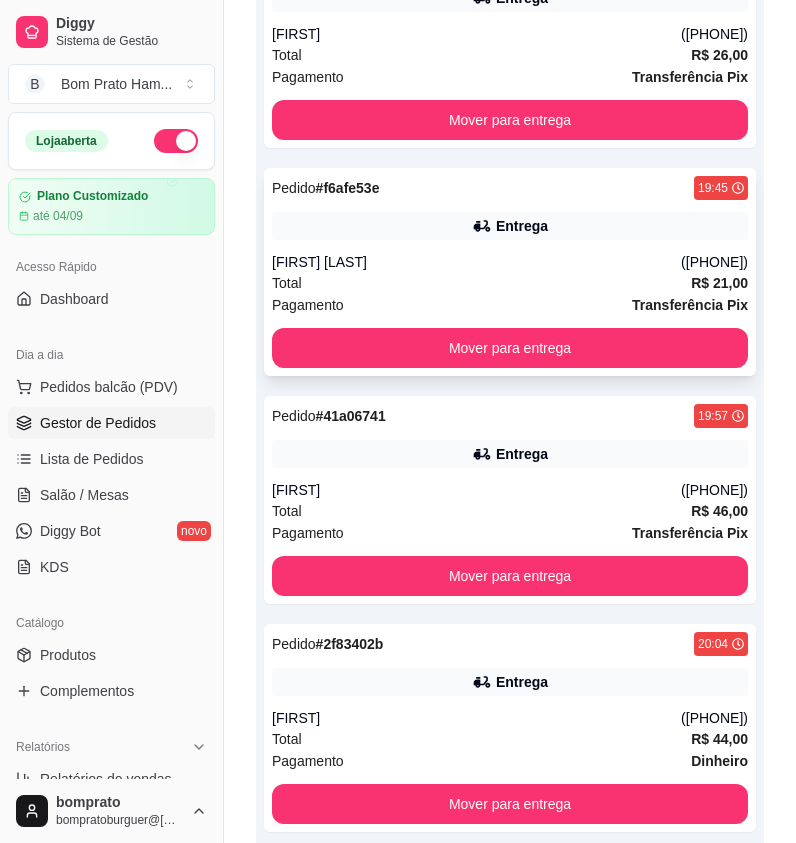 click on "[FIRST] [LAST]" at bounding box center [476, 262] 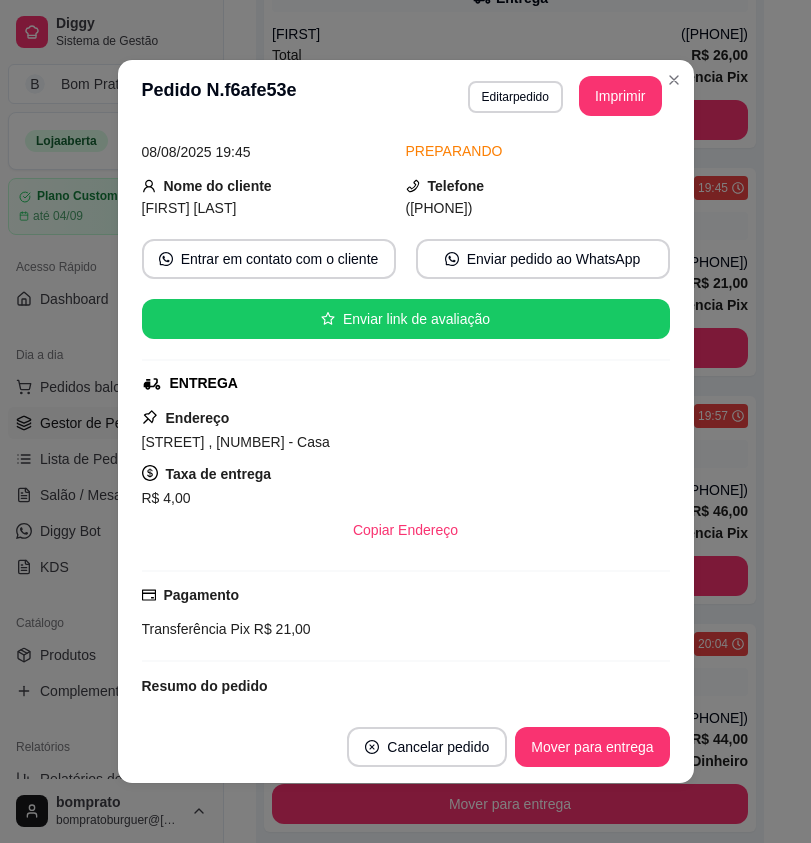 scroll, scrollTop: 214, scrollLeft: 0, axis: vertical 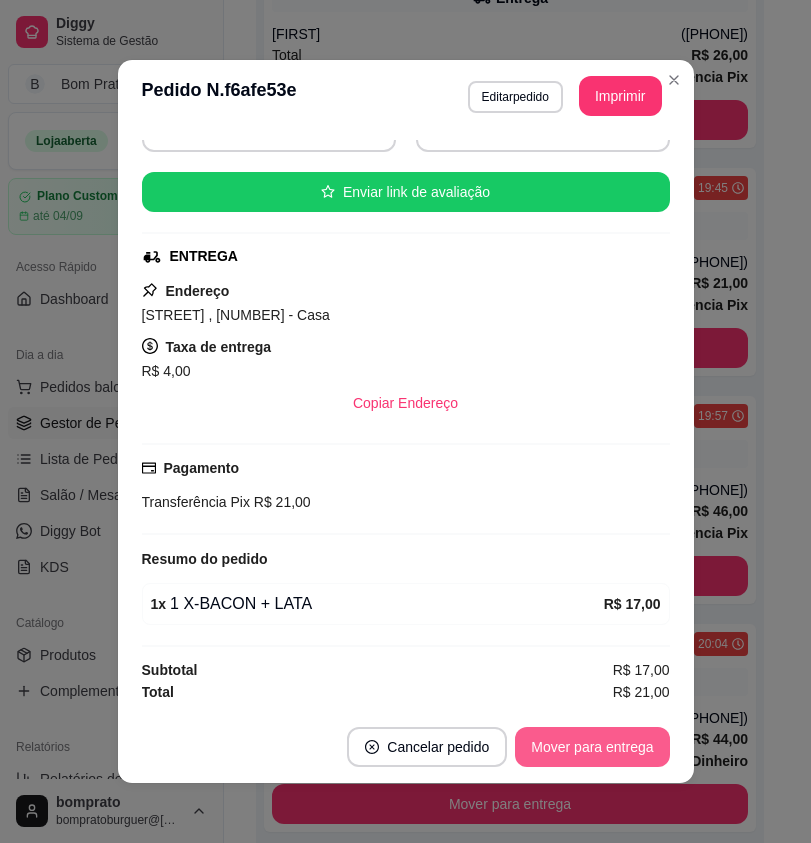 click on "Mover para entrega" at bounding box center (592, 747) 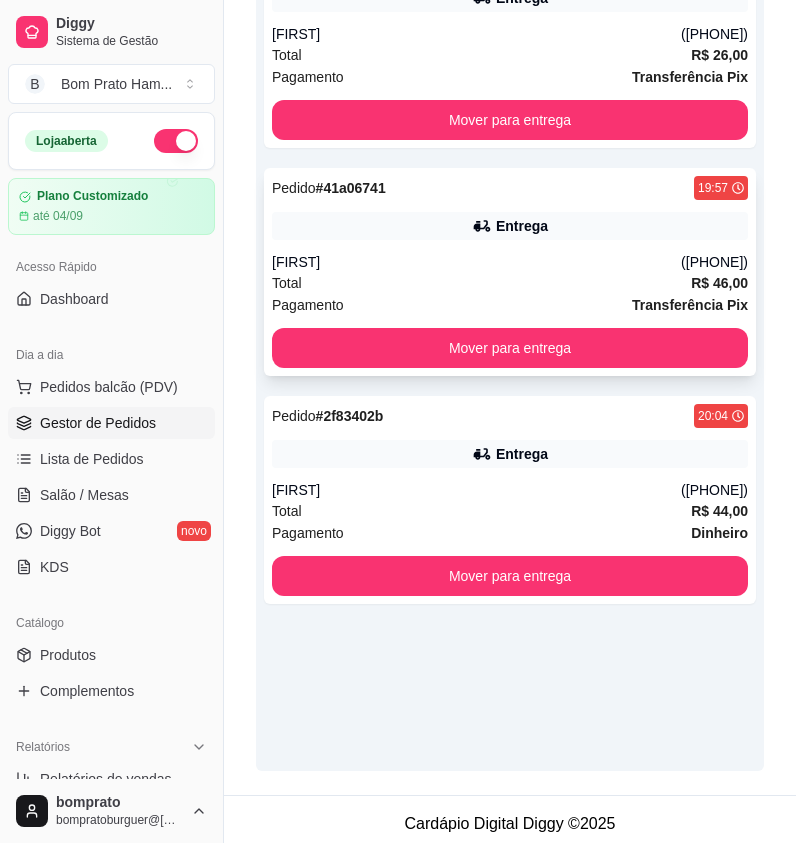 click on "Total R$ 46,00" at bounding box center (510, 283) 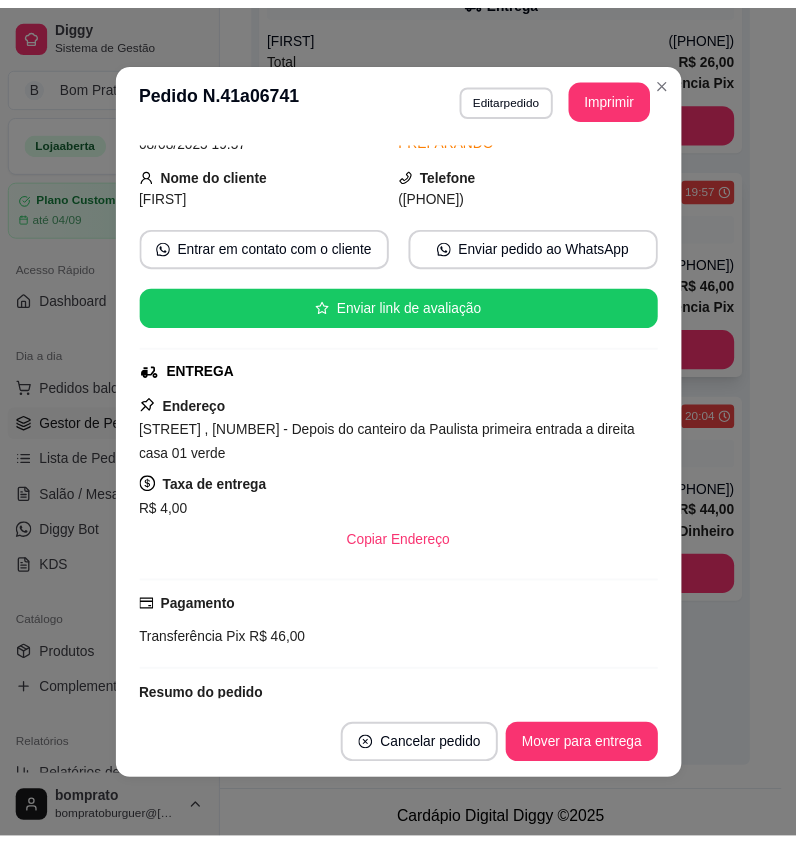 scroll, scrollTop: 238, scrollLeft: 0, axis: vertical 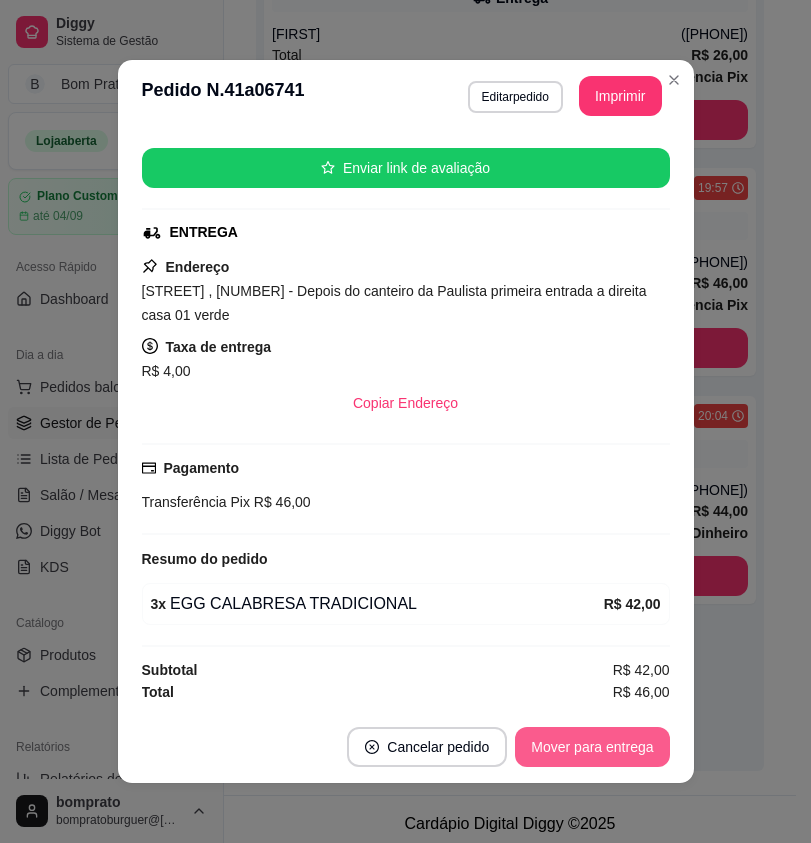 click on "Mover para entrega" at bounding box center (592, 747) 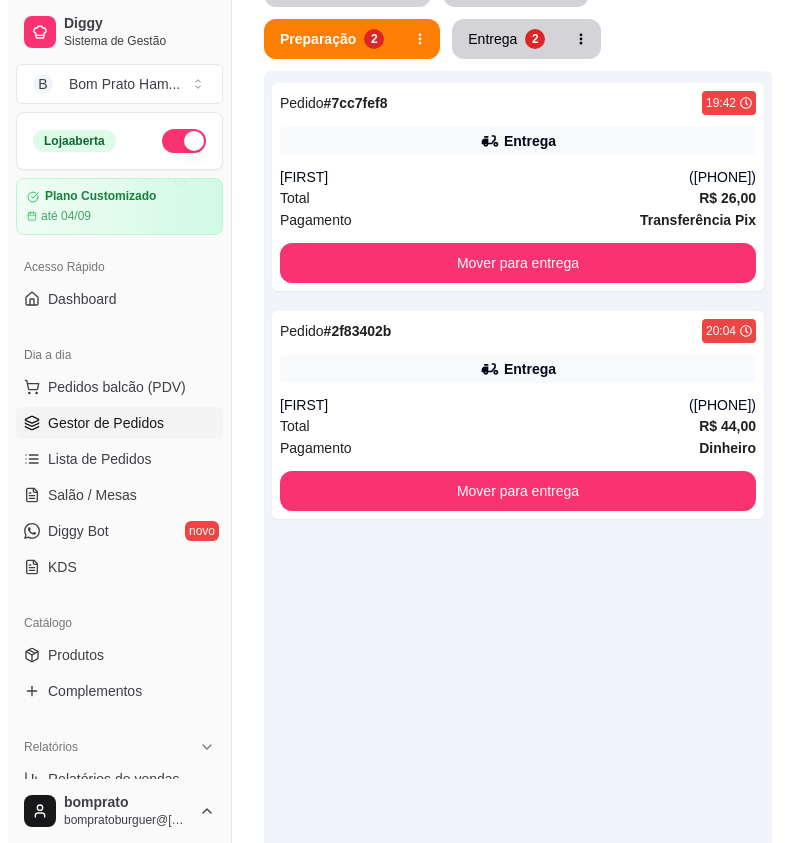 scroll, scrollTop: 0, scrollLeft: 0, axis: both 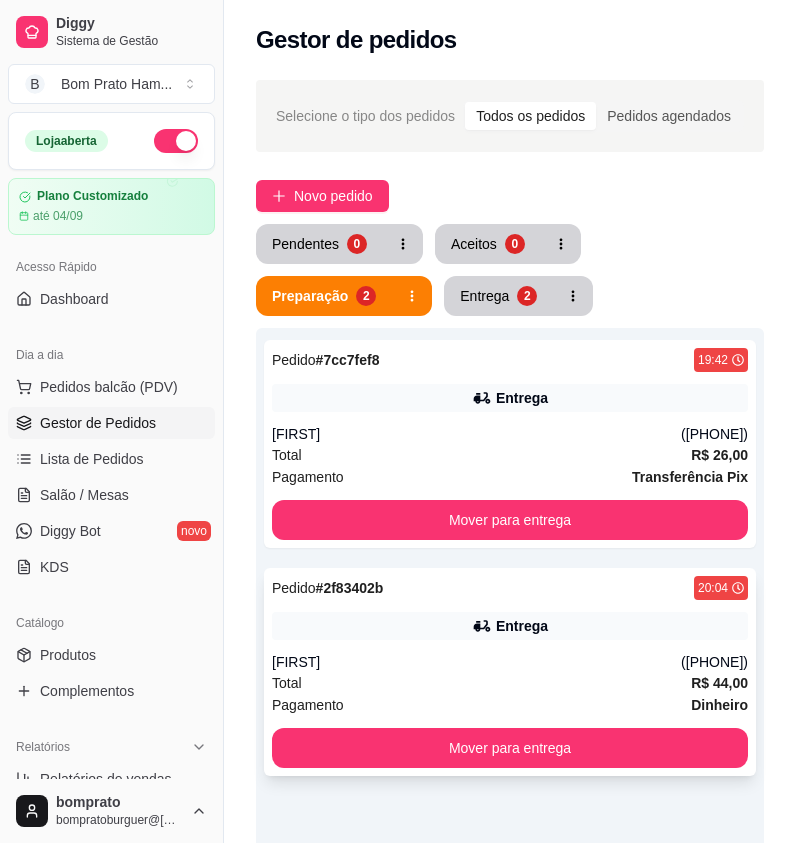 click on "[FIRST]" at bounding box center (476, 662) 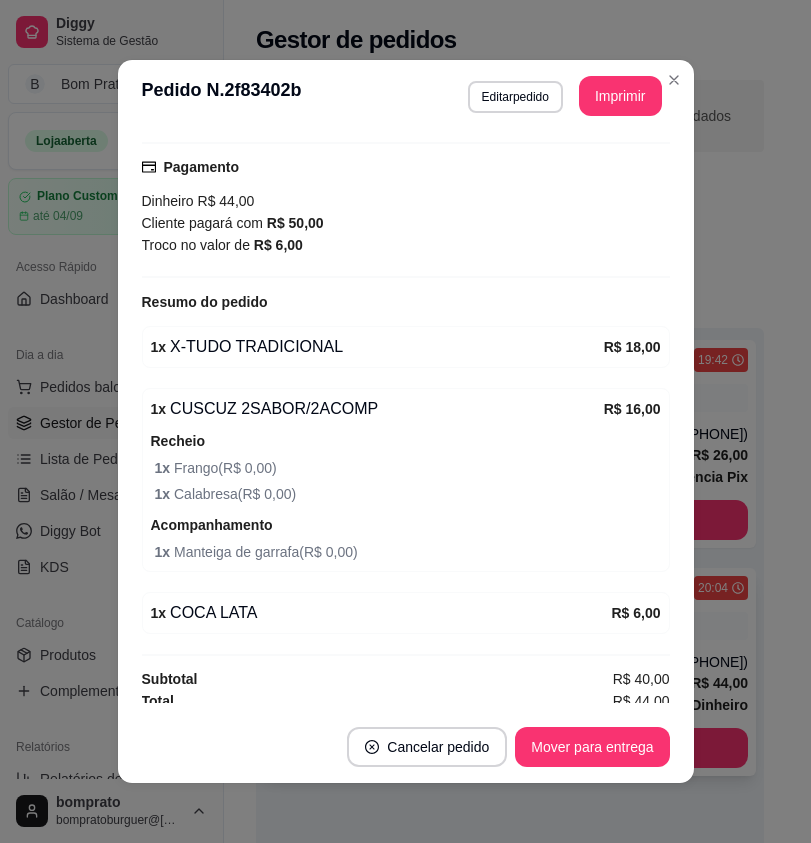 scroll, scrollTop: 532, scrollLeft: 0, axis: vertical 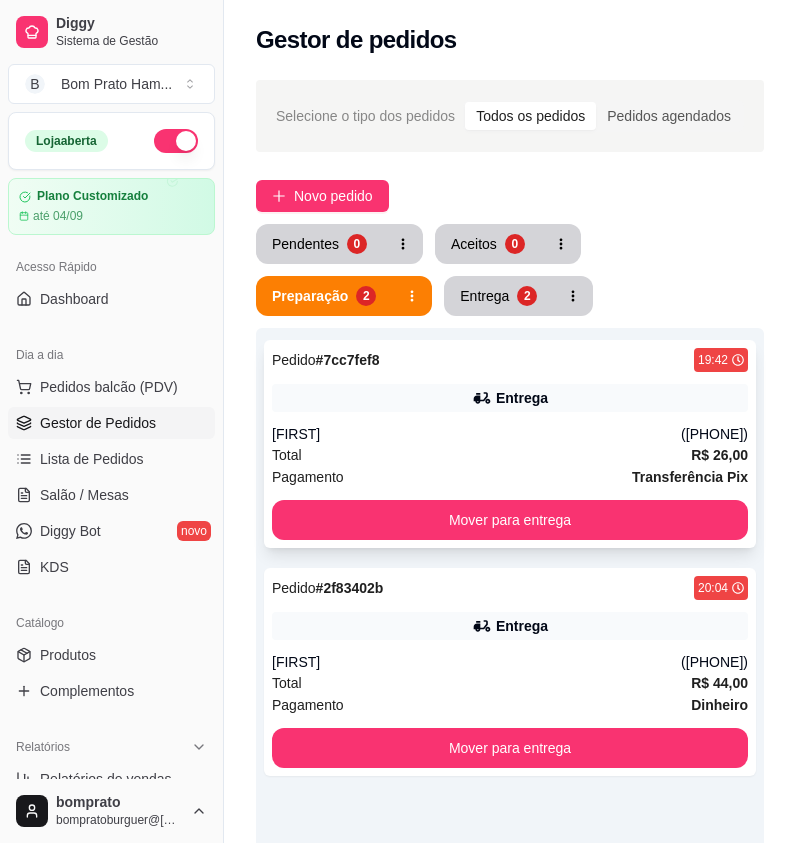click on "Pagamento Transferência Pix" at bounding box center (510, 477) 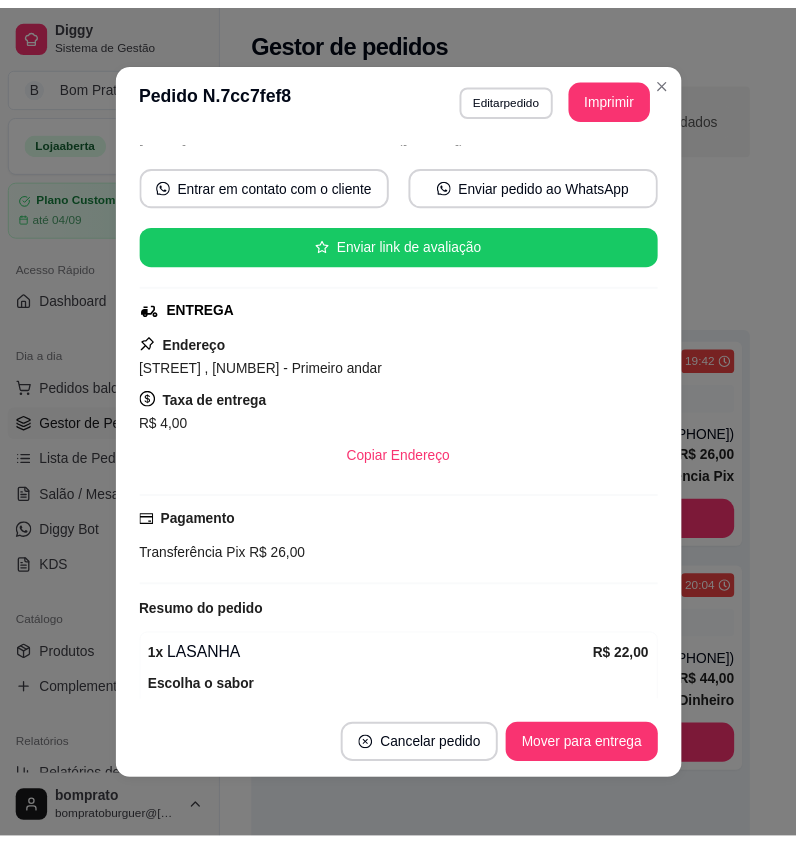 scroll, scrollTop: 272, scrollLeft: 0, axis: vertical 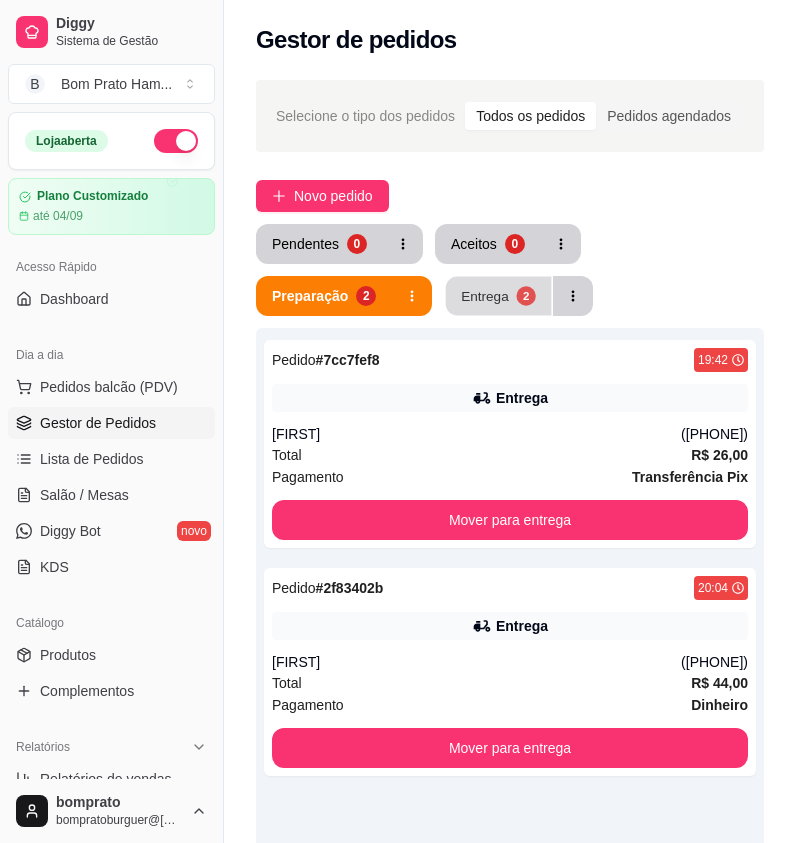 click on "Entrega 2" at bounding box center [499, 296] 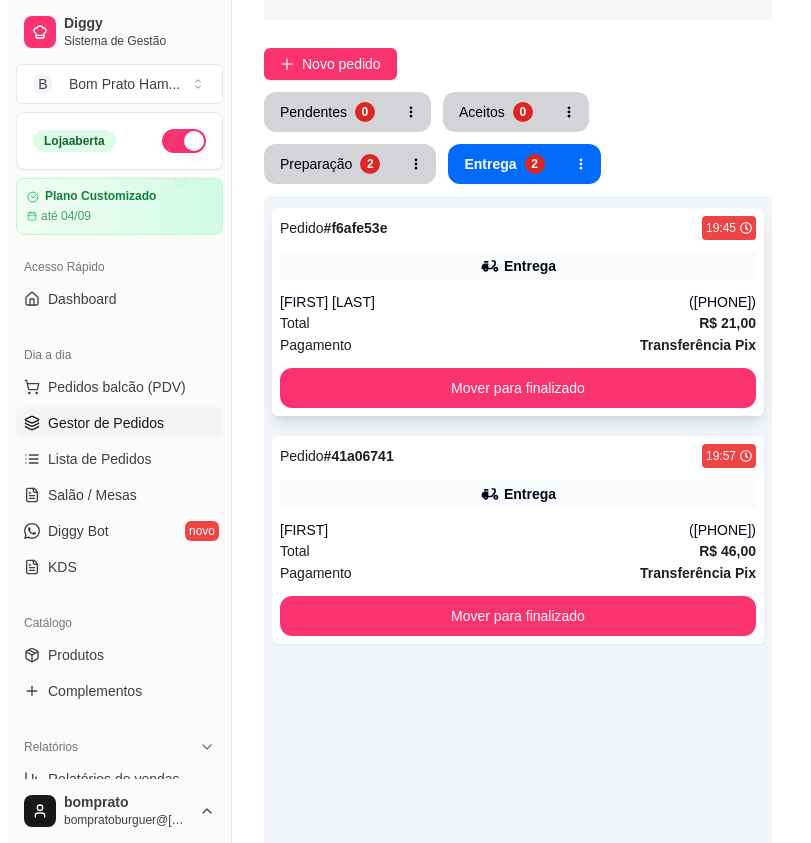 scroll, scrollTop: 0, scrollLeft: 0, axis: both 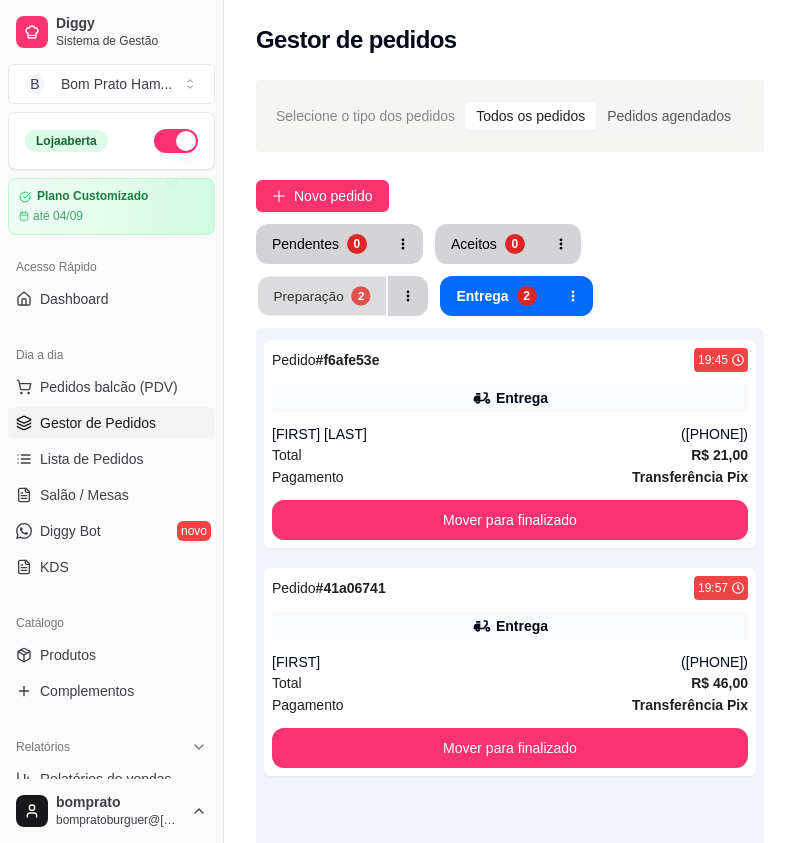 click on "Preparação" at bounding box center [309, 295] 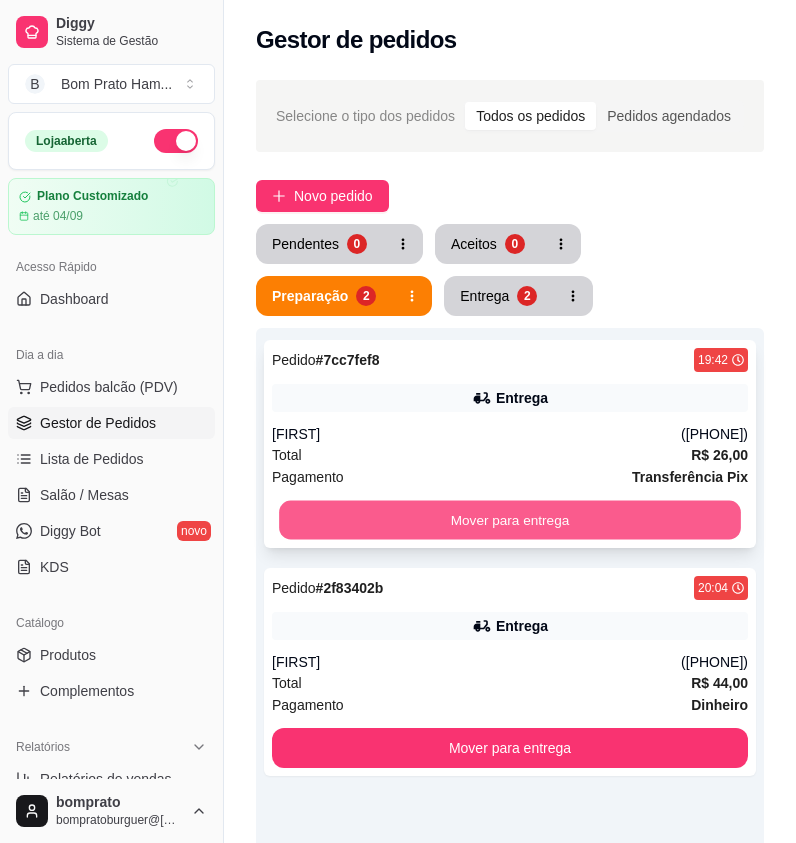click on "Mover para entrega" at bounding box center (510, 520) 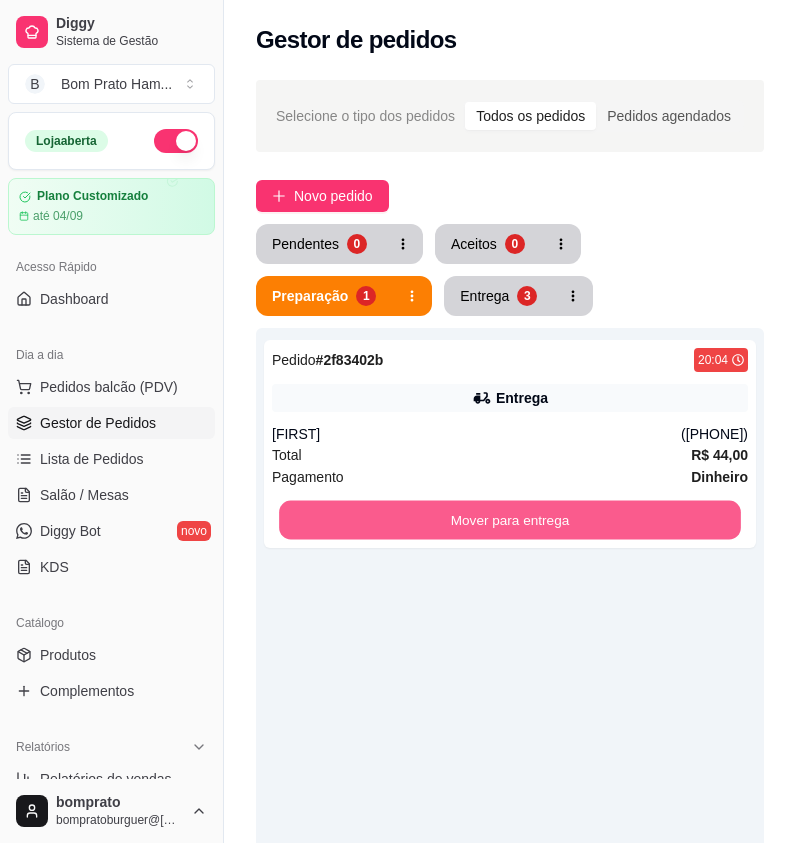 click on "Mover para entrega" at bounding box center [510, 520] 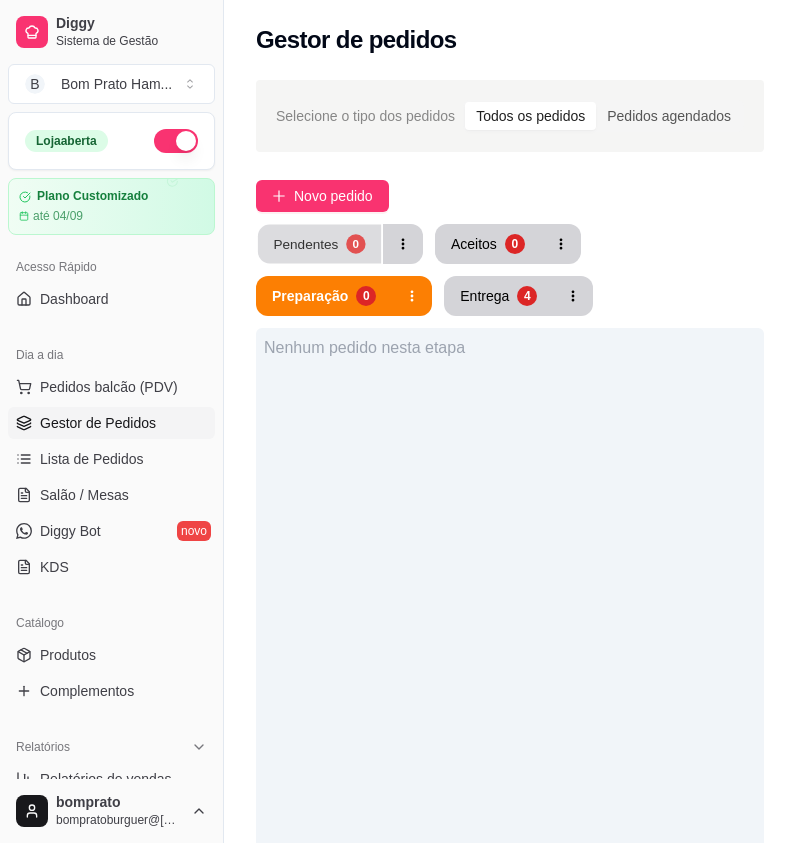 click on "Pendentes 0" at bounding box center (319, 244) 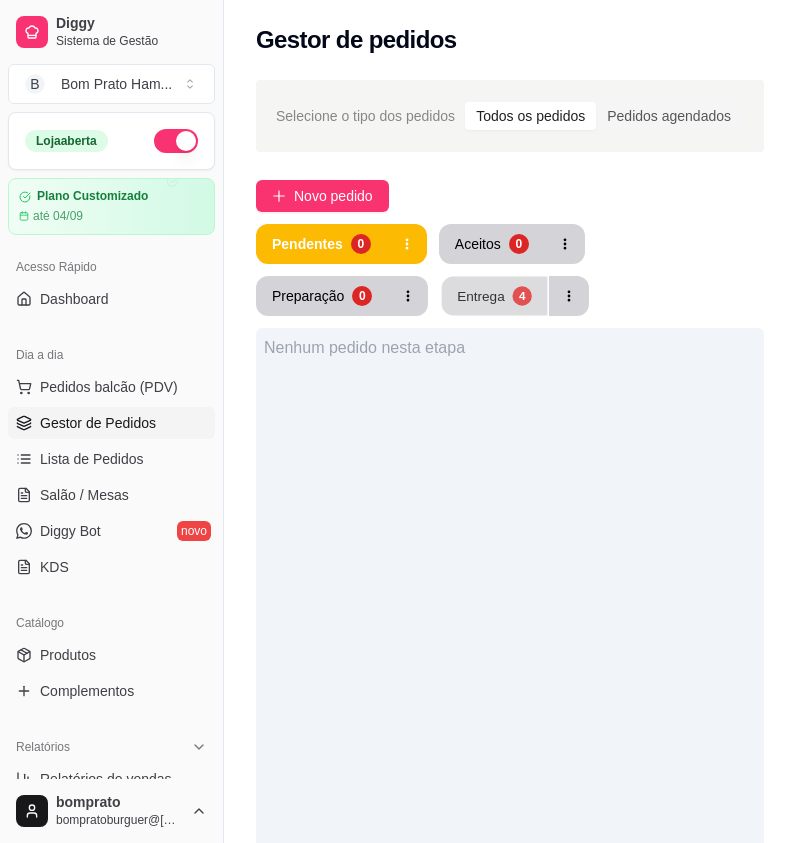 click on "Entrega 4" at bounding box center [495, 296] 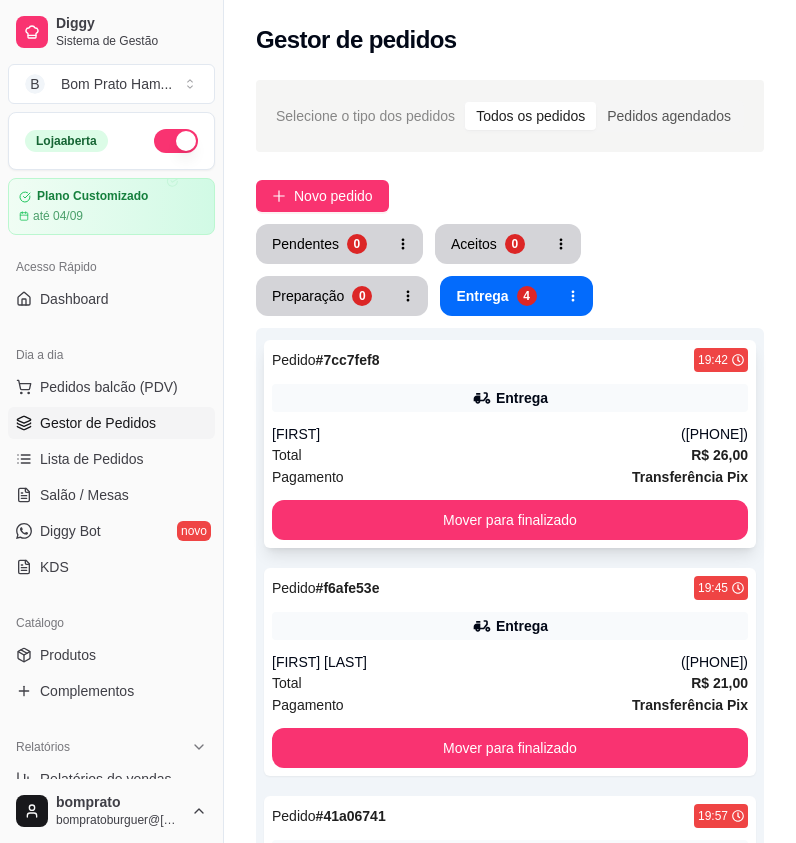 click on "Entrega" at bounding box center [510, 398] 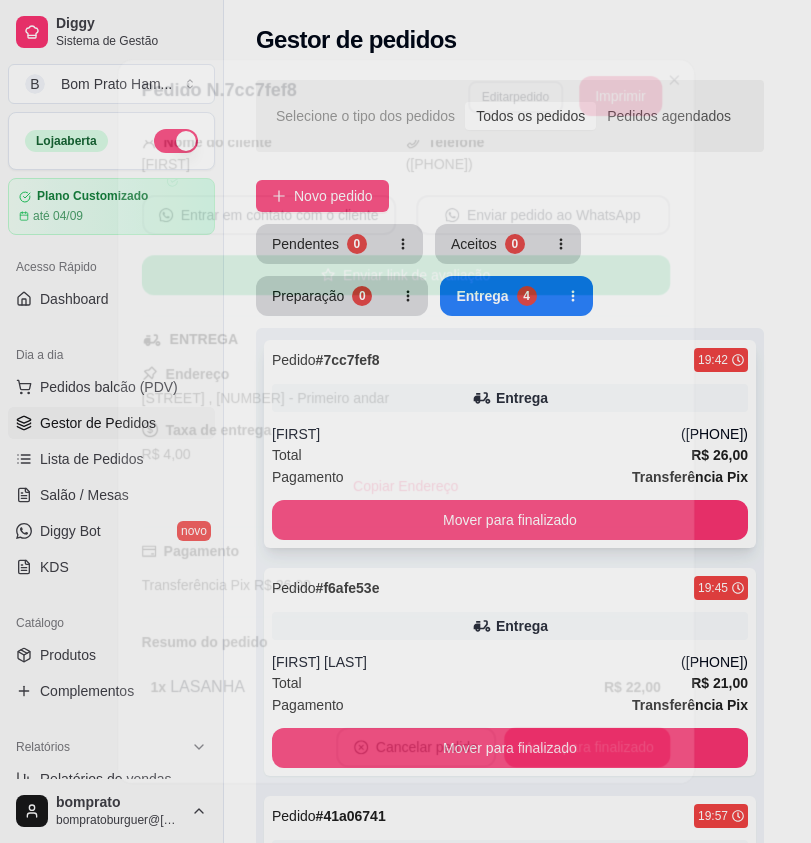 scroll, scrollTop: 272, scrollLeft: 0, axis: vertical 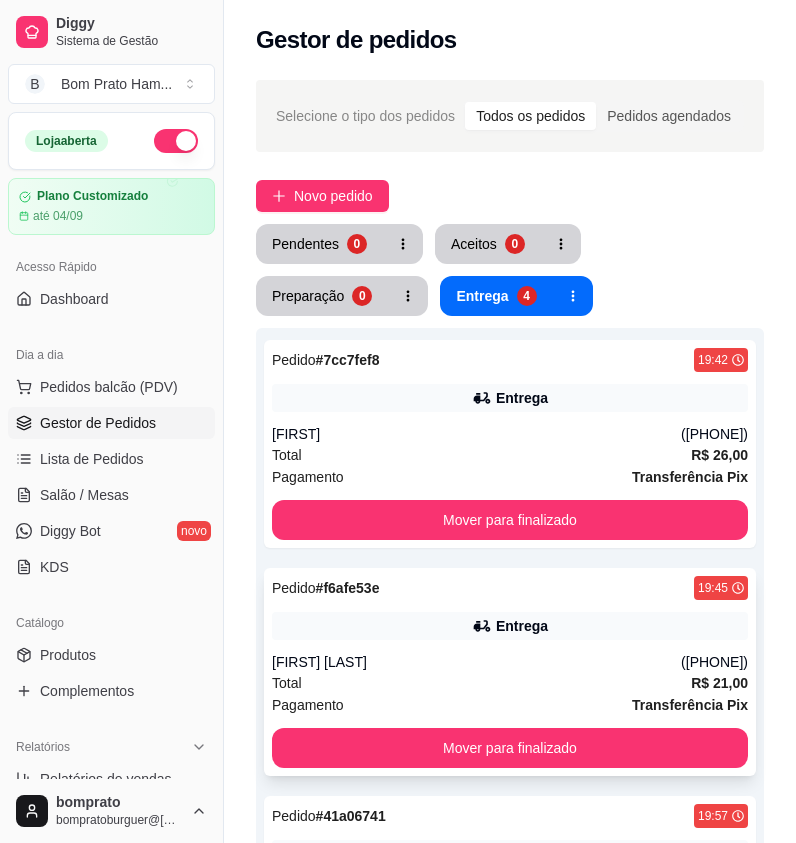 click on "Entrega" at bounding box center [510, 626] 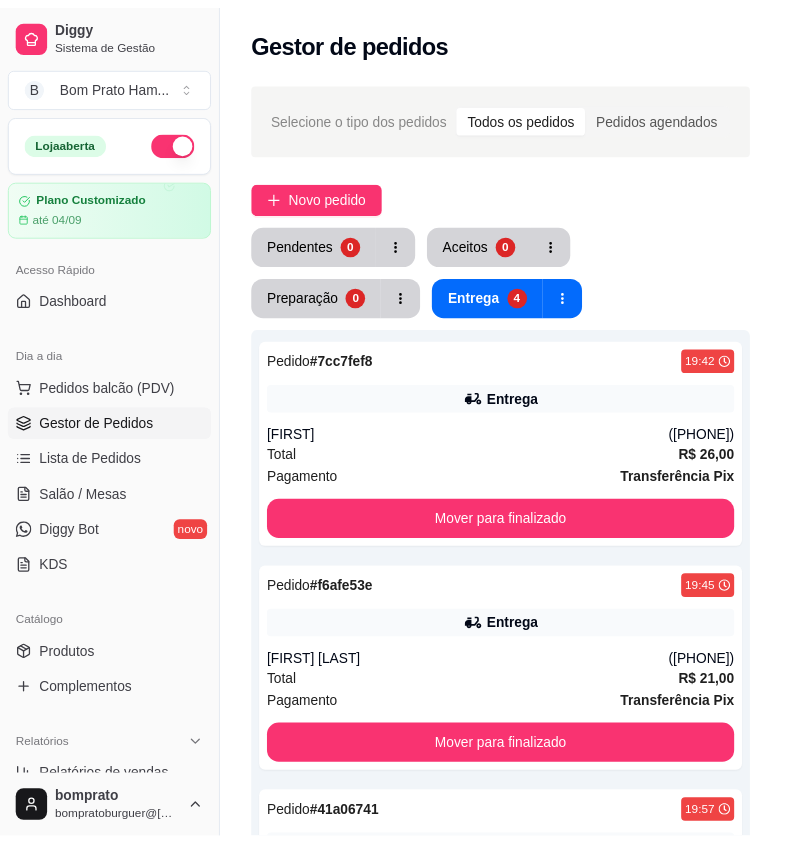 scroll, scrollTop: 214, scrollLeft: 0, axis: vertical 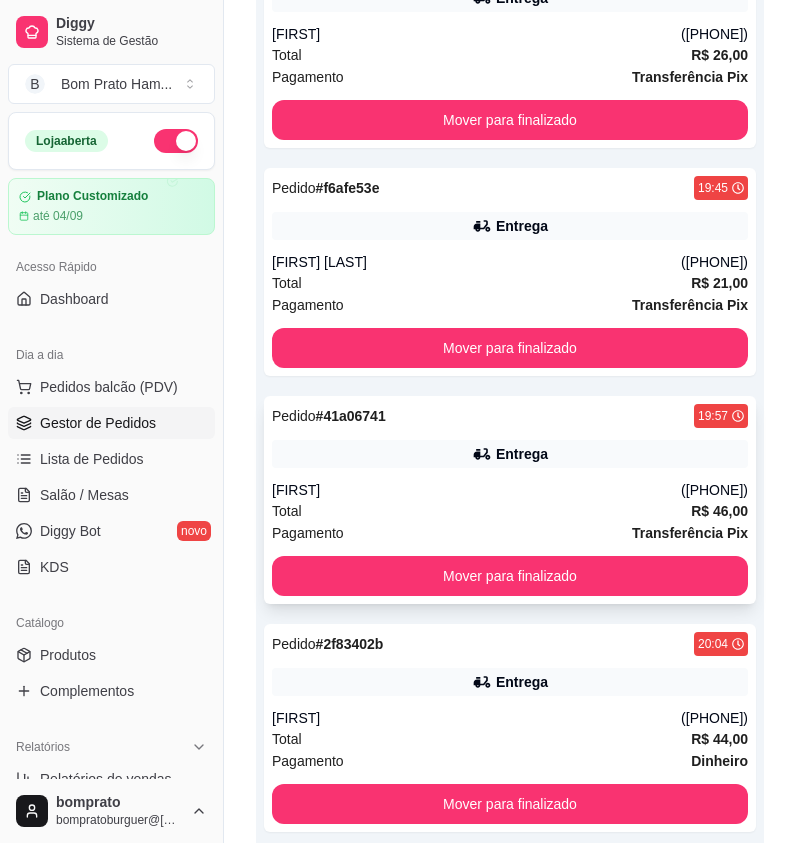 click on "[FIRST]" at bounding box center [476, 490] 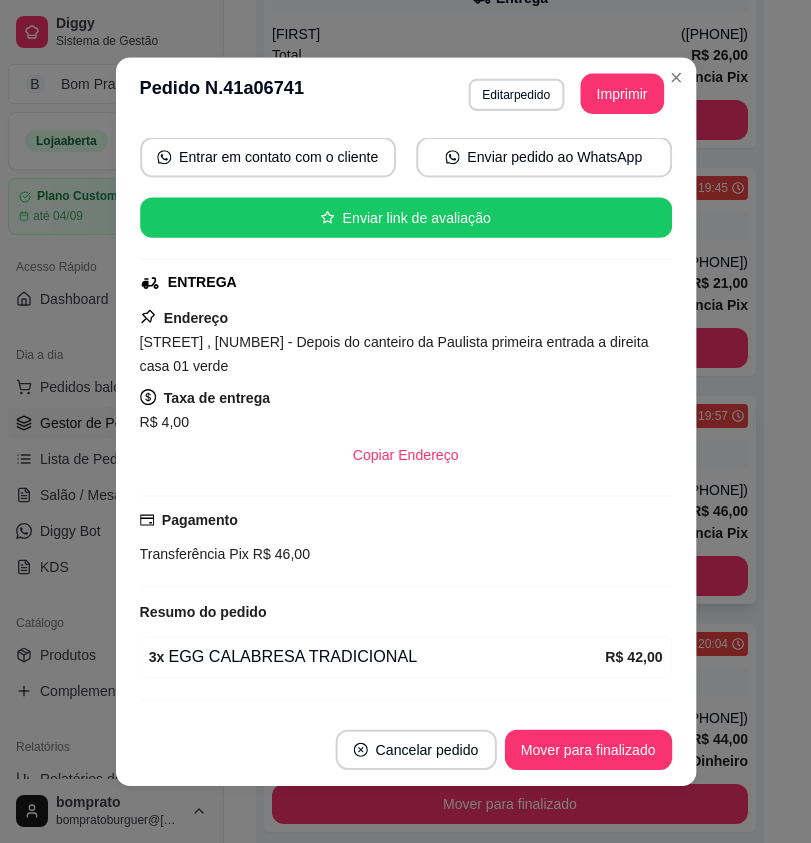 scroll, scrollTop: 238, scrollLeft: 0, axis: vertical 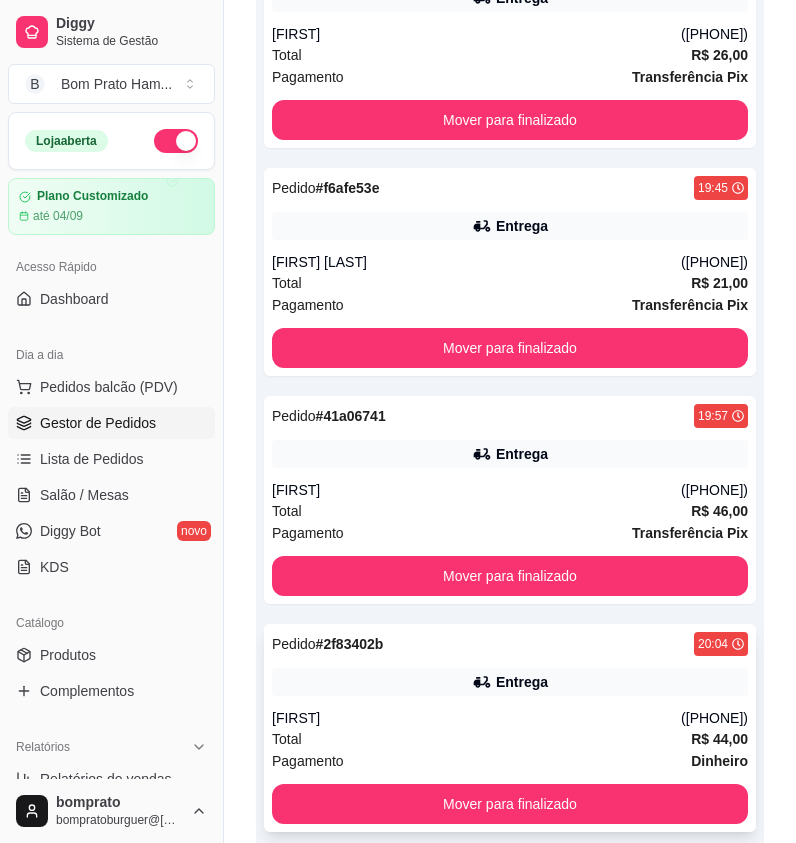 click on "Pedido # 2f83402b 20:04 Entrega [FIRST] ([PHONE]) Total R$ 44,00 Pagamento Dinheiro Mover para finalizado" at bounding box center (510, 728) 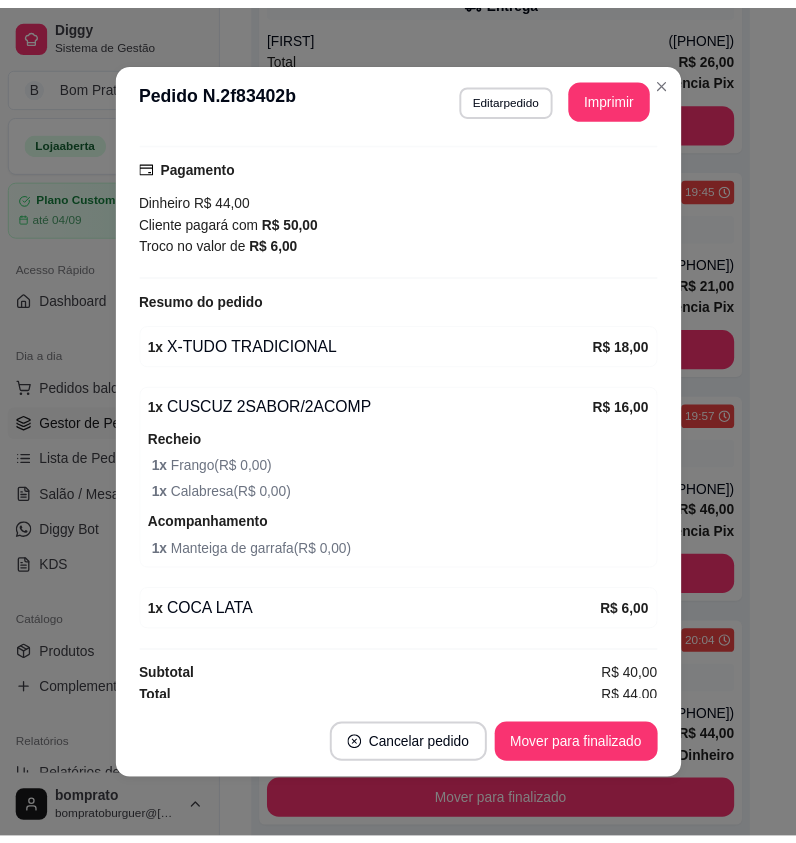 scroll, scrollTop: 532, scrollLeft: 0, axis: vertical 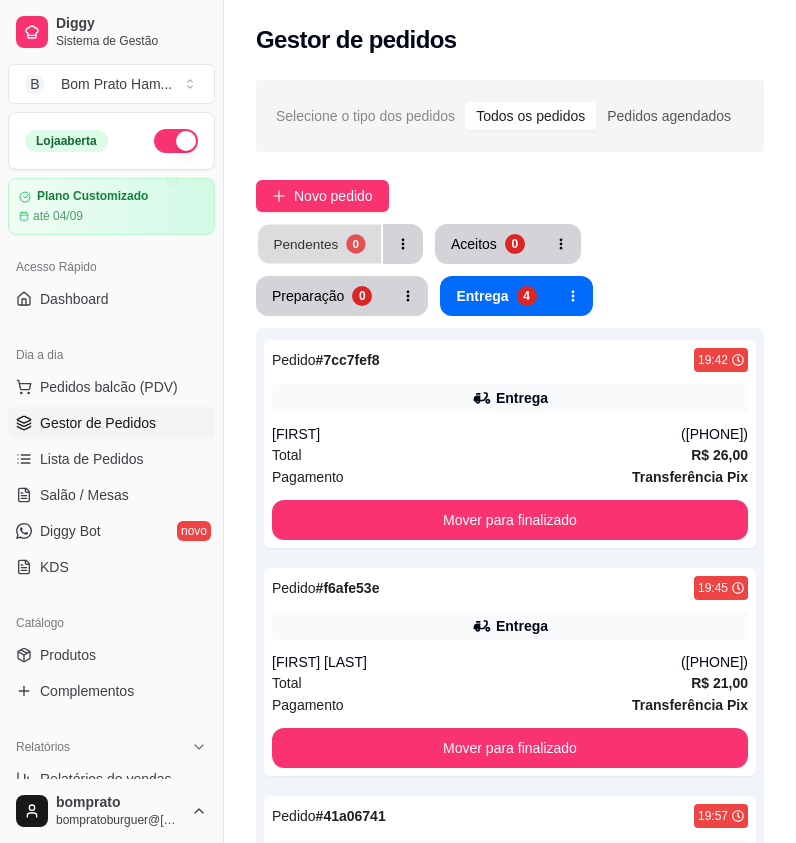 click on "Pendentes 0" at bounding box center (319, 244) 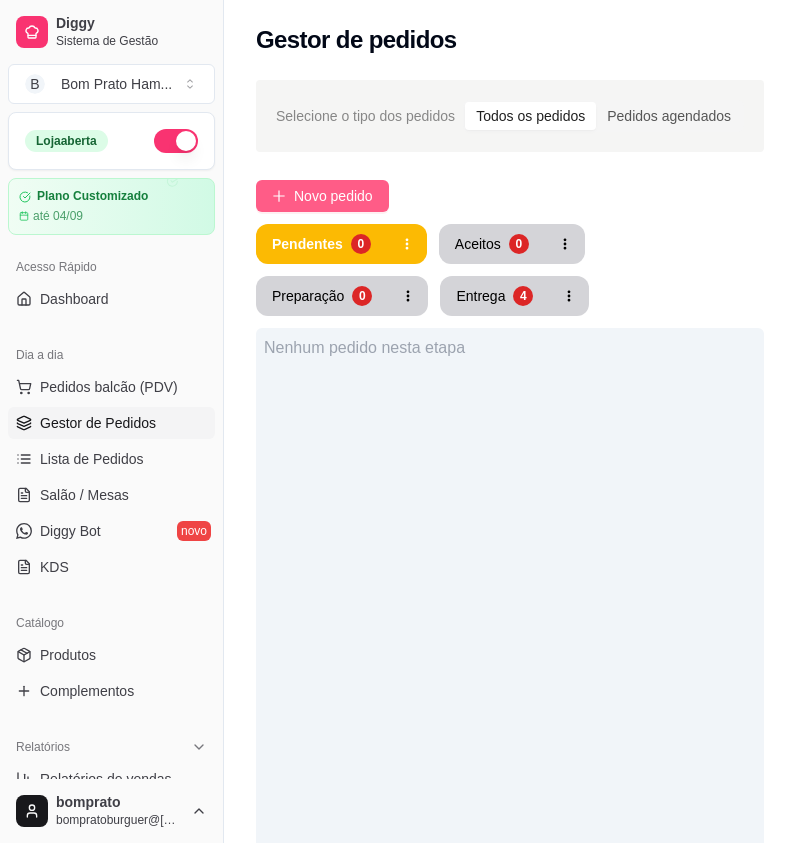 click on "Novo pedido" at bounding box center [322, 196] 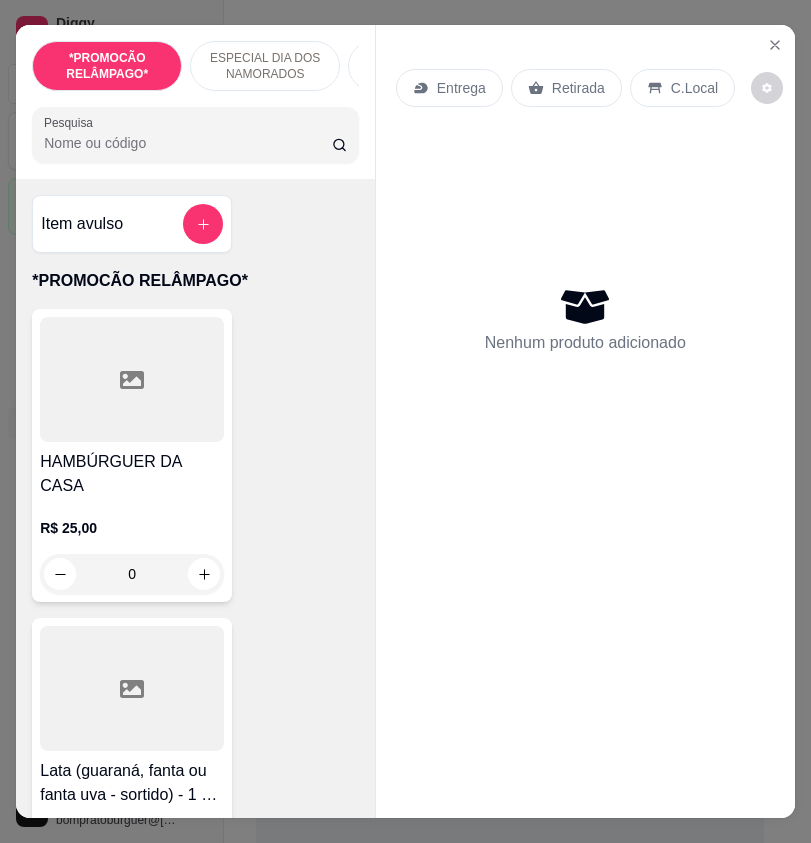 click on "Pesquisa" at bounding box center [187, 143] 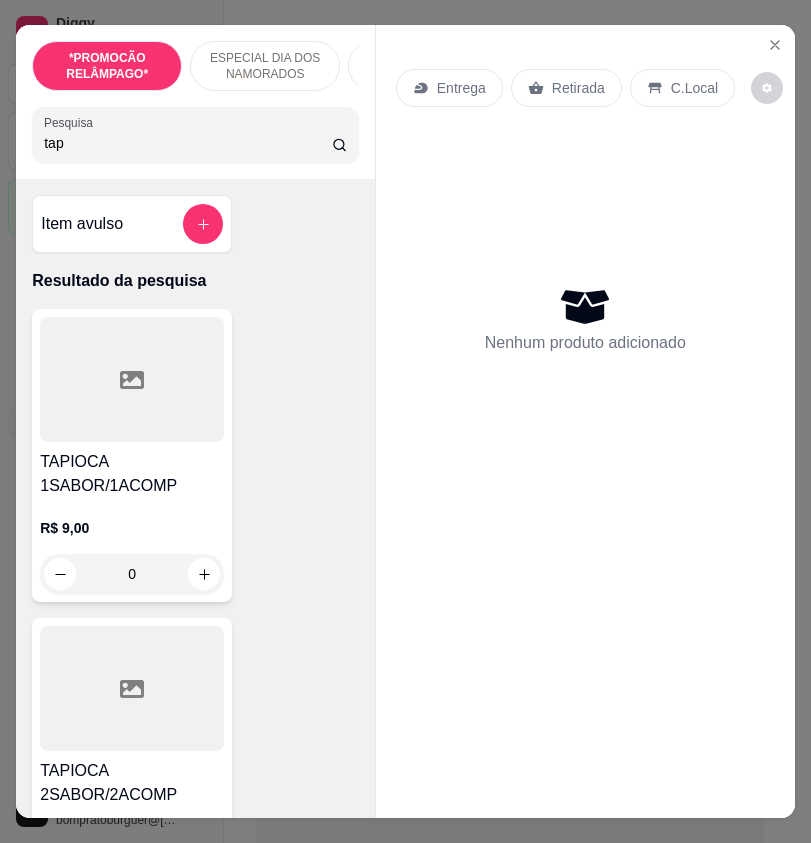 type on "tap" 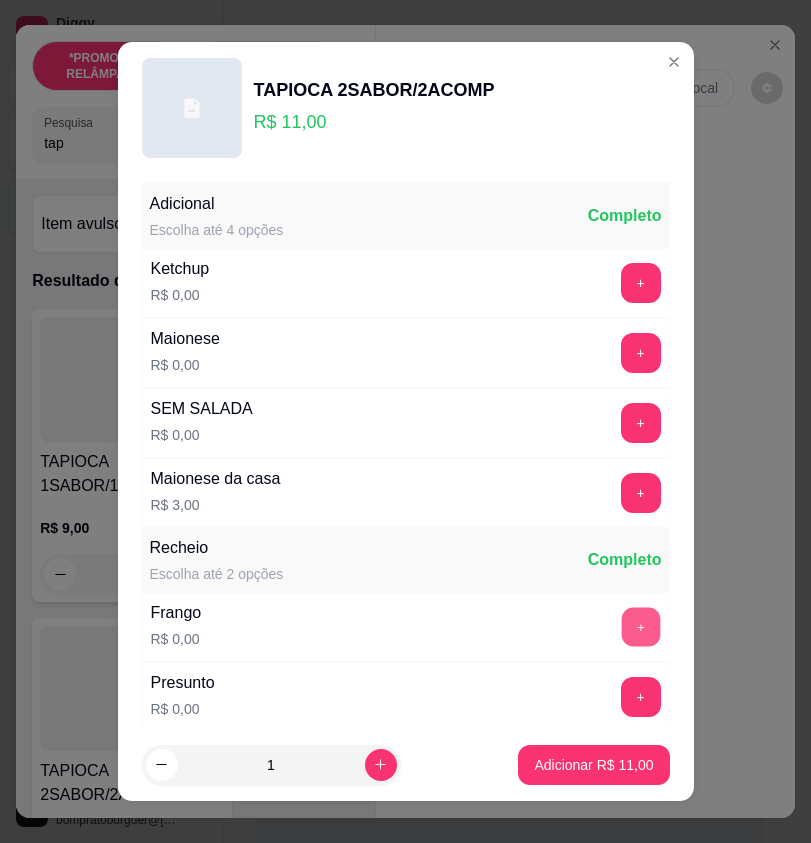 click on "+" at bounding box center [640, 627] 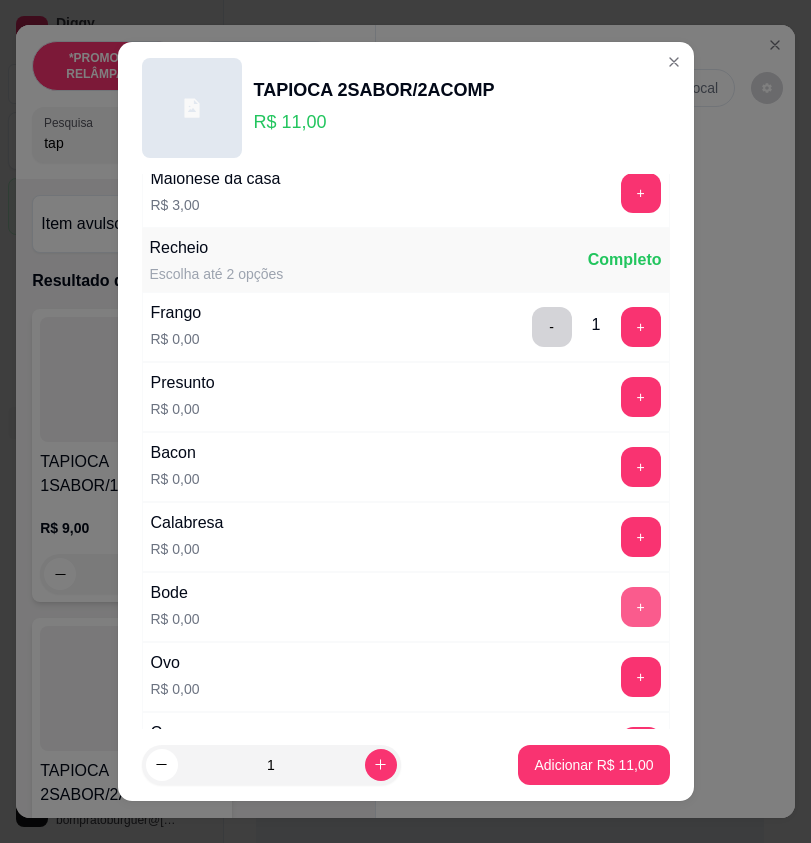 scroll, scrollTop: 500, scrollLeft: 0, axis: vertical 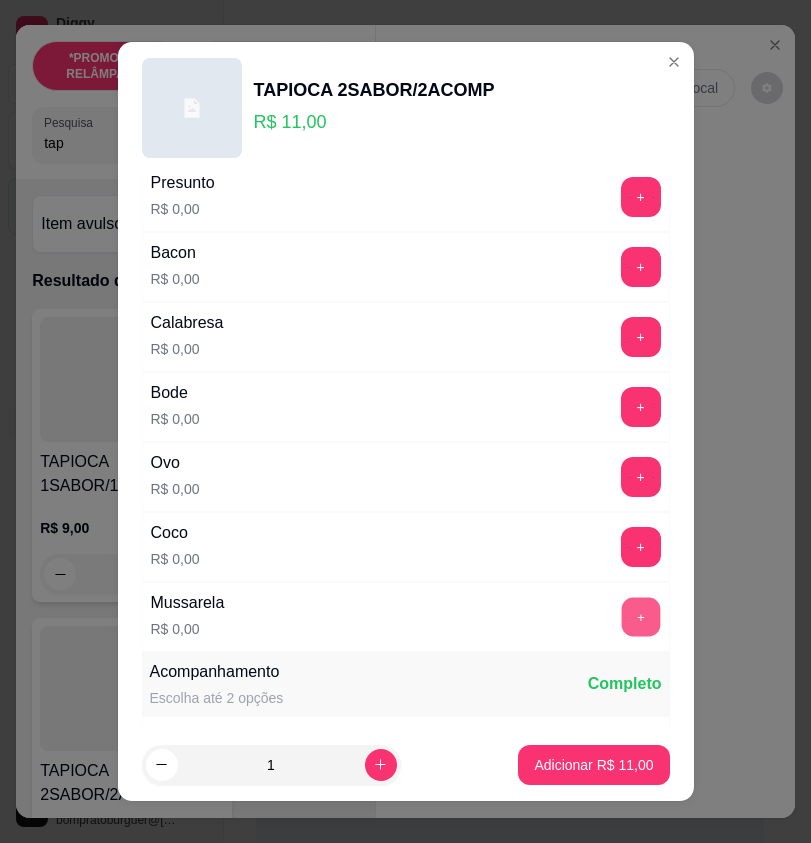 click on "+" at bounding box center [640, 617] 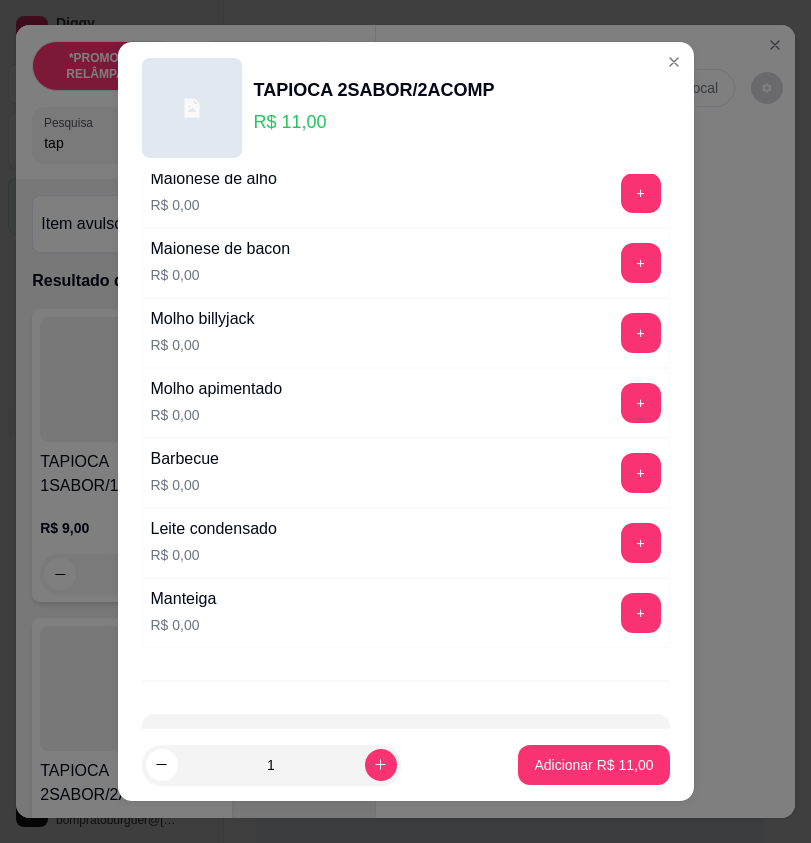 scroll, scrollTop: 1337, scrollLeft: 0, axis: vertical 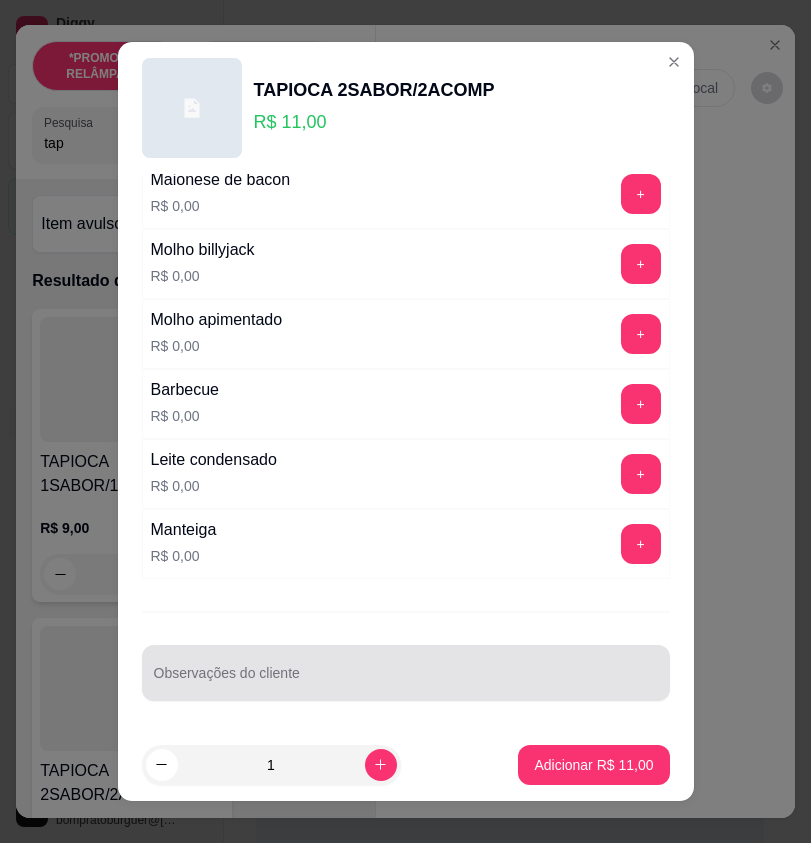 click at bounding box center [406, 673] 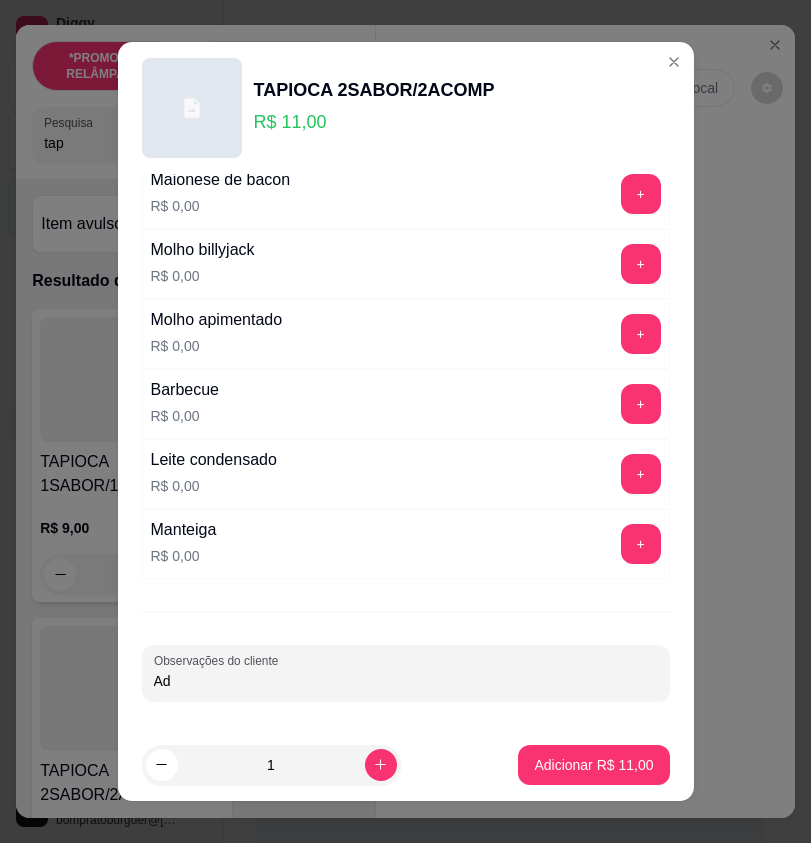 type on "A" 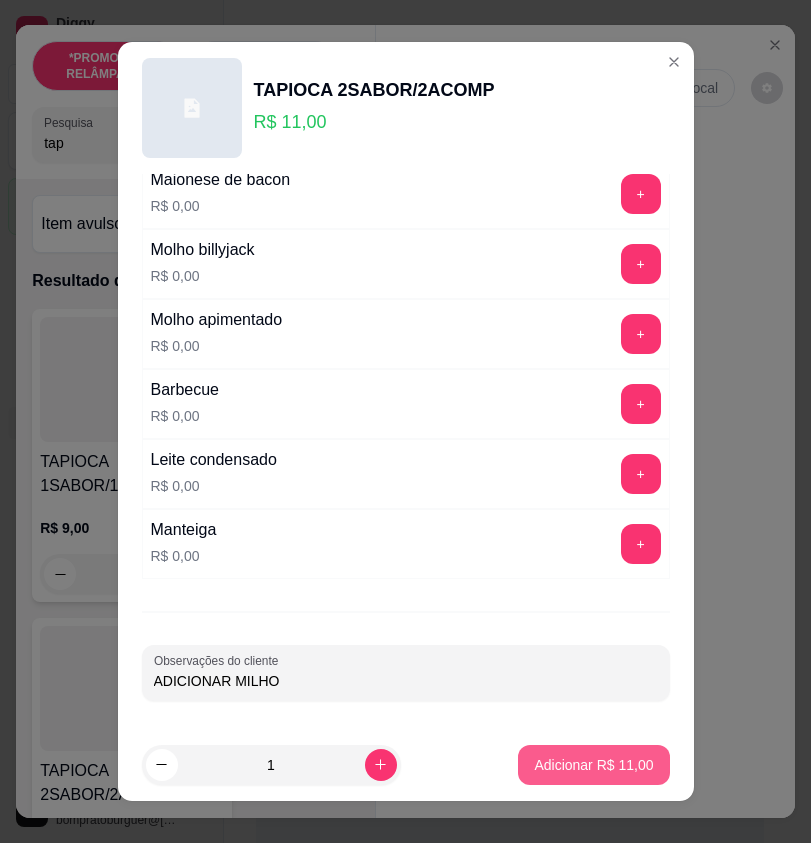 type on "ADICIONAR MILHO" 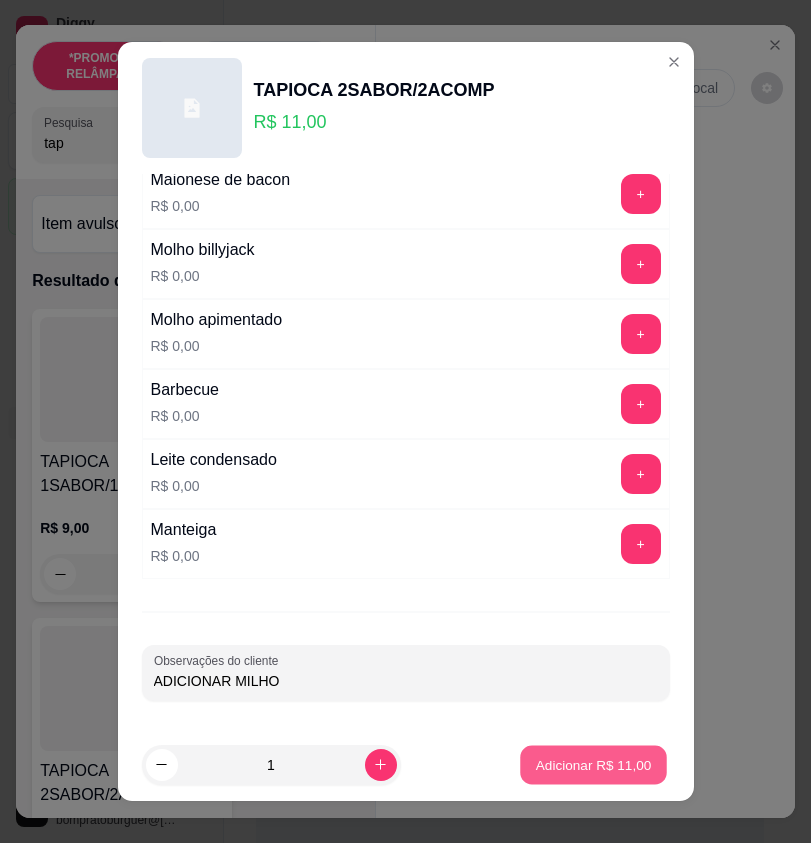 click on "Adicionar   R$ 11,00" at bounding box center (594, 764) 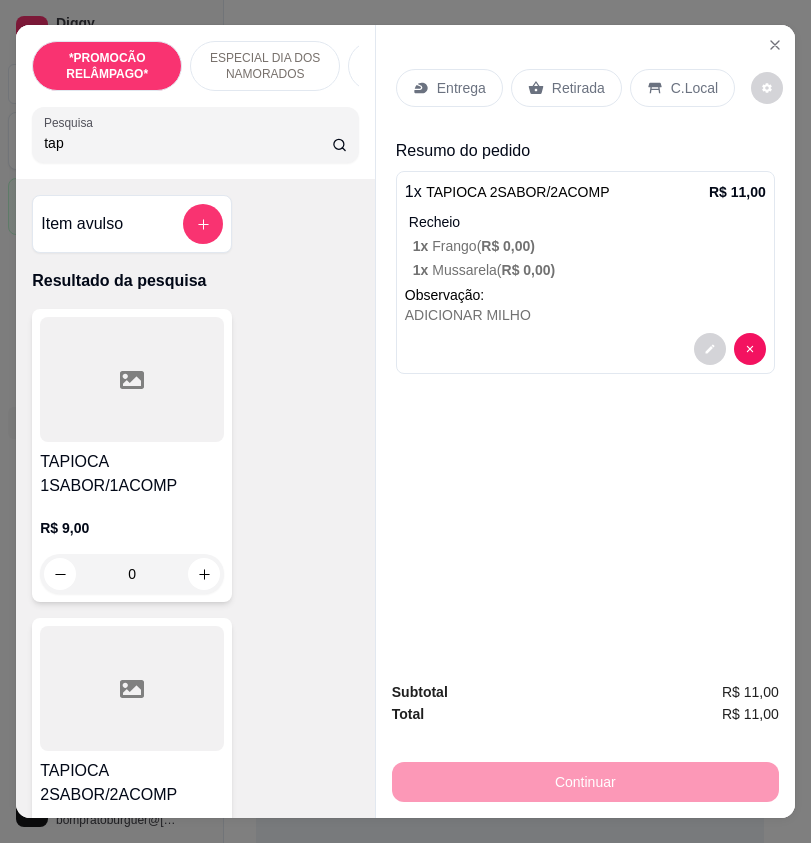click on "tap" at bounding box center [187, 143] 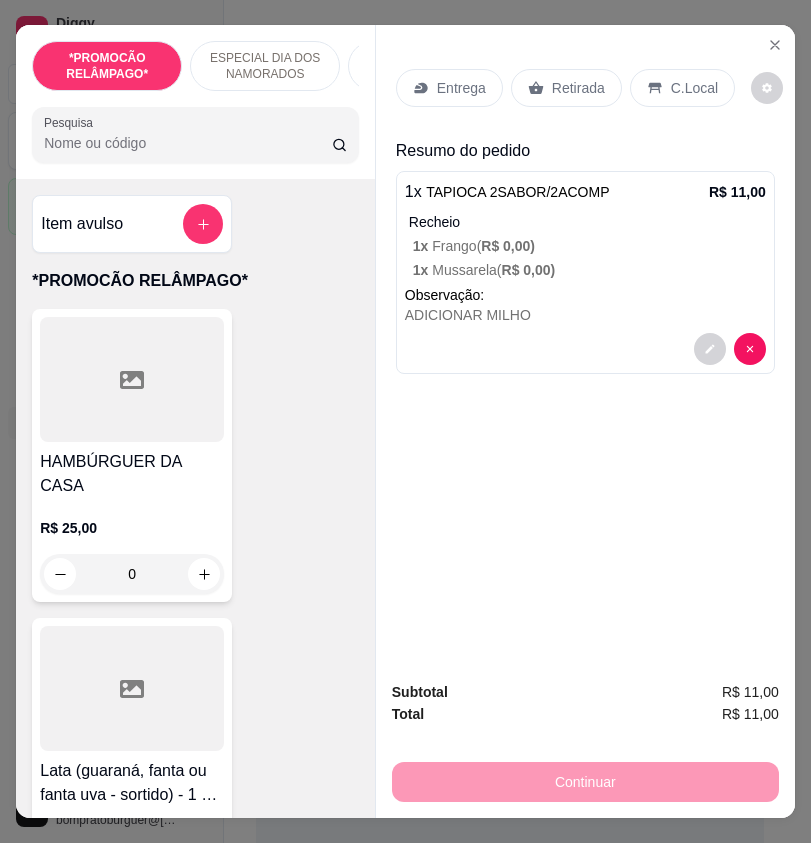 click on "Pesquisa" at bounding box center [187, 143] 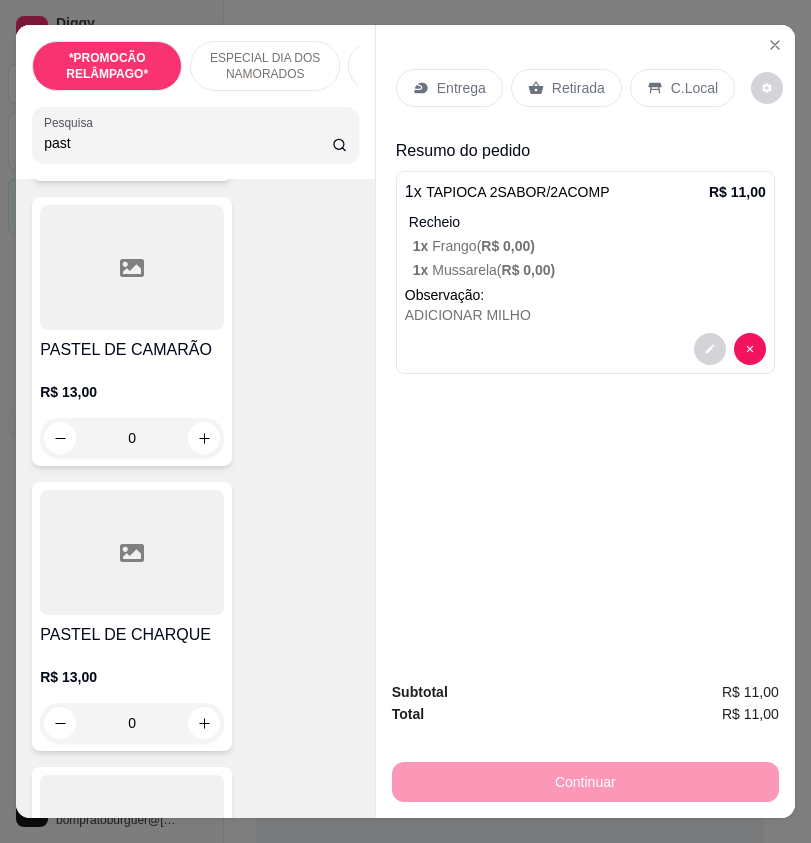 scroll, scrollTop: 1600, scrollLeft: 0, axis: vertical 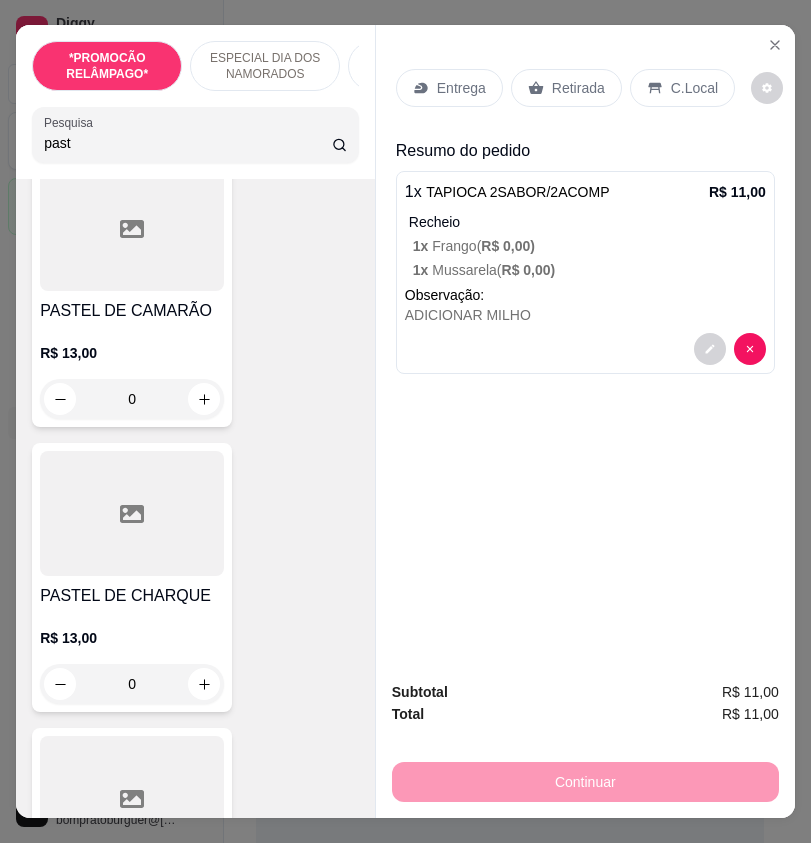 type on "past" 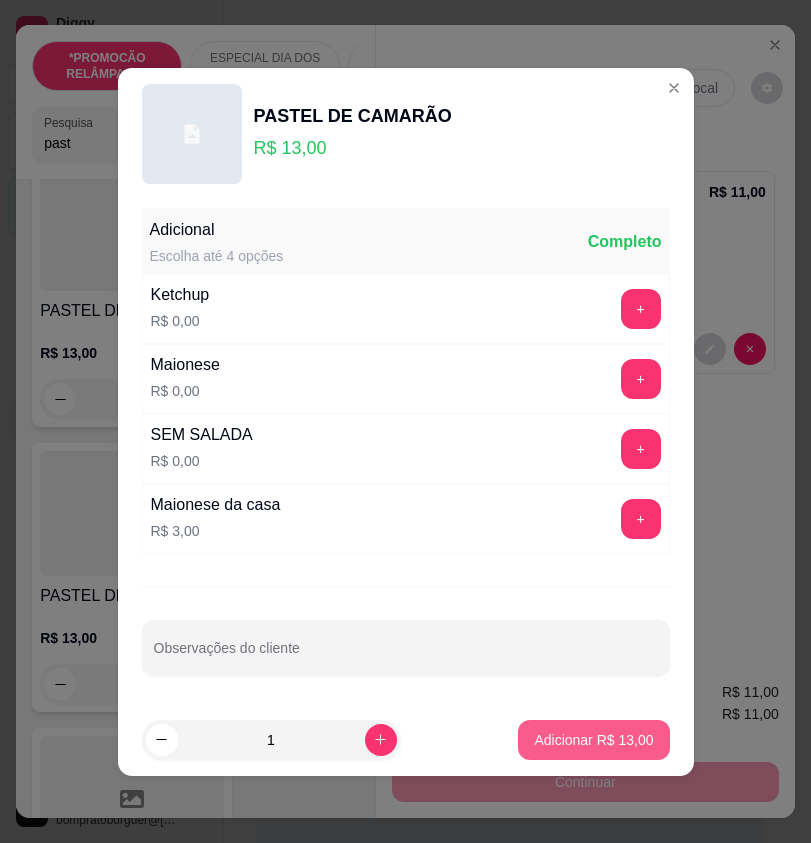 click on "Adicionar   R$ 13,00" at bounding box center [593, 740] 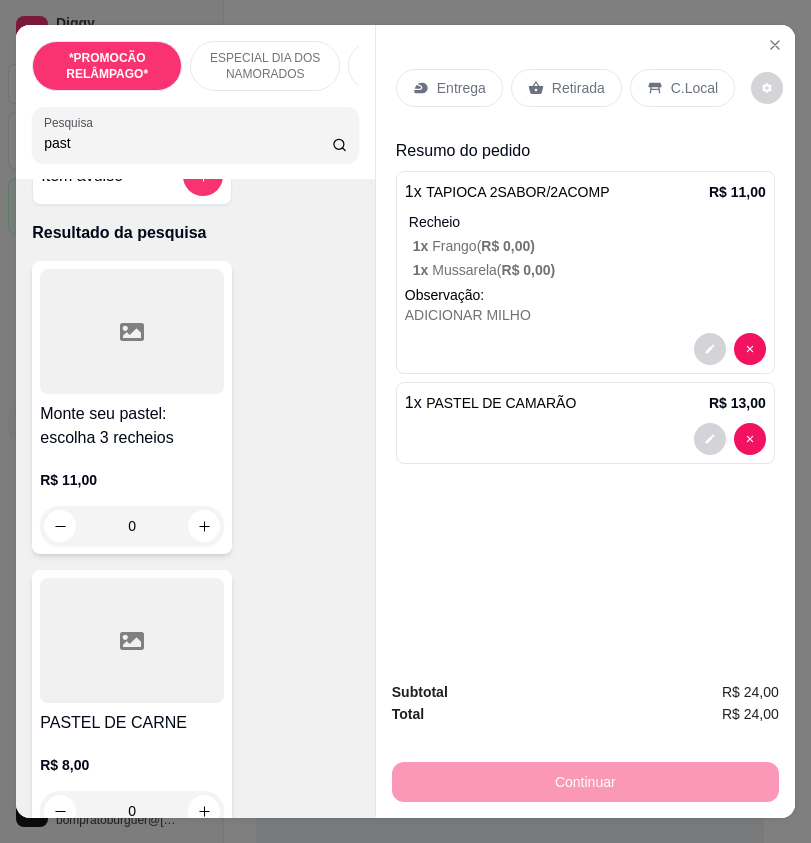scroll, scrollTop: 0, scrollLeft: 0, axis: both 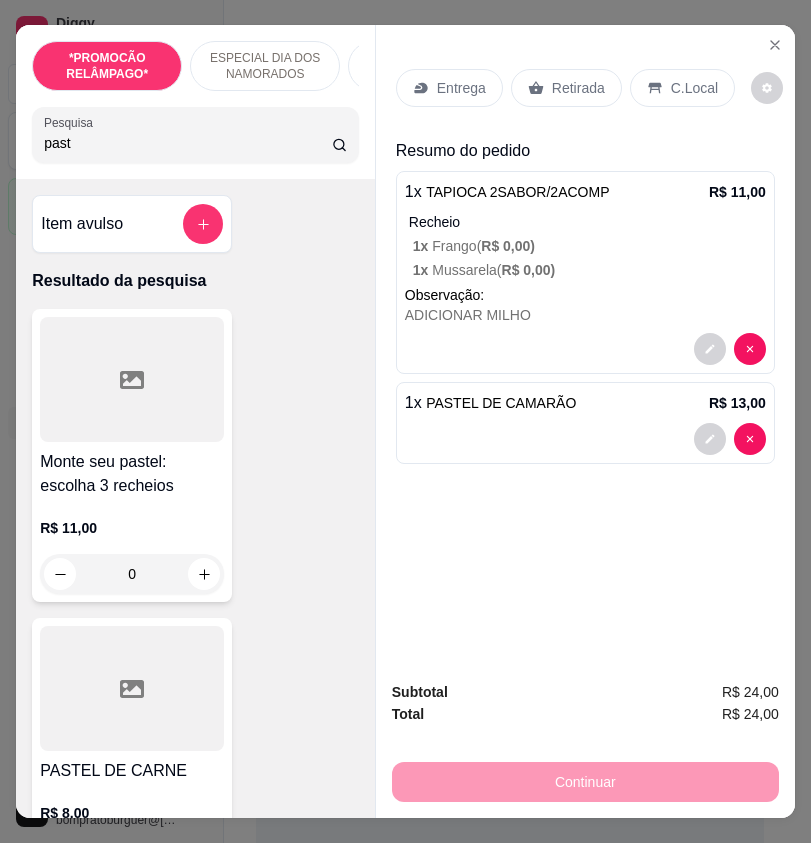 click on "past" at bounding box center (187, 143) 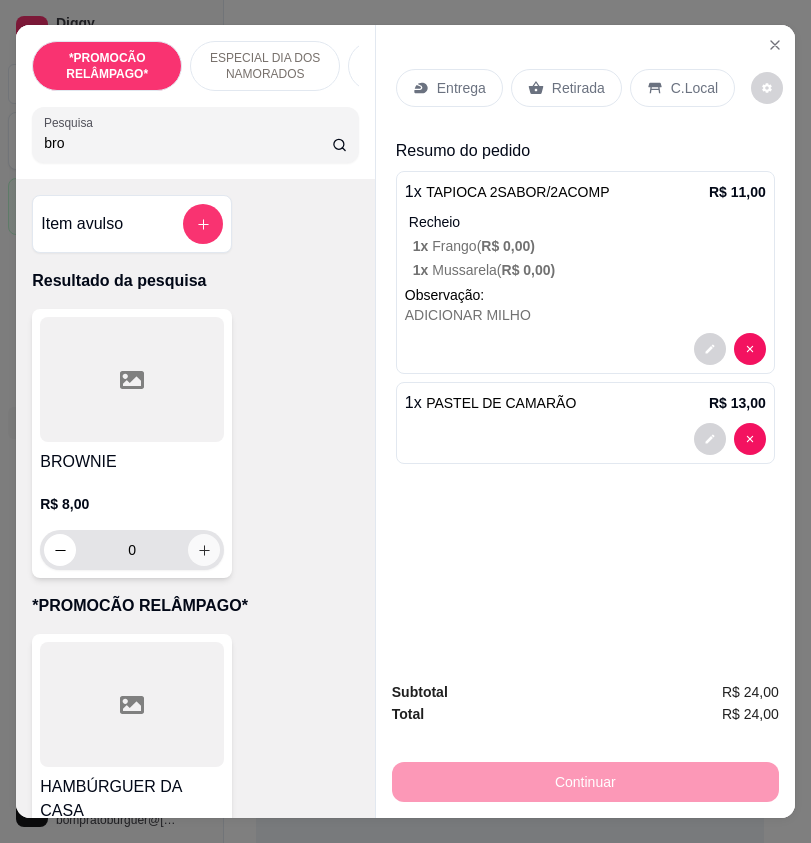 type on "bro" 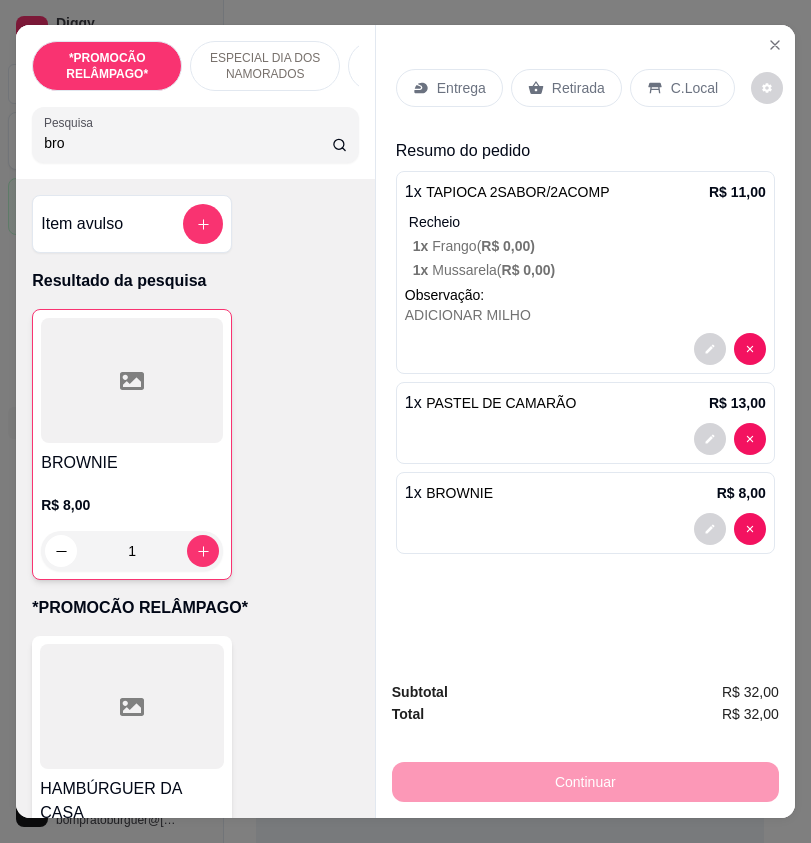 click on "bro" at bounding box center (187, 143) 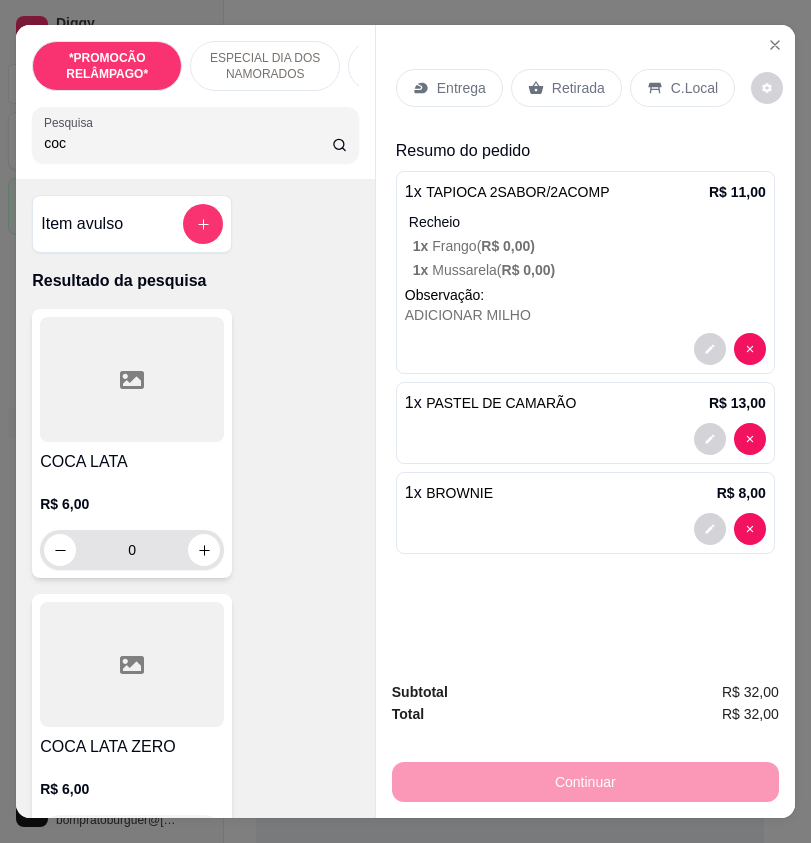 type on "coc" 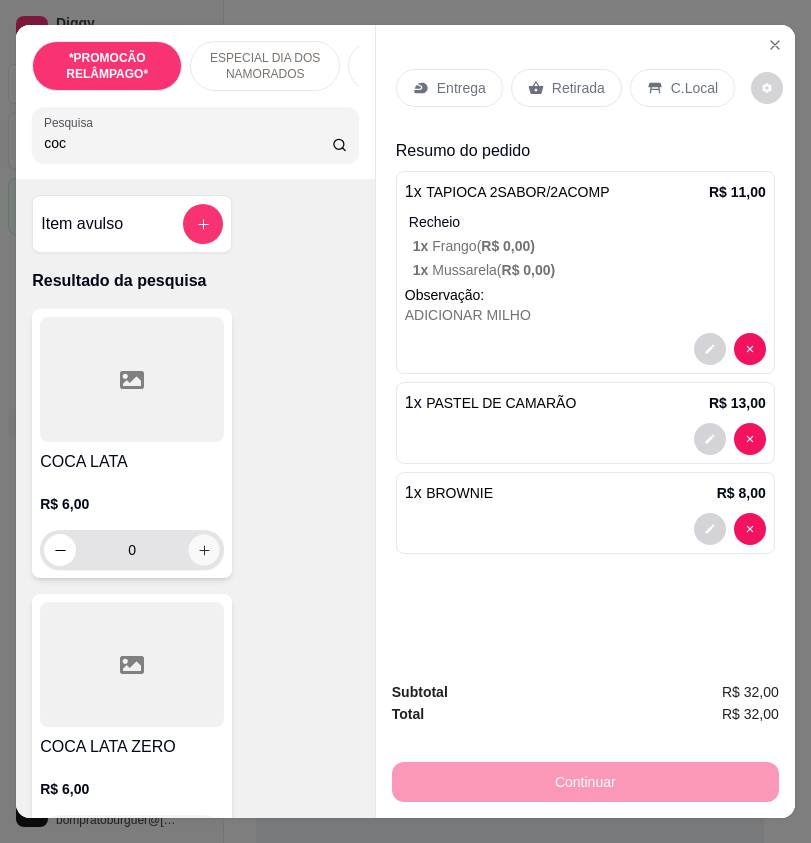 click at bounding box center [204, 550] 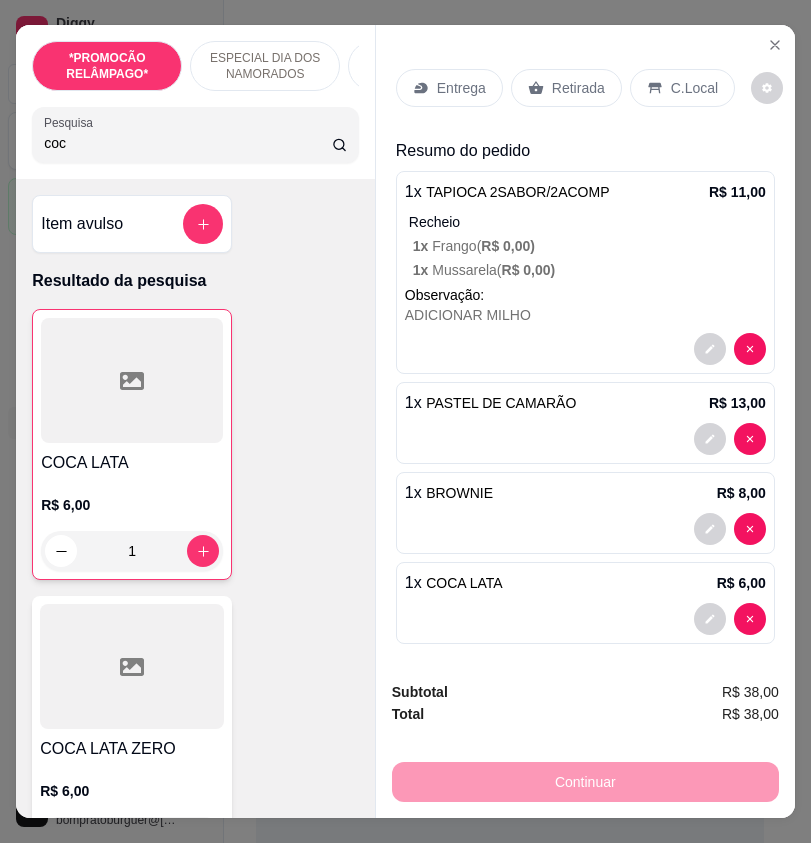 click on "Retirada" at bounding box center (578, 88) 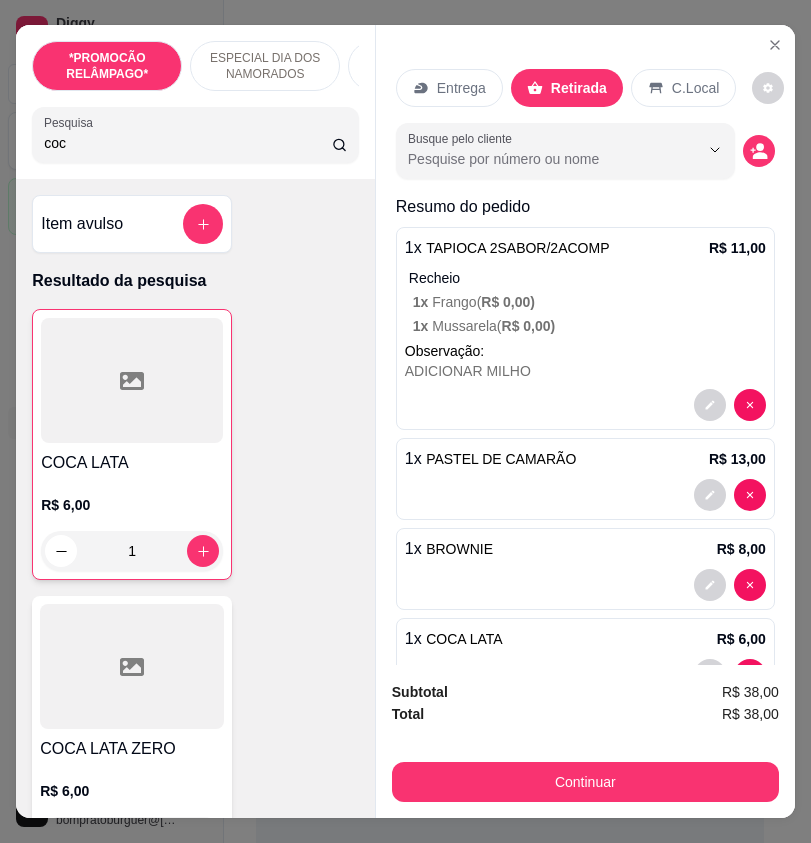 scroll, scrollTop: 64, scrollLeft: 0, axis: vertical 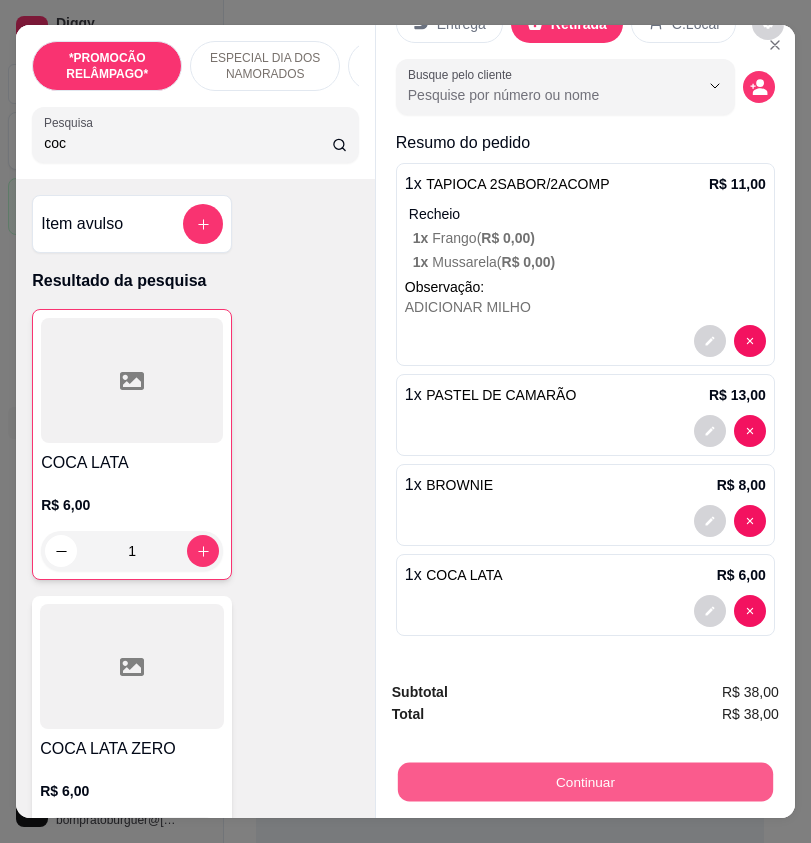 click on "Continuar" at bounding box center (585, 781) 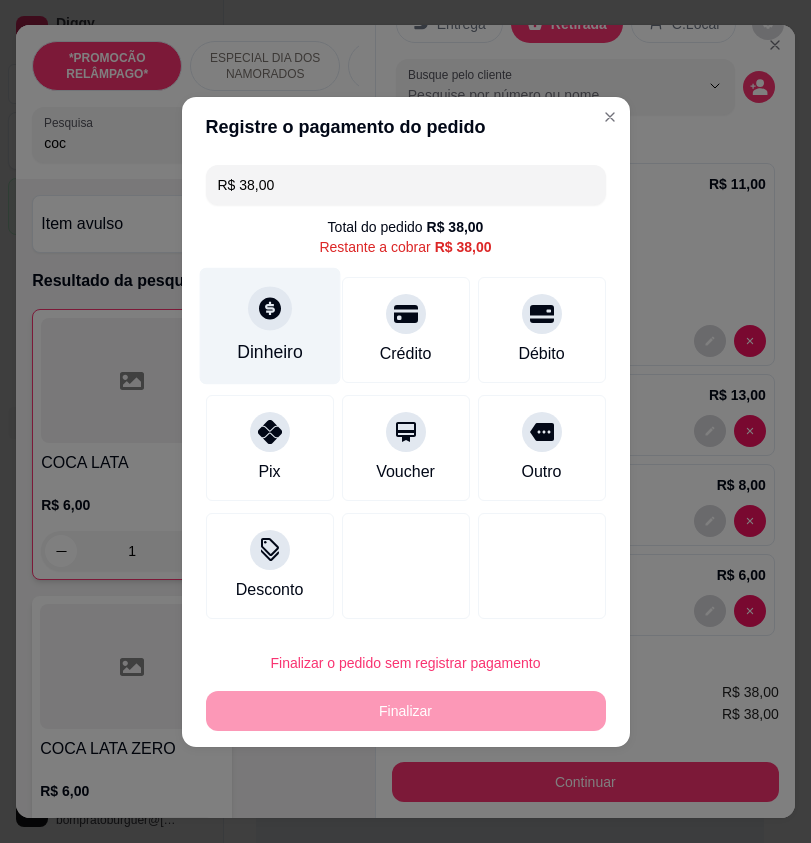 click on "Dinheiro" at bounding box center [269, 325] 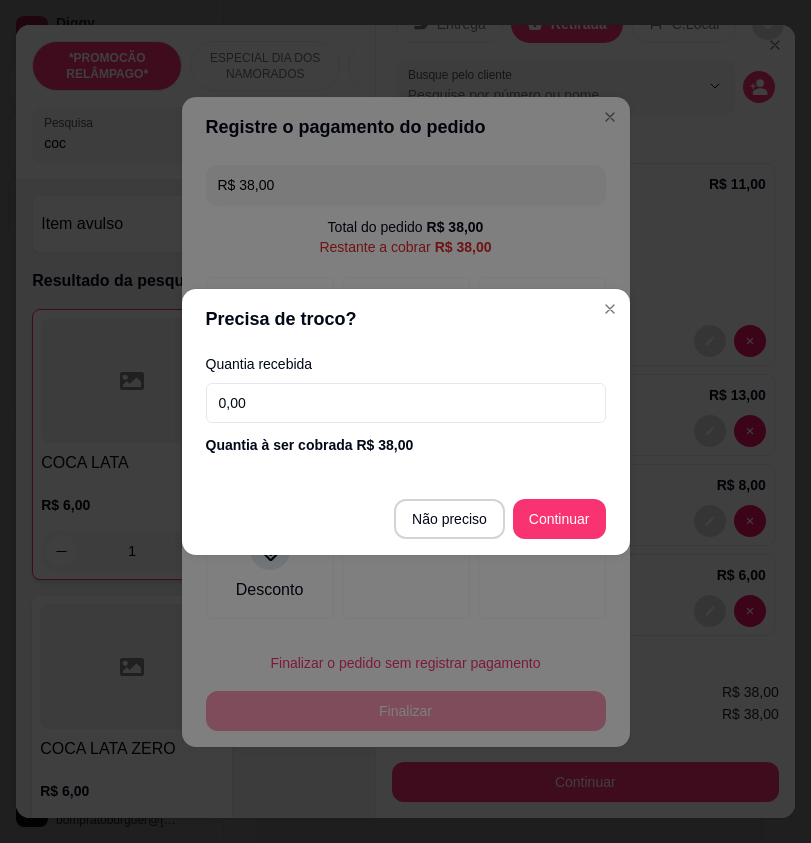 click on "0,00" at bounding box center [406, 403] 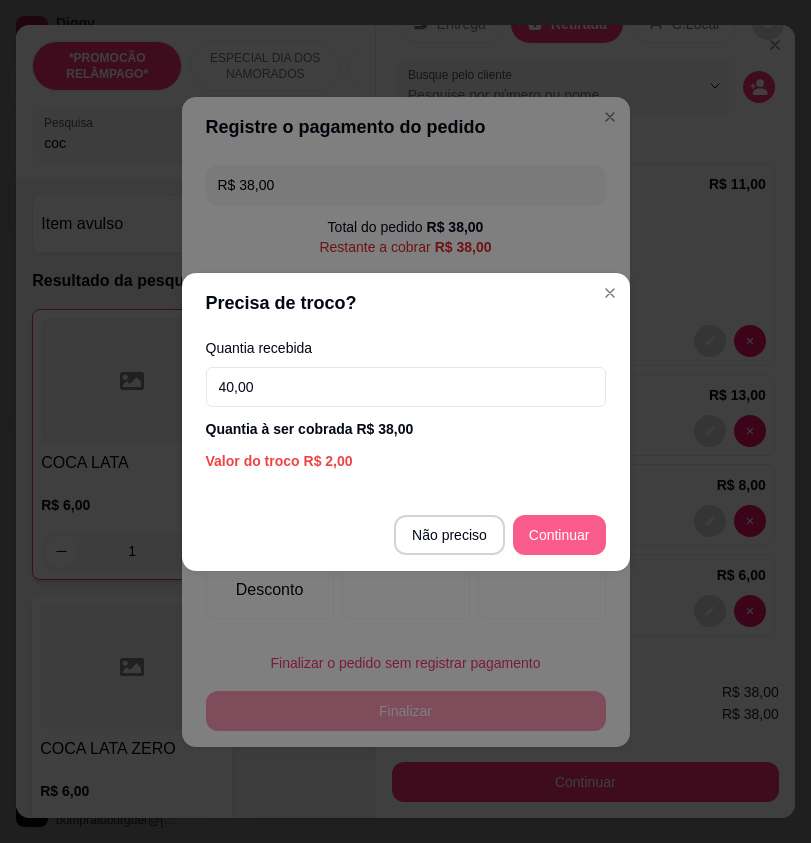 type on "40,00" 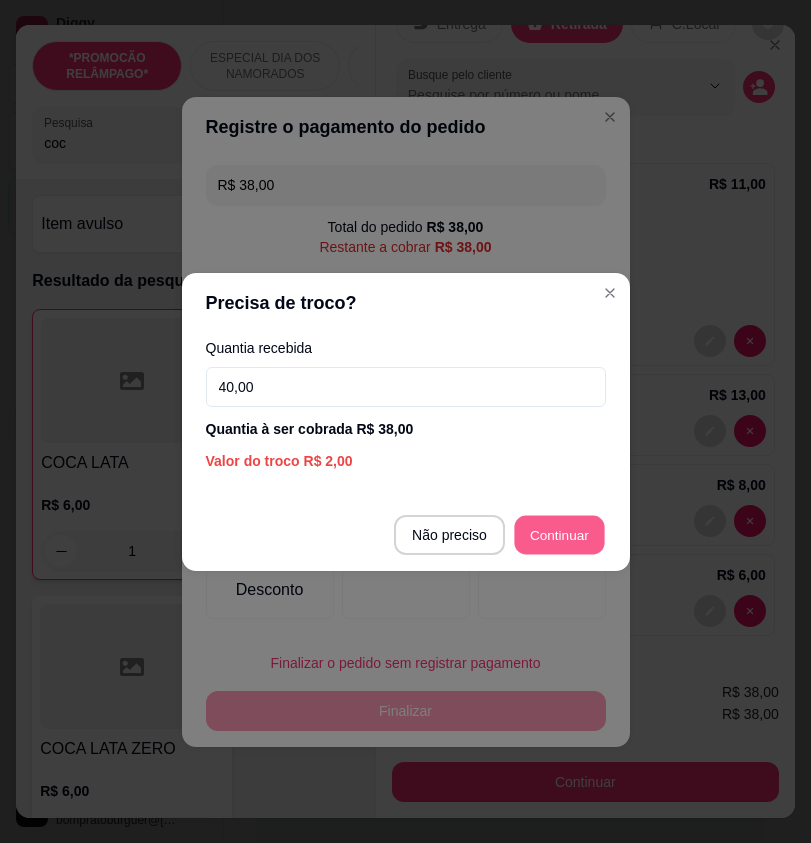 type on "R$ 0,00" 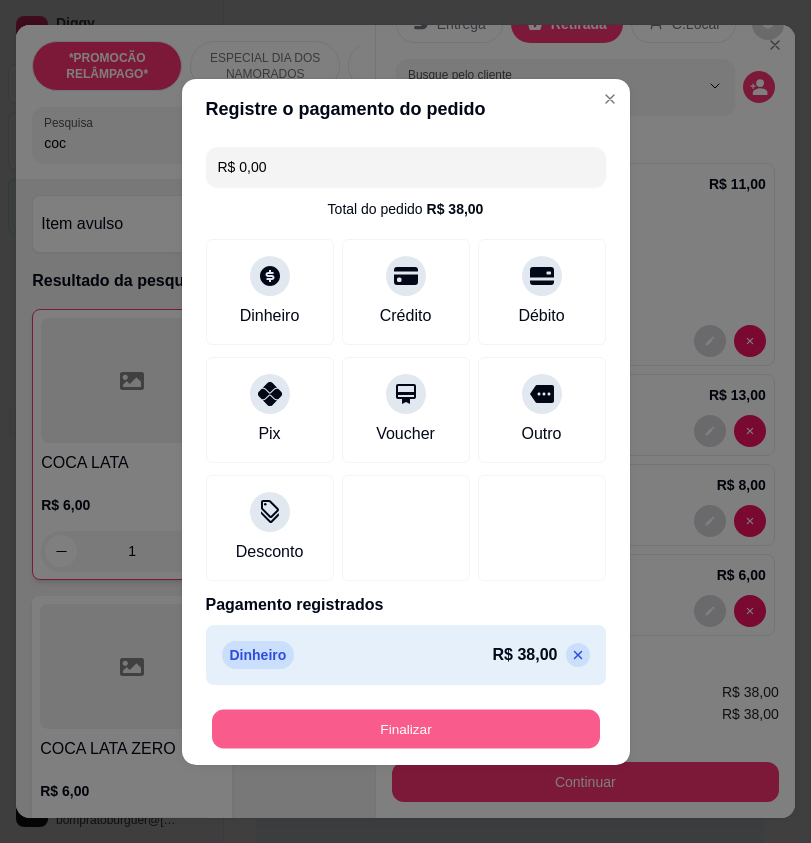 click on "Finalizar" at bounding box center [406, 728] 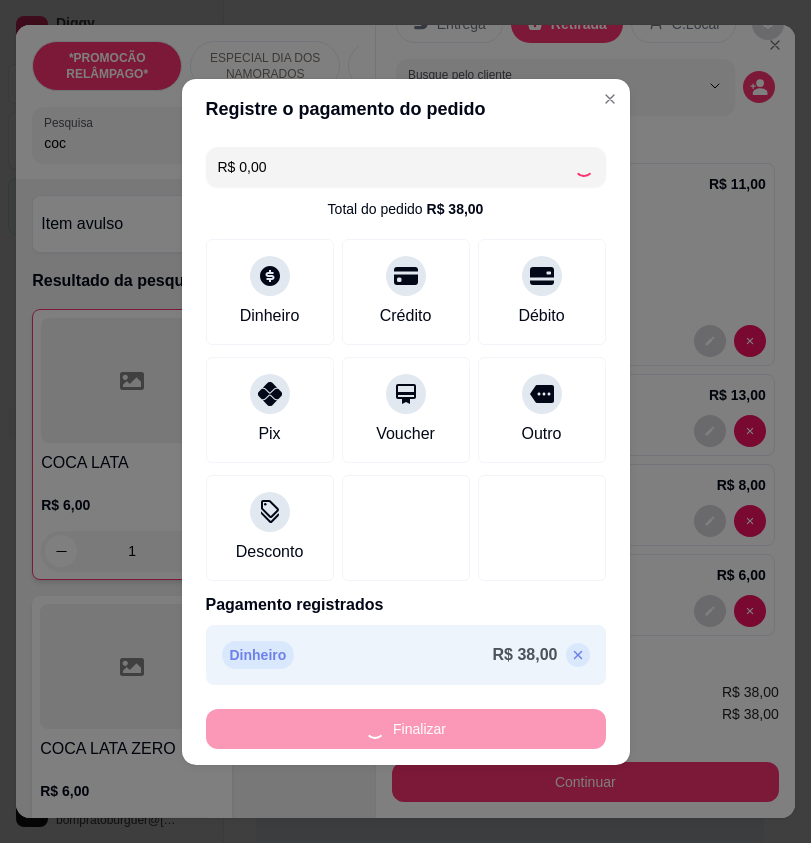 type on "0" 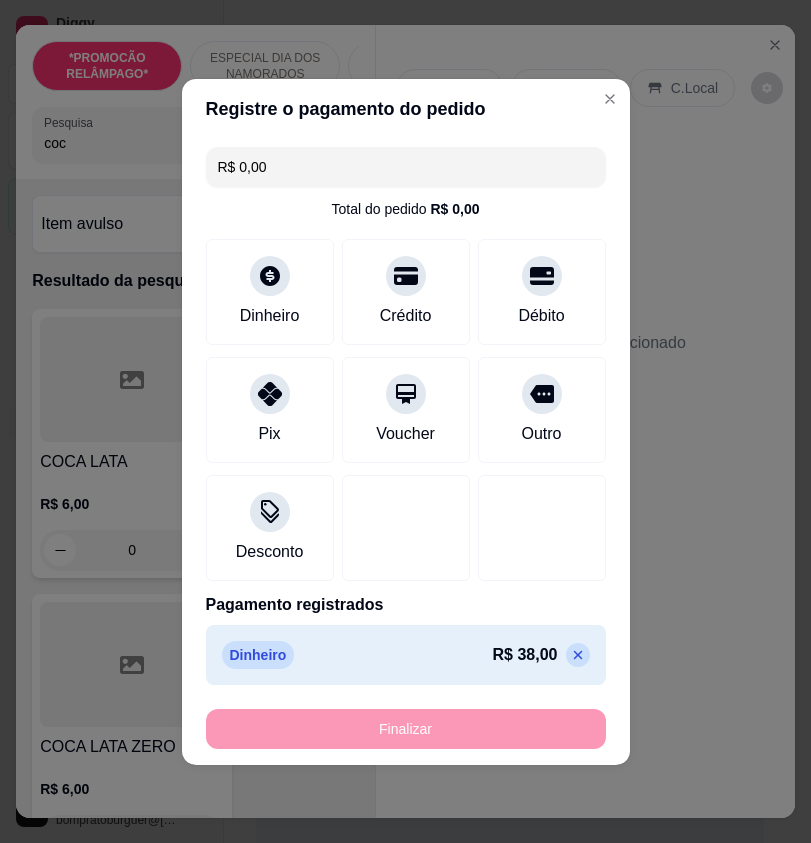 type on "-R$ 38,00" 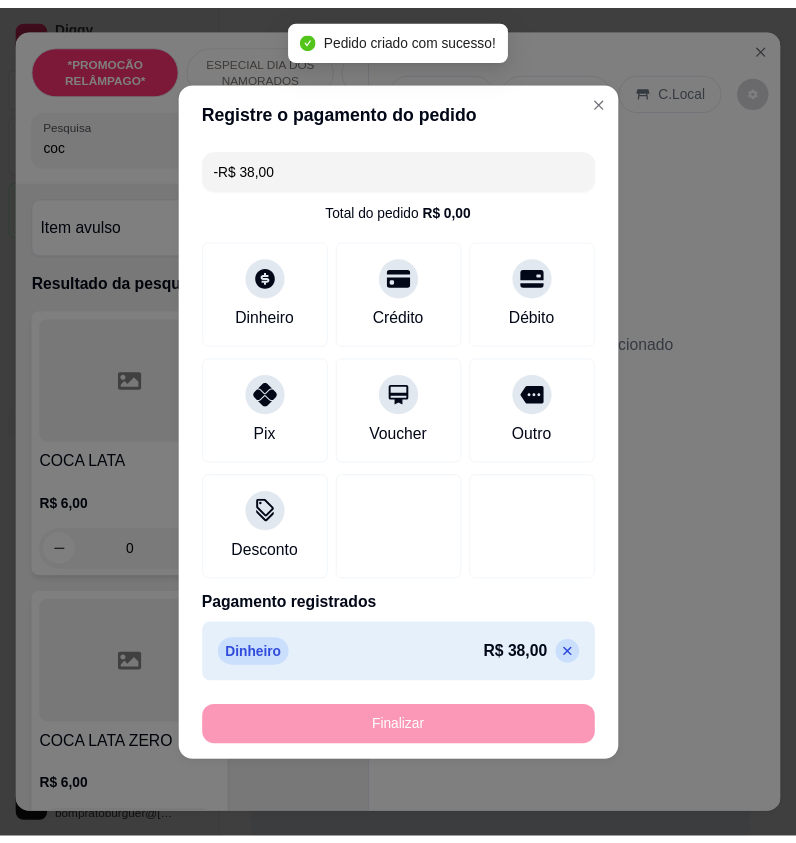 scroll, scrollTop: 0, scrollLeft: 0, axis: both 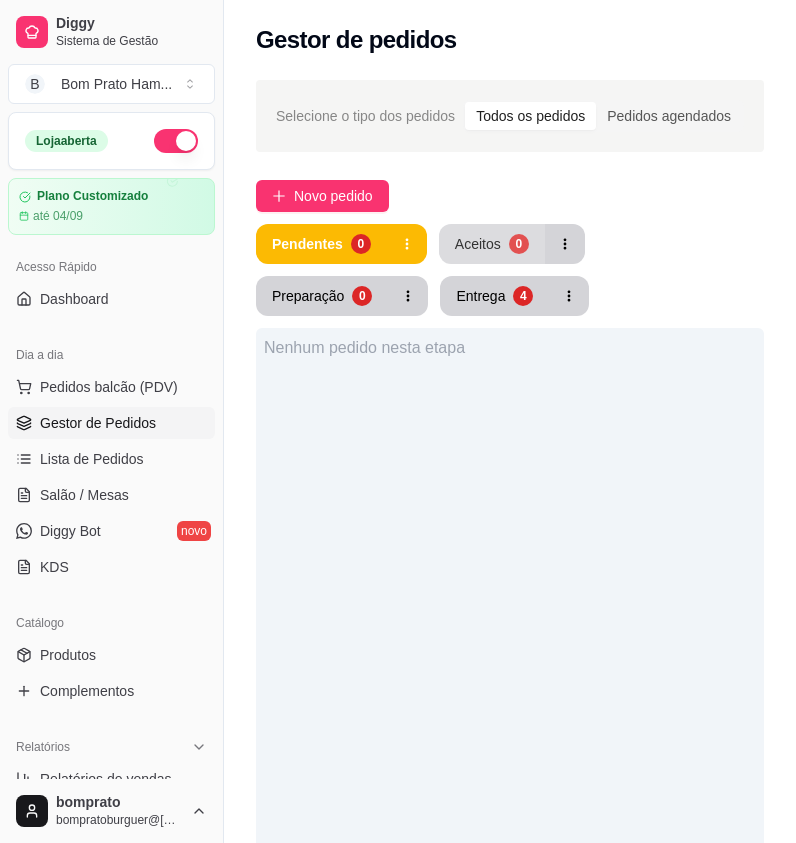 click on "Aceitos 0" at bounding box center [492, 244] 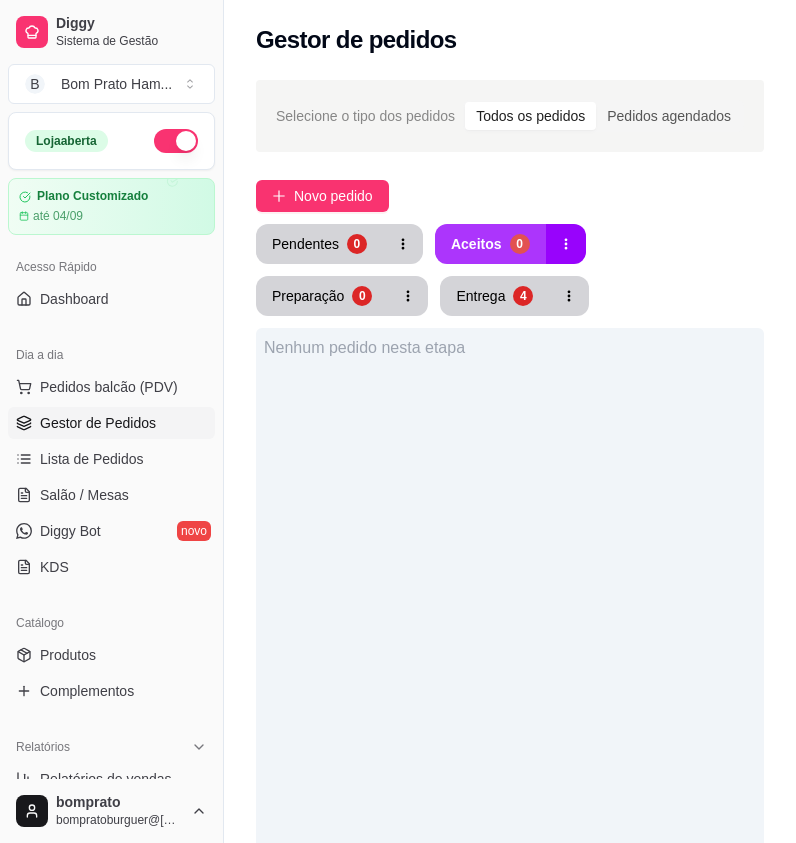 type 